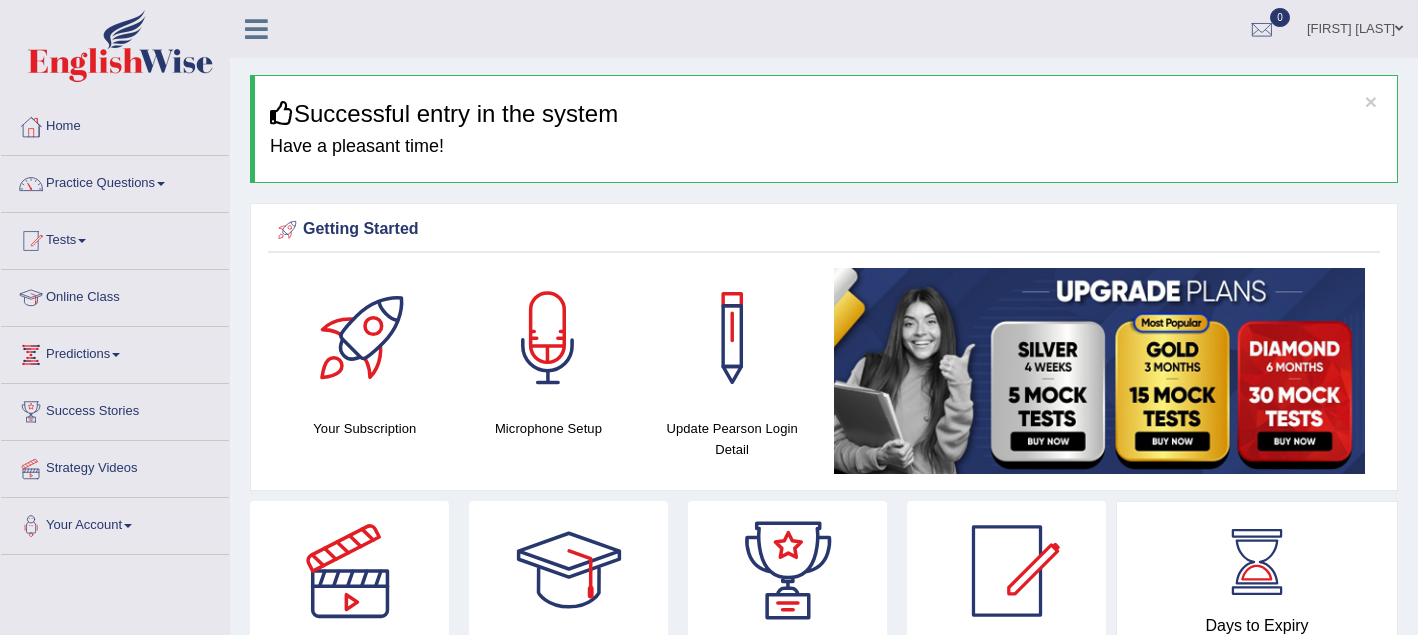 scroll, scrollTop: 0, scrollLeft: 0, axis: both 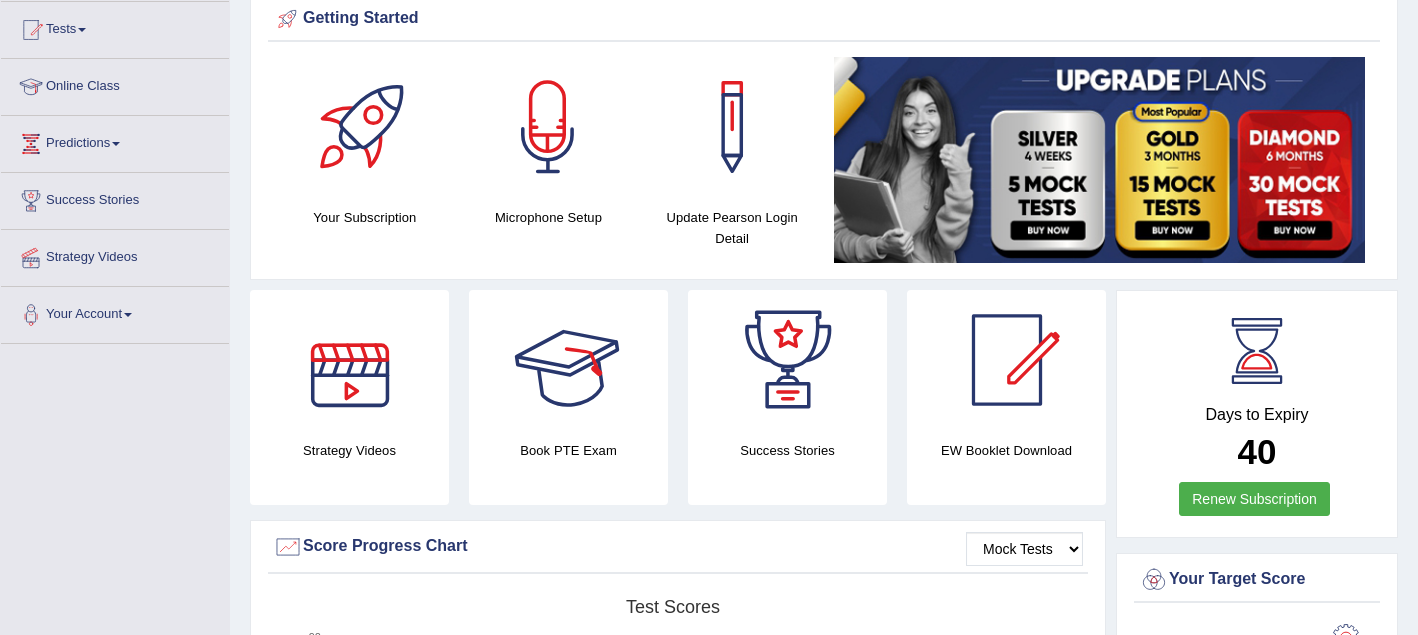 click at bounding box center (569, 360) 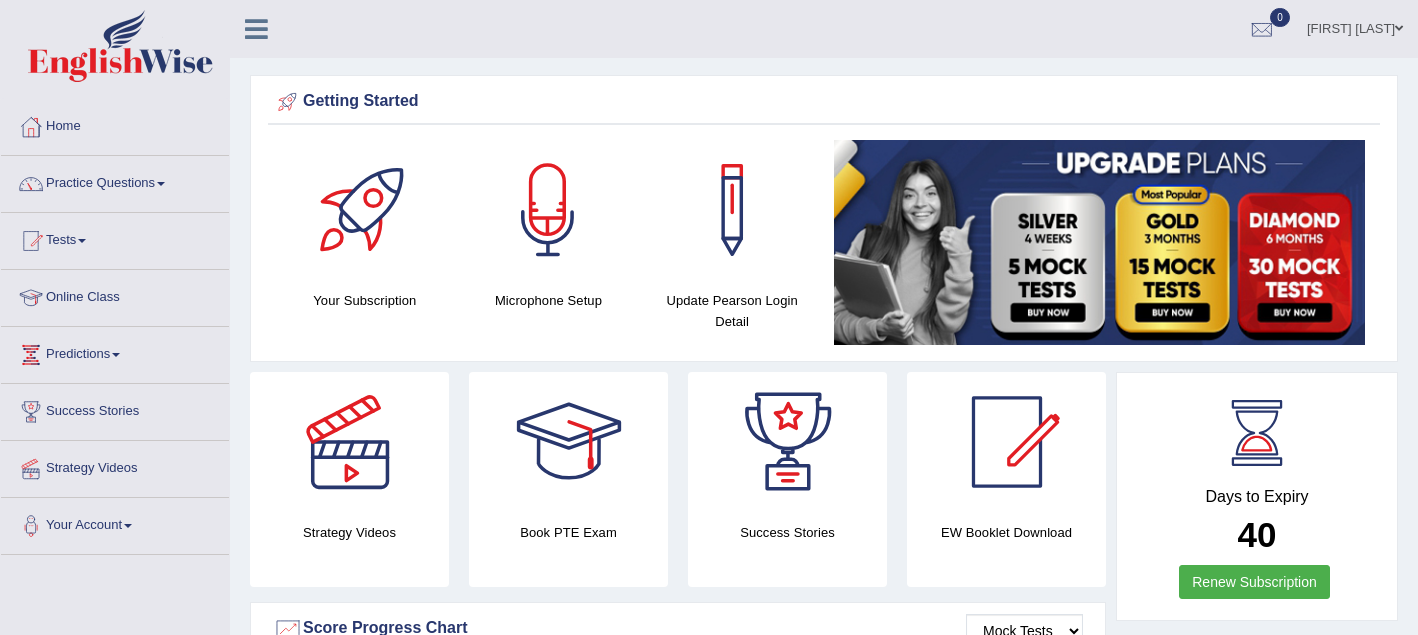 scroll, scrollTop: 0, scrollLeft: 0, axis: both 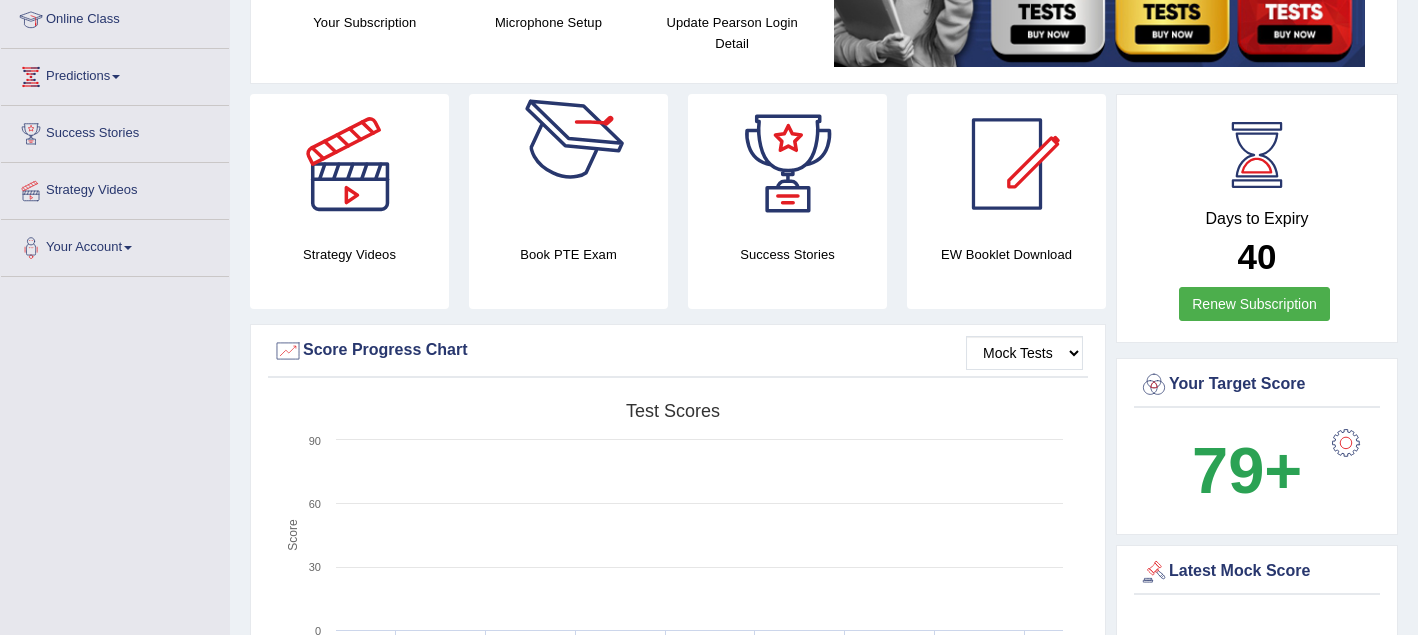 click at bounding box center (569, 164) 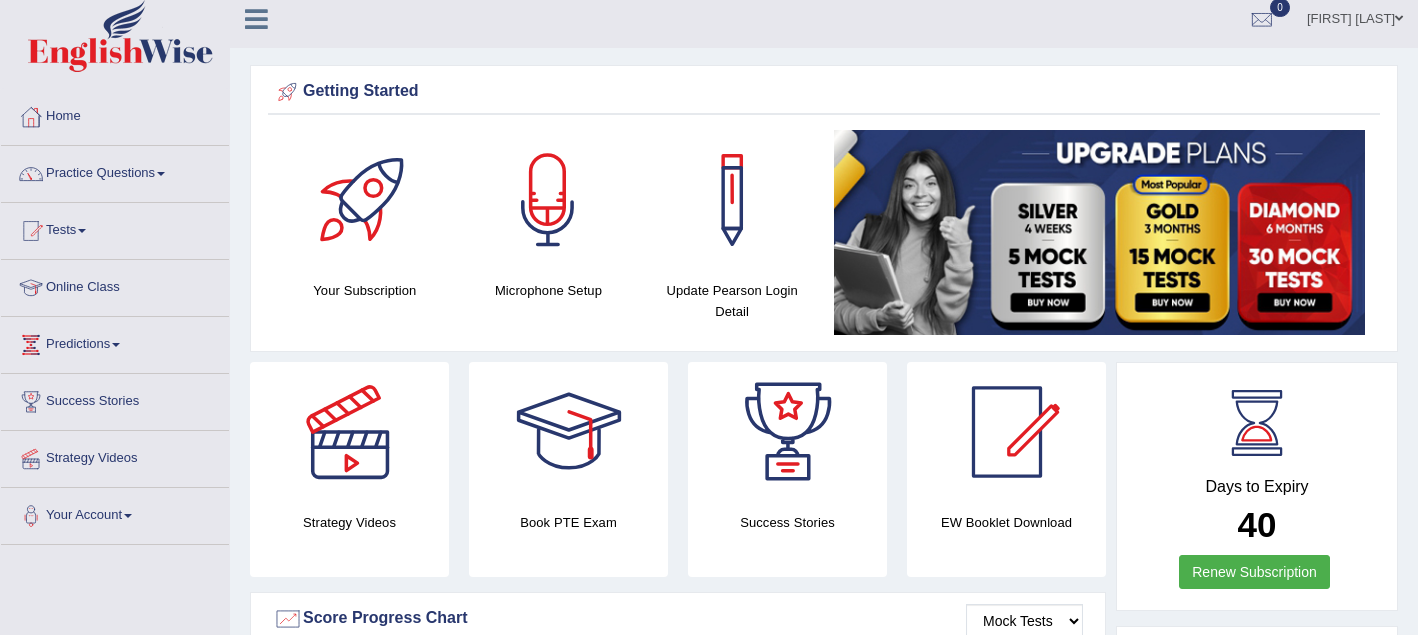 scroll, scrollTop: 0, scrollLeft: 0, axis: both 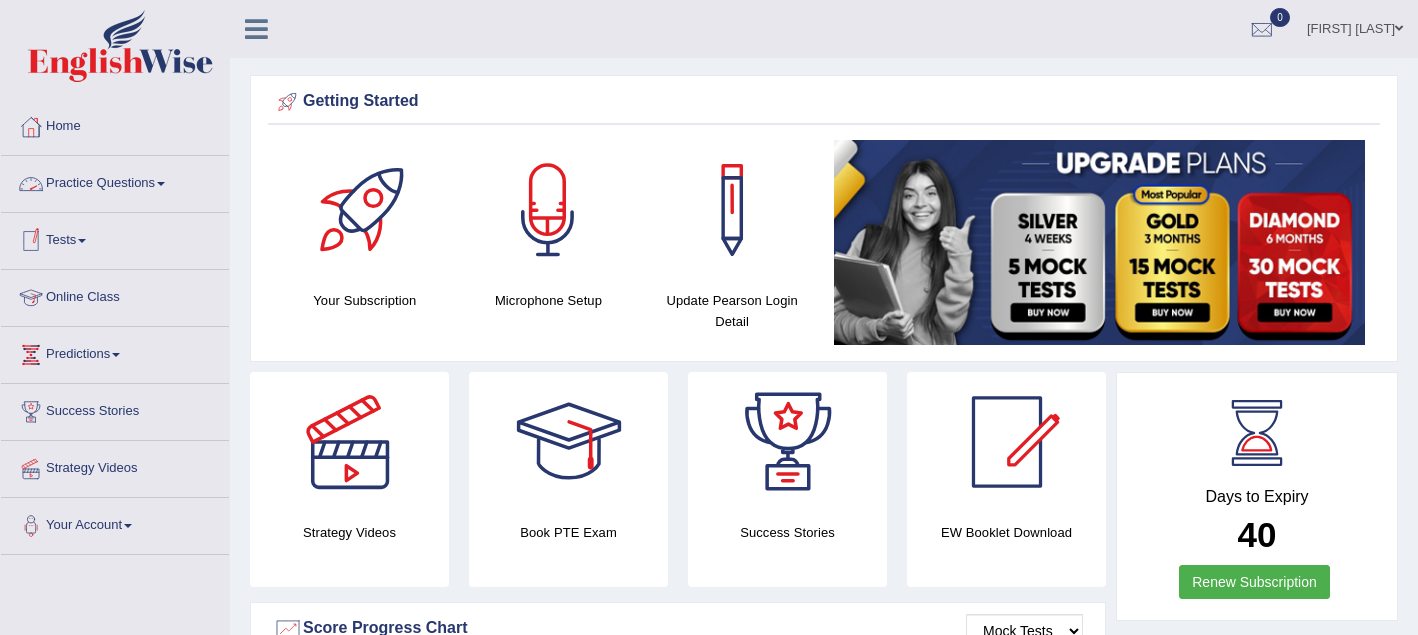 click on "Practice Questions" at bounding box center [115, 181] 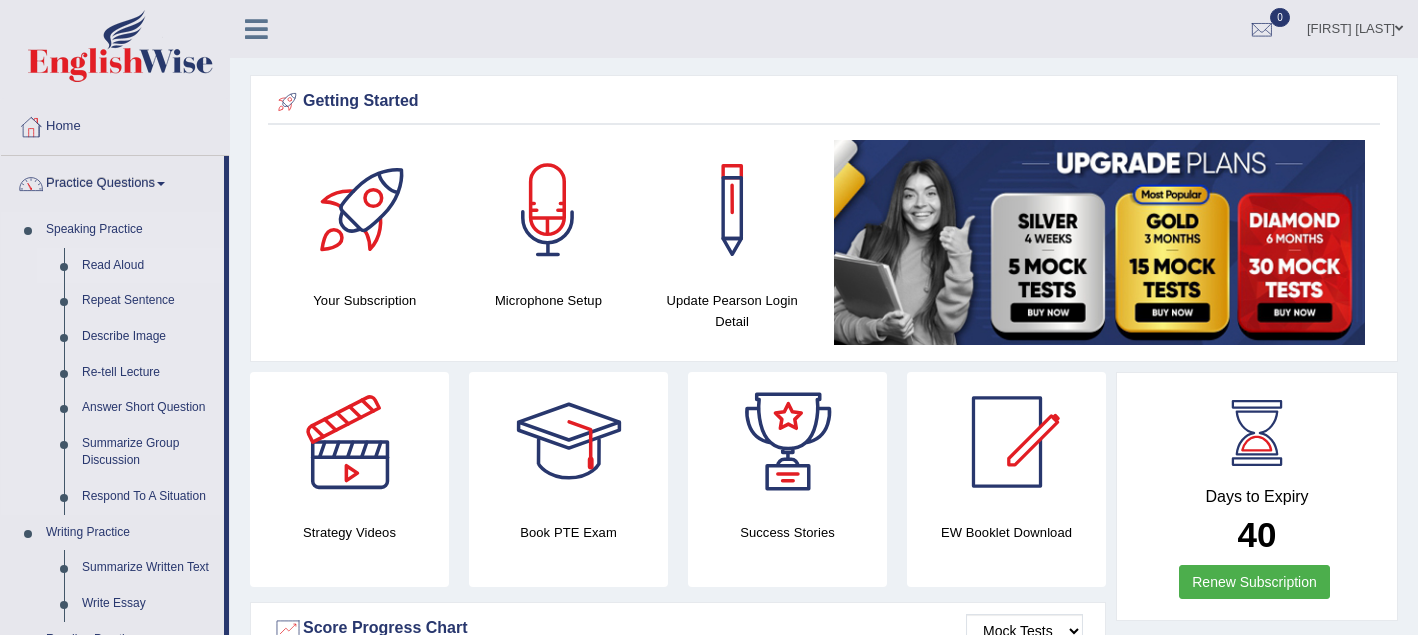 click on "Read Aloud" at bounding box center (148, 266) 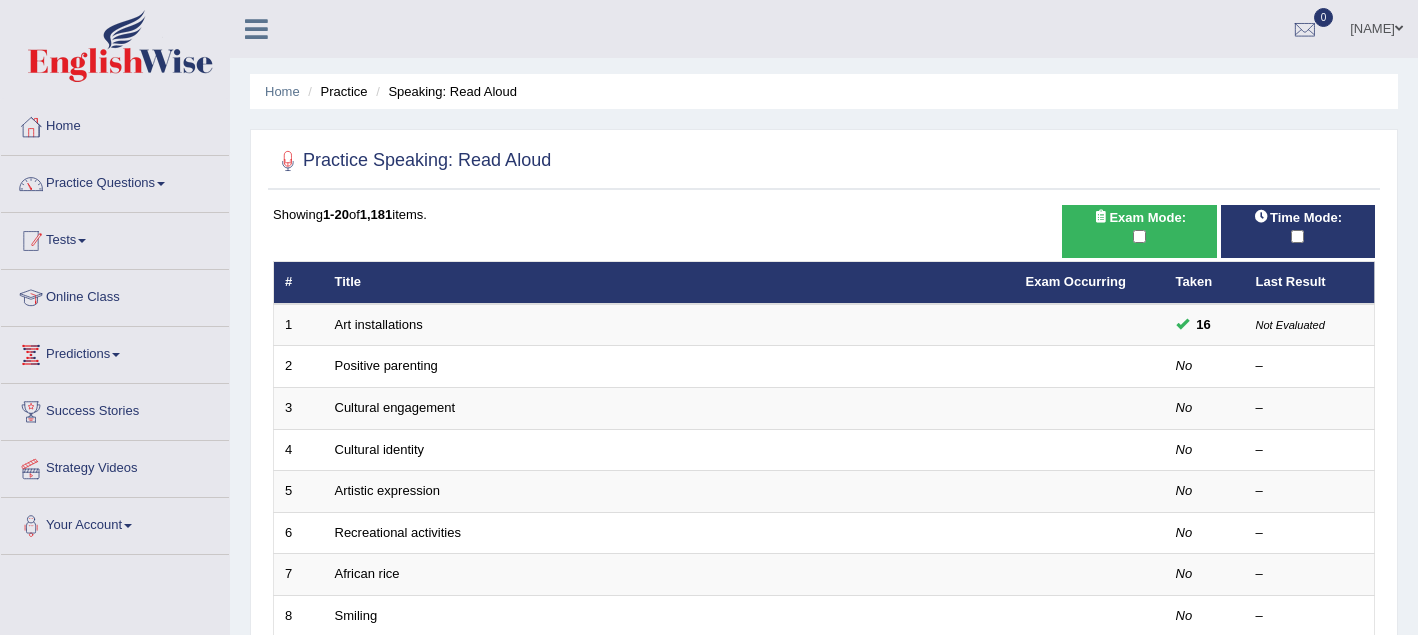 scroll, scrollTop: 0, scrollLeft: 0, axis: both 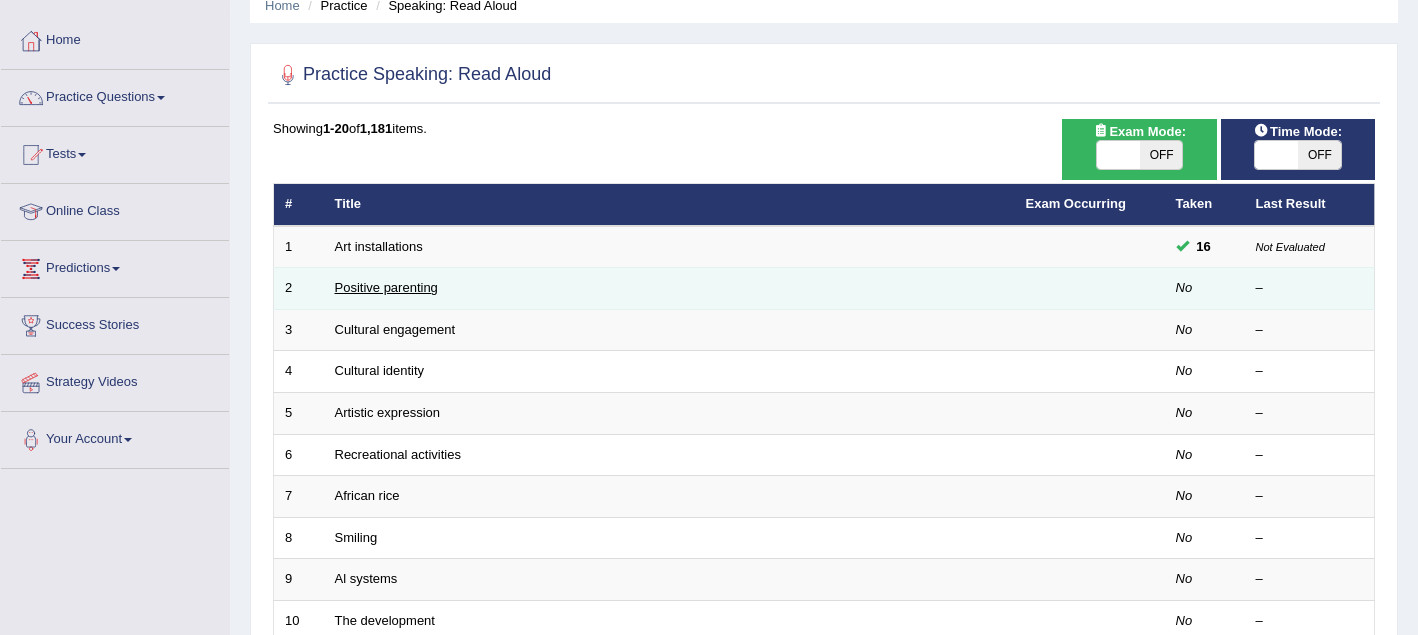 click on "Positive parenting" at bounding box center (386, 287) 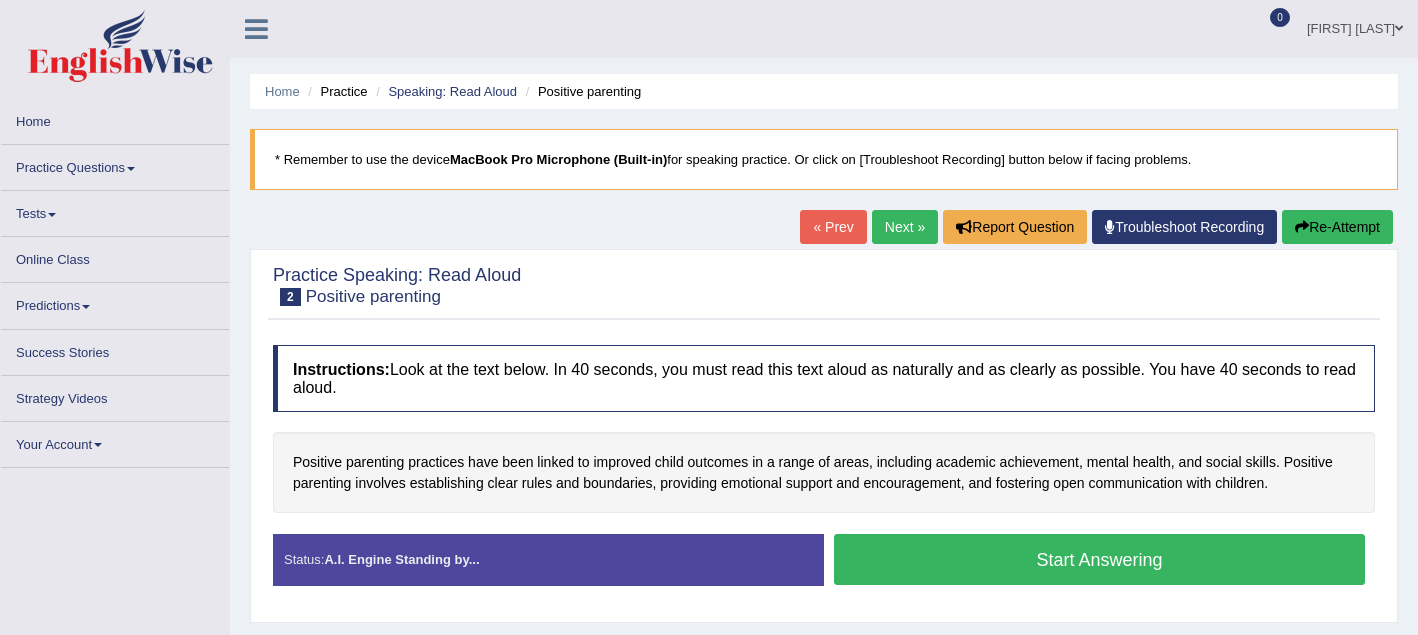 scroll, scrollTop: 0, scrollLeft: 0, axis: both 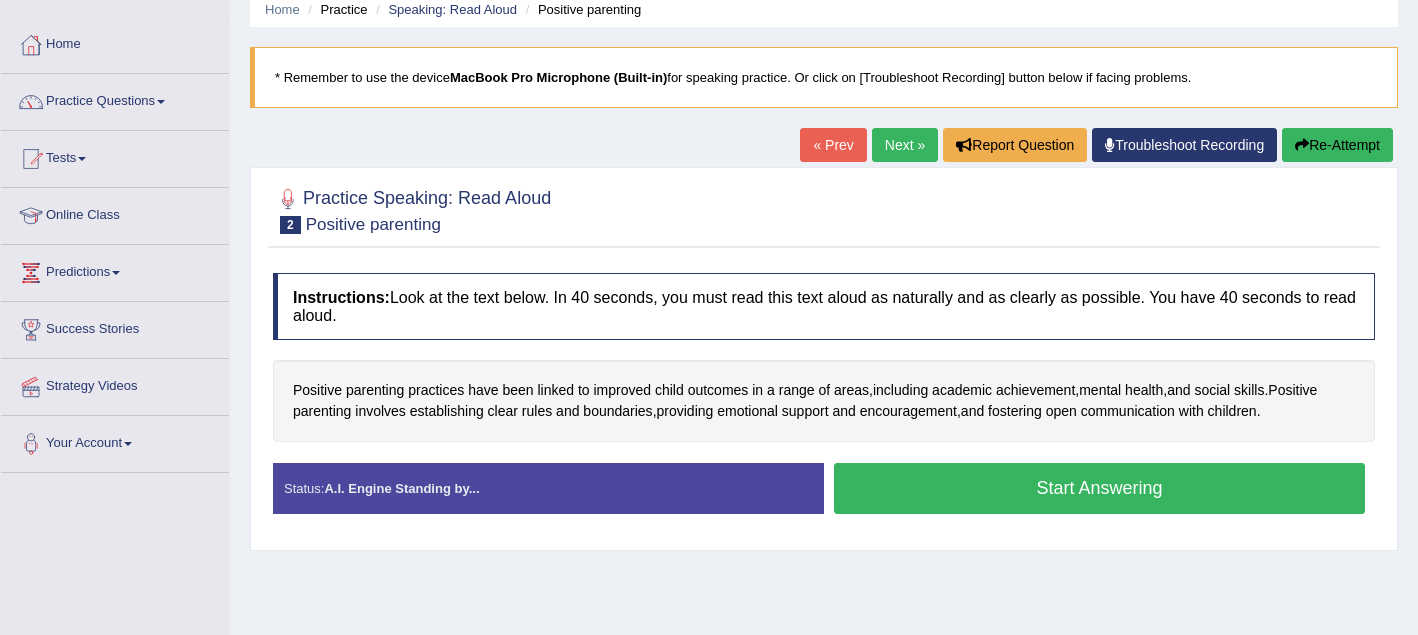 click on "Start Answering" at bounding box center [1099, 488] 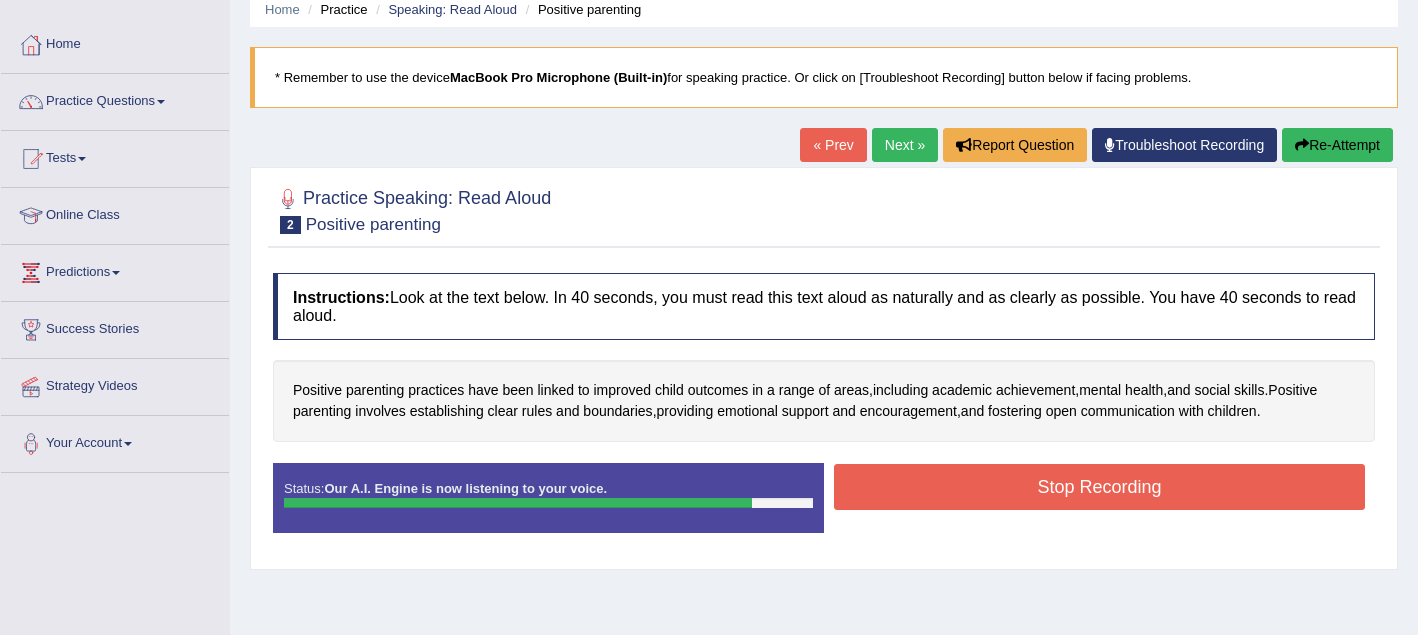 click on "Stop Recording" at bounding box center (1099, 487) 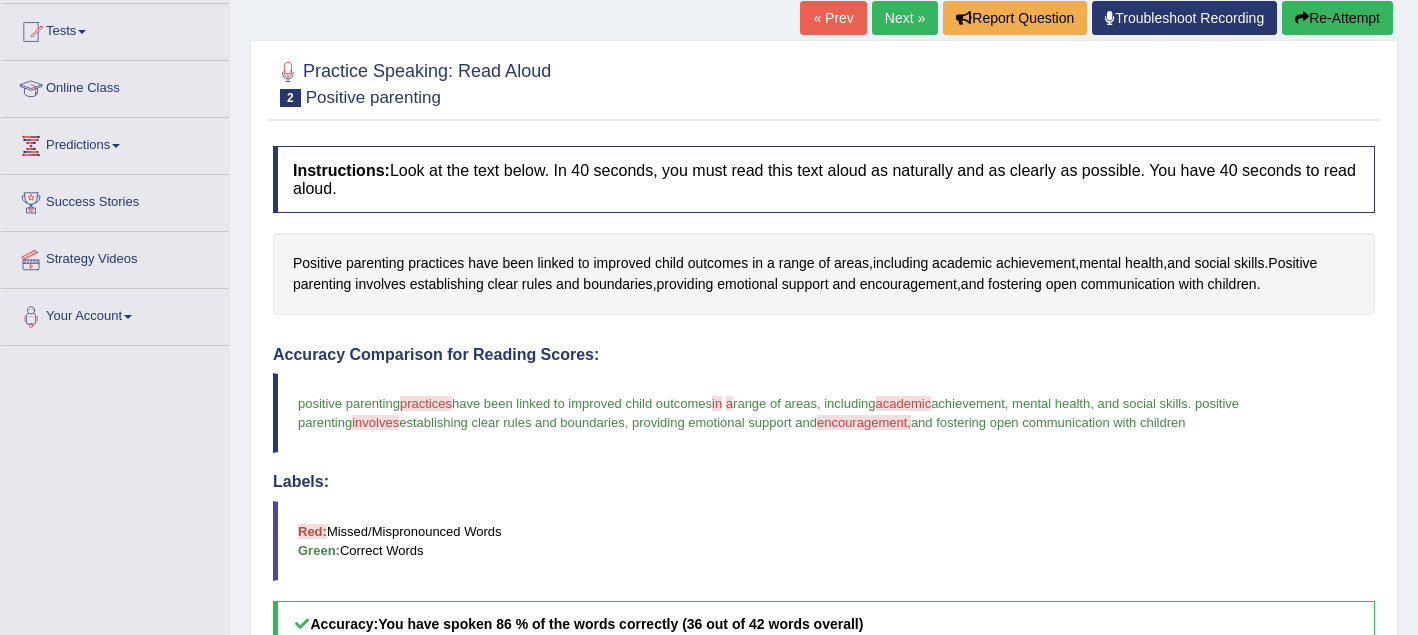 scroll, scrollTop: 176, scrollLeft: 0, axis: vertical 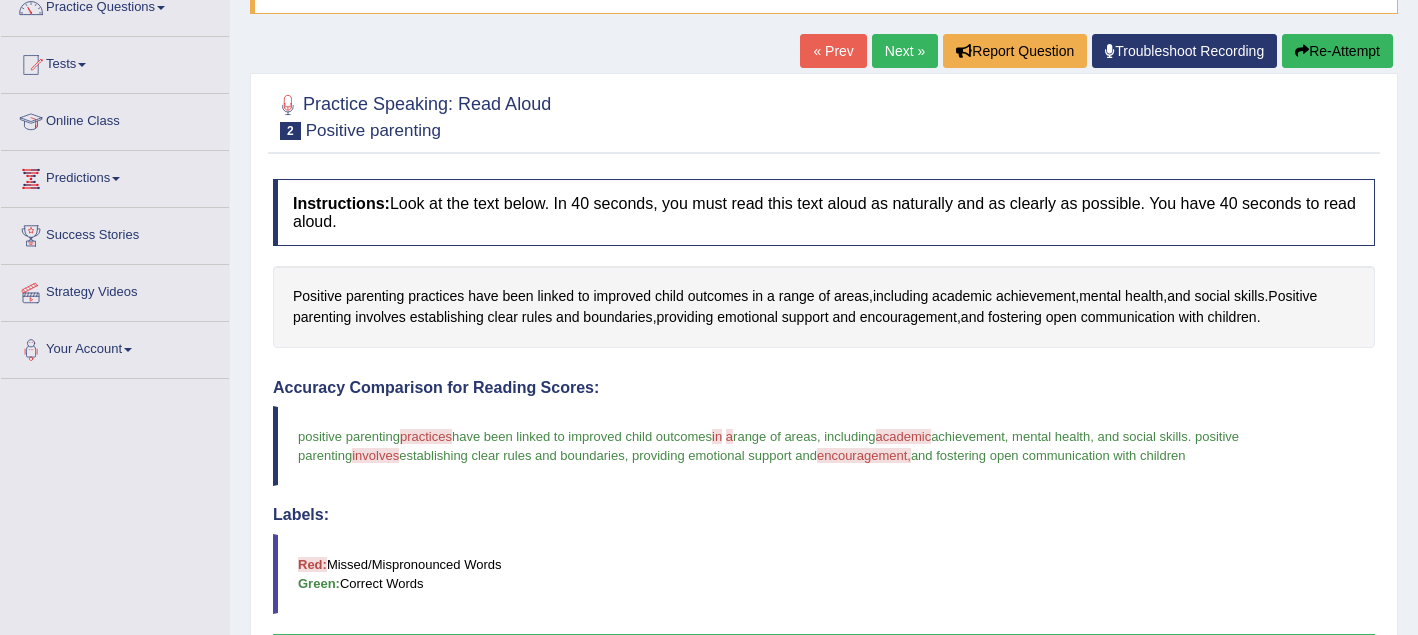 click on "Re-Attempt" at bounding box center [1337, 51] 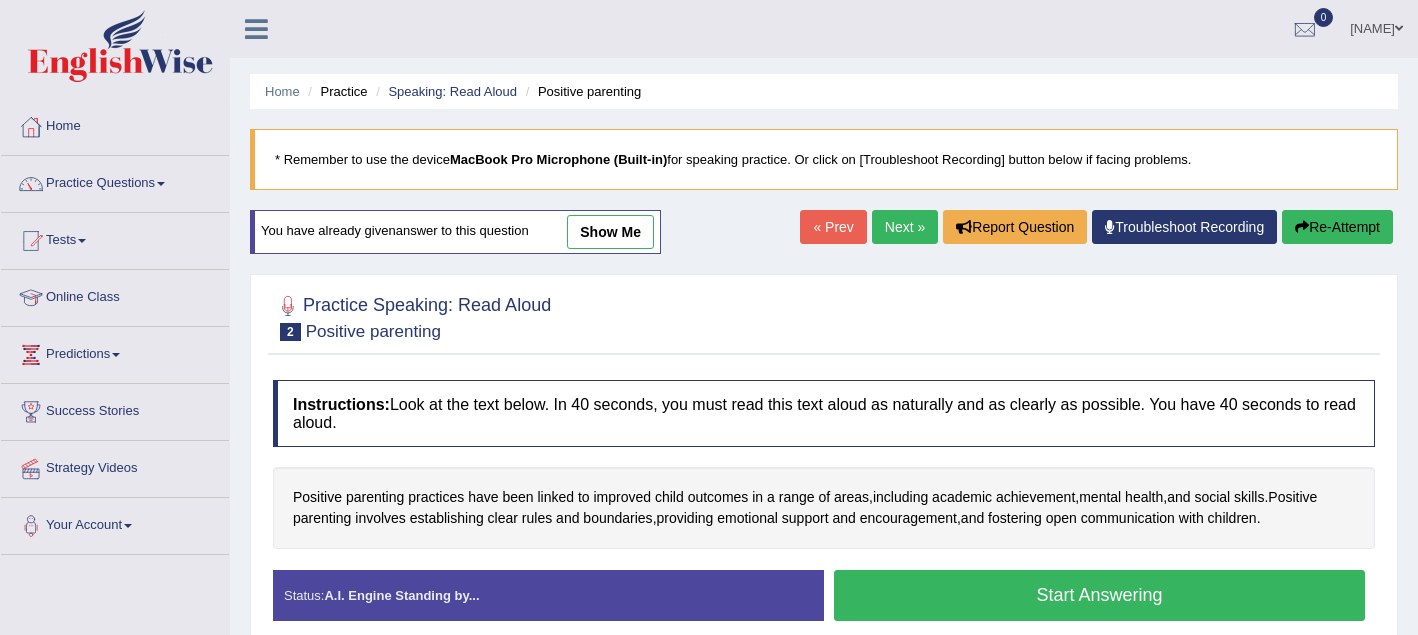 scroll, scrollTop: 176, scrollLeft: 0, axis: vertical 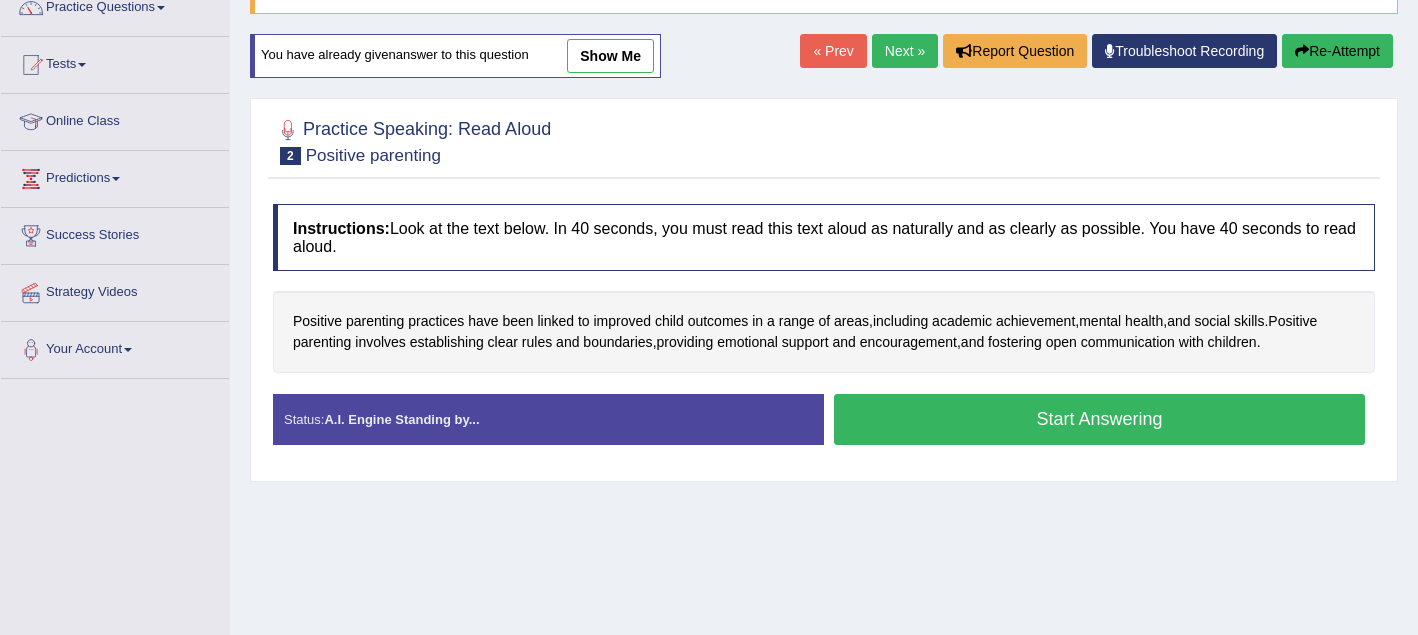 click on "Start Answering" at bounding box center (1099, 419) 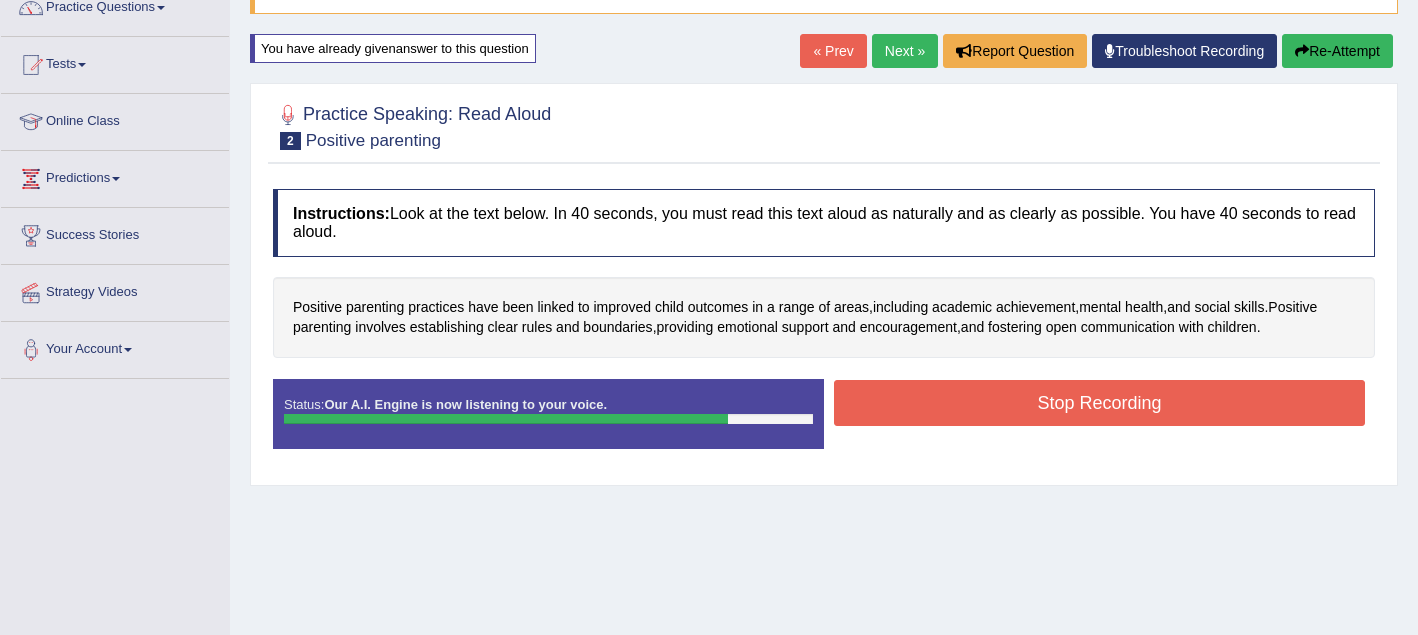 click on "Stop Recording" at bounding box center (1099, 403) 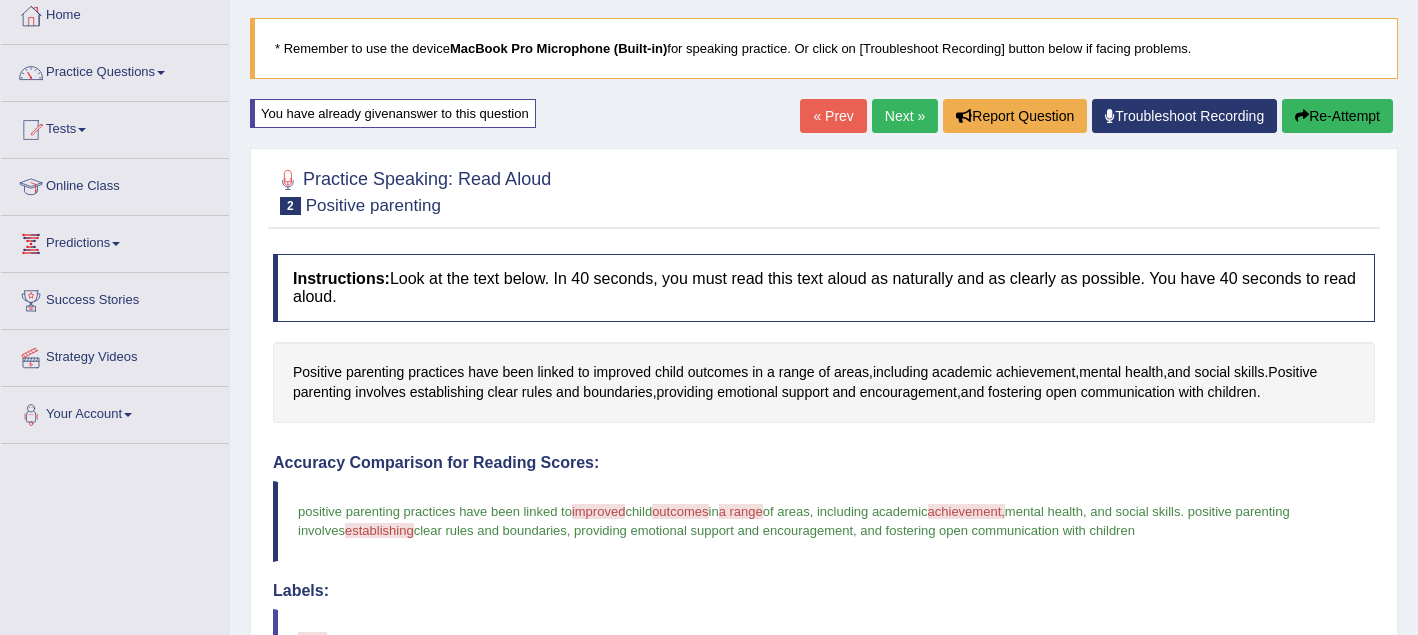 scroll, scrollTop: 110, scrollLeft: 0, axis: vertical 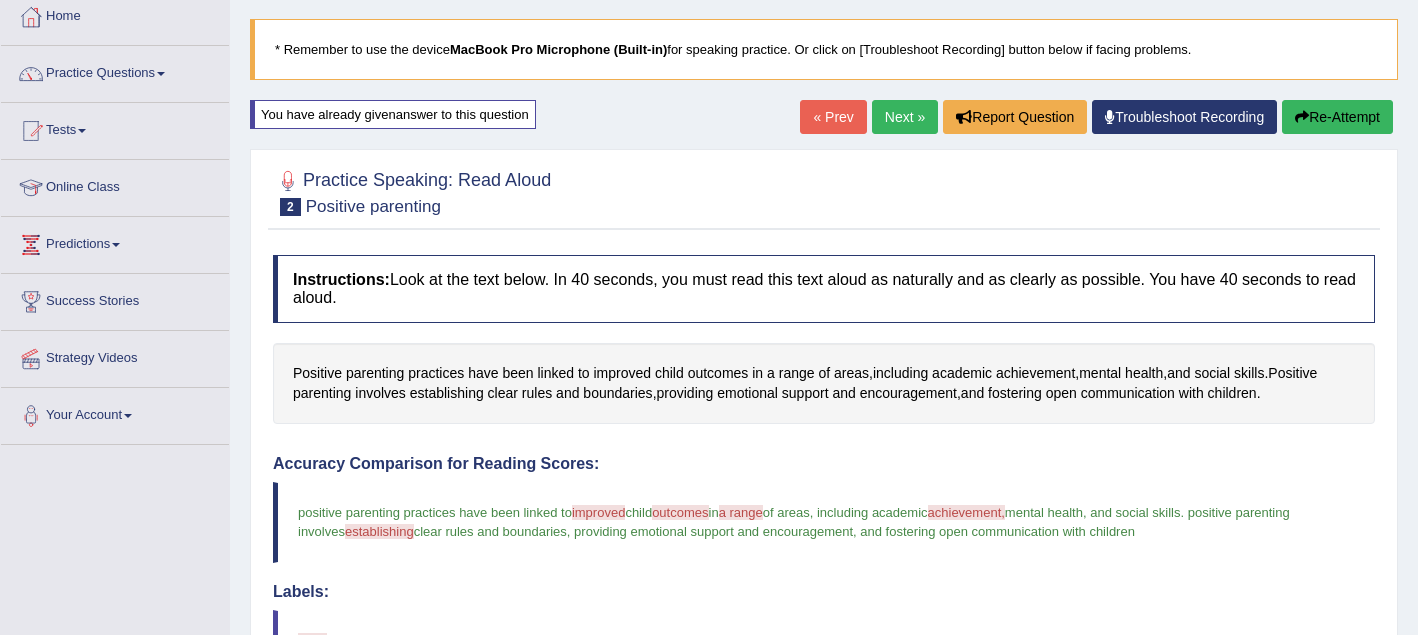 click on "Re-Attempt" at bounding box center [1337, 117] 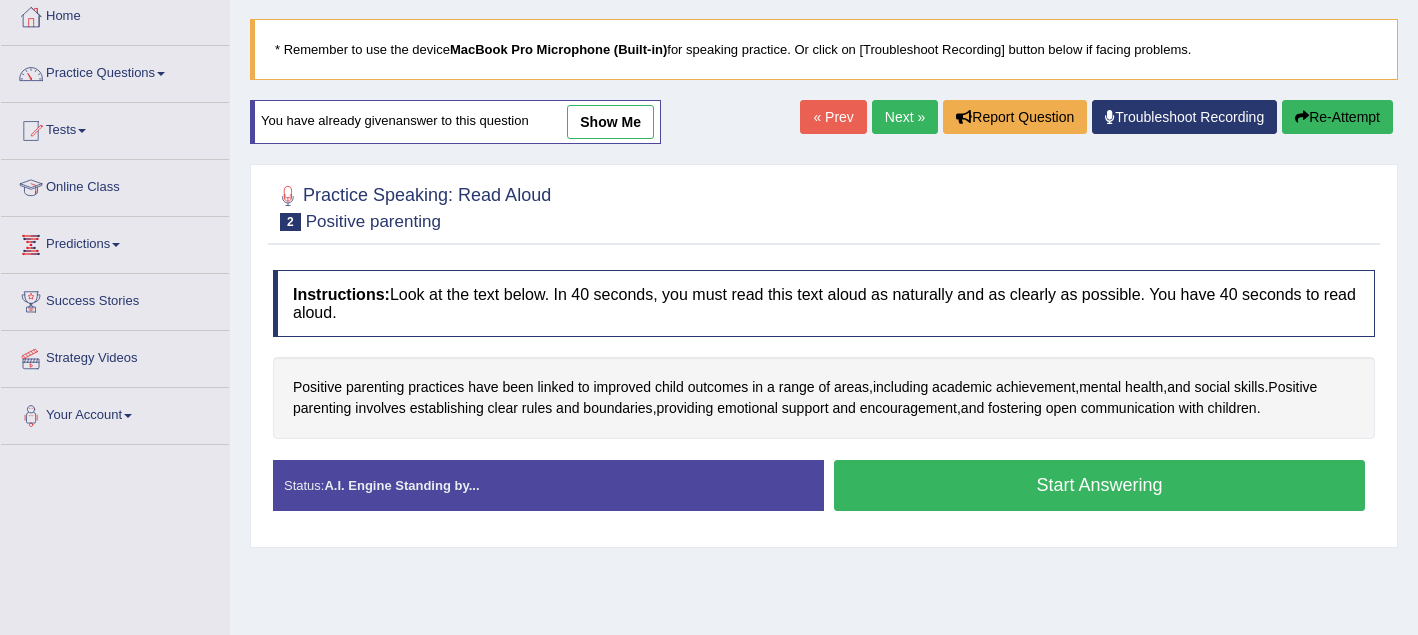 scroll, scrollTop: 0, scrollLeft: 0, axis: both 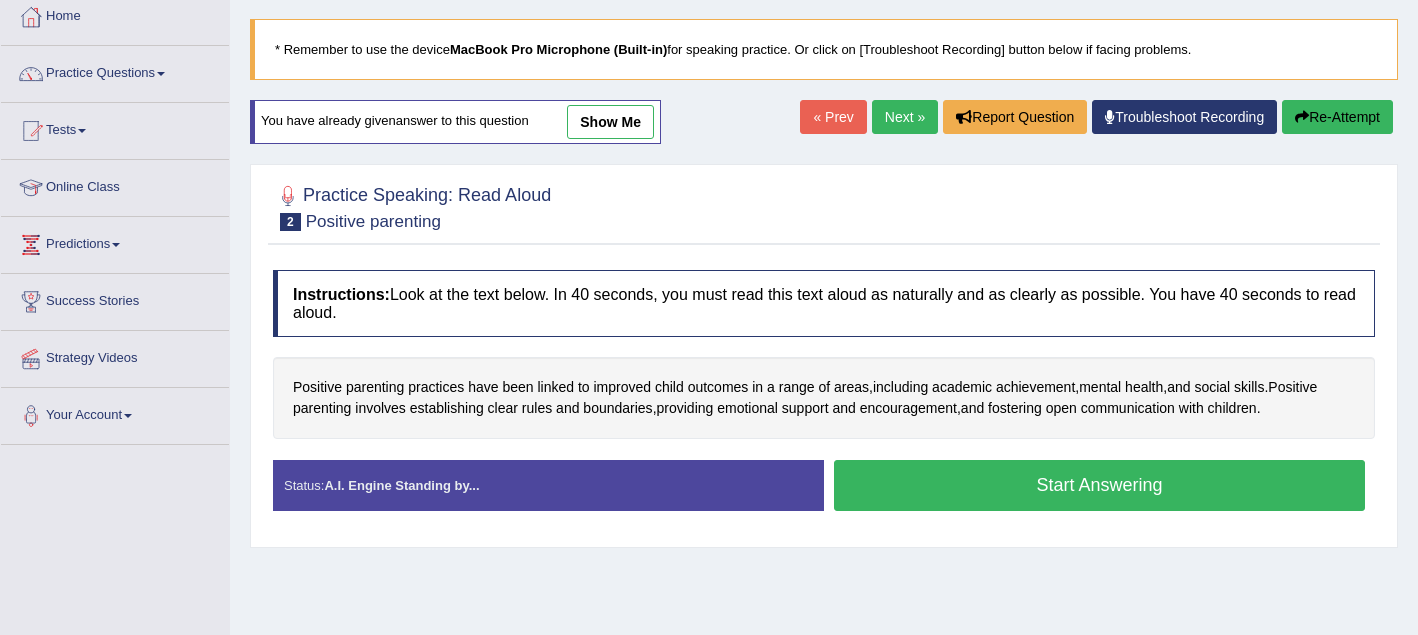 click on "Start Answering" at bounding box center [1099, 485] 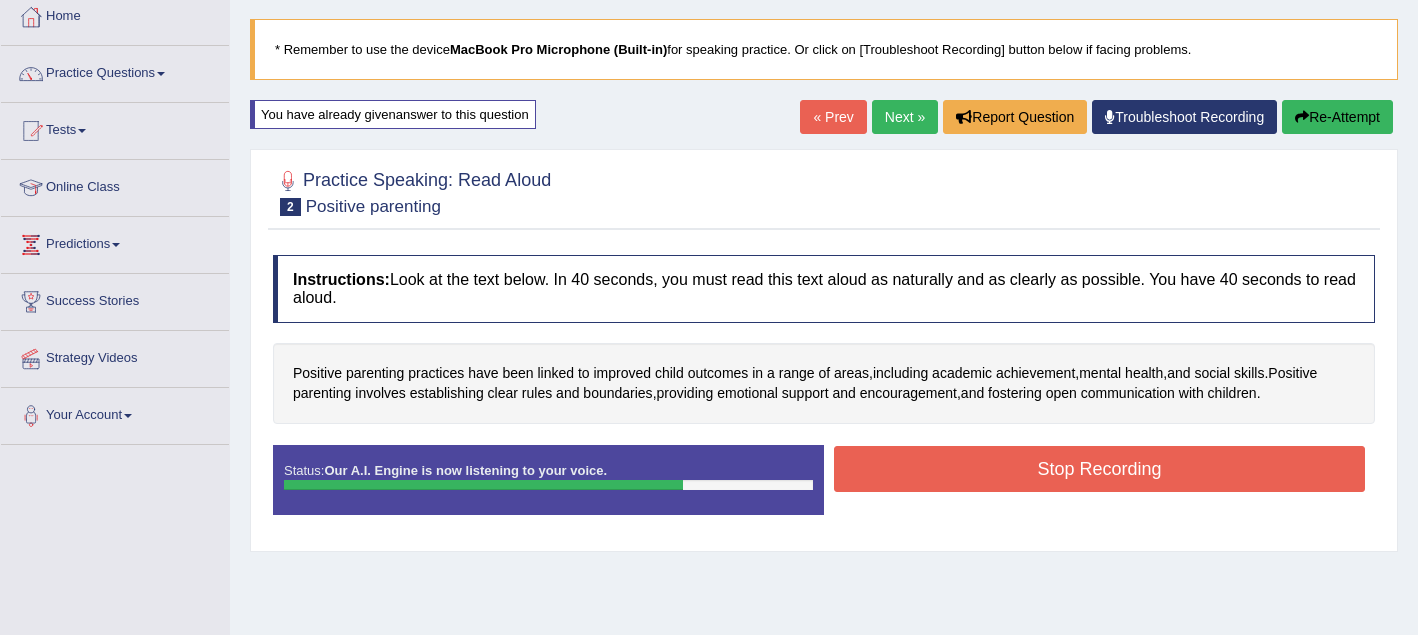 click on "Stop Recording" at bounding box center (1099, 469) 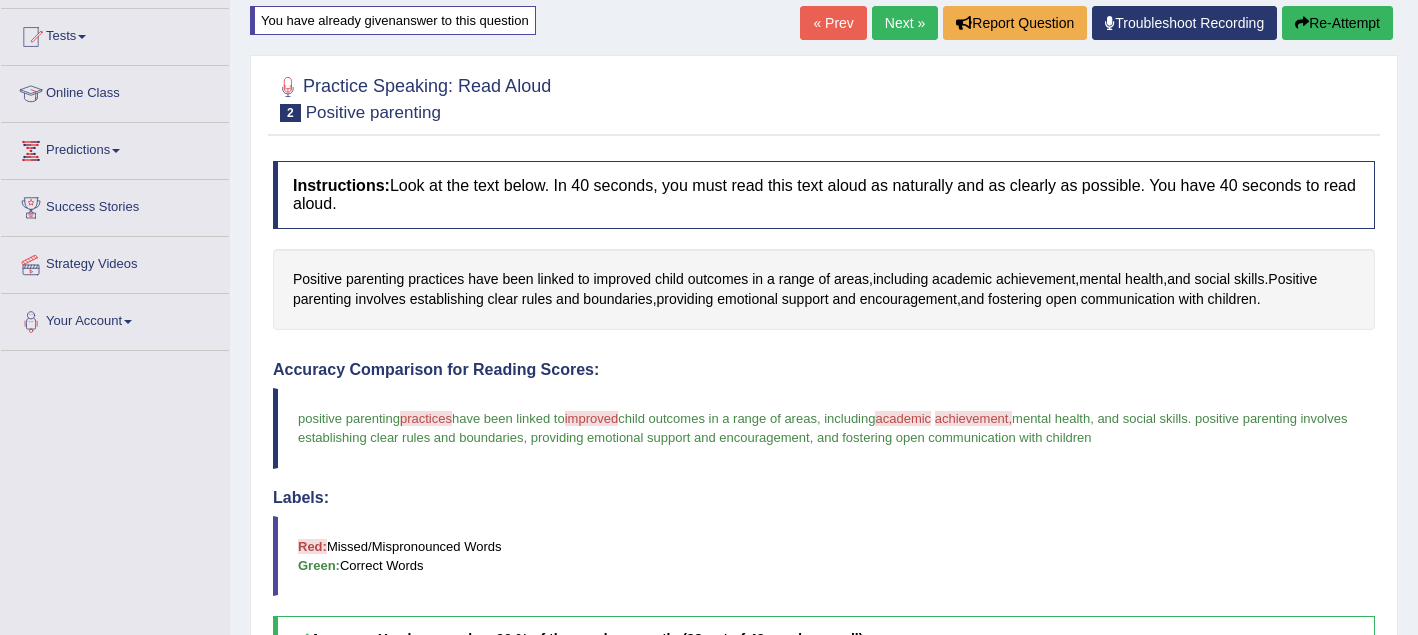 scroll, scrollTop: 187, scrollLeft: 0, axis: vertical 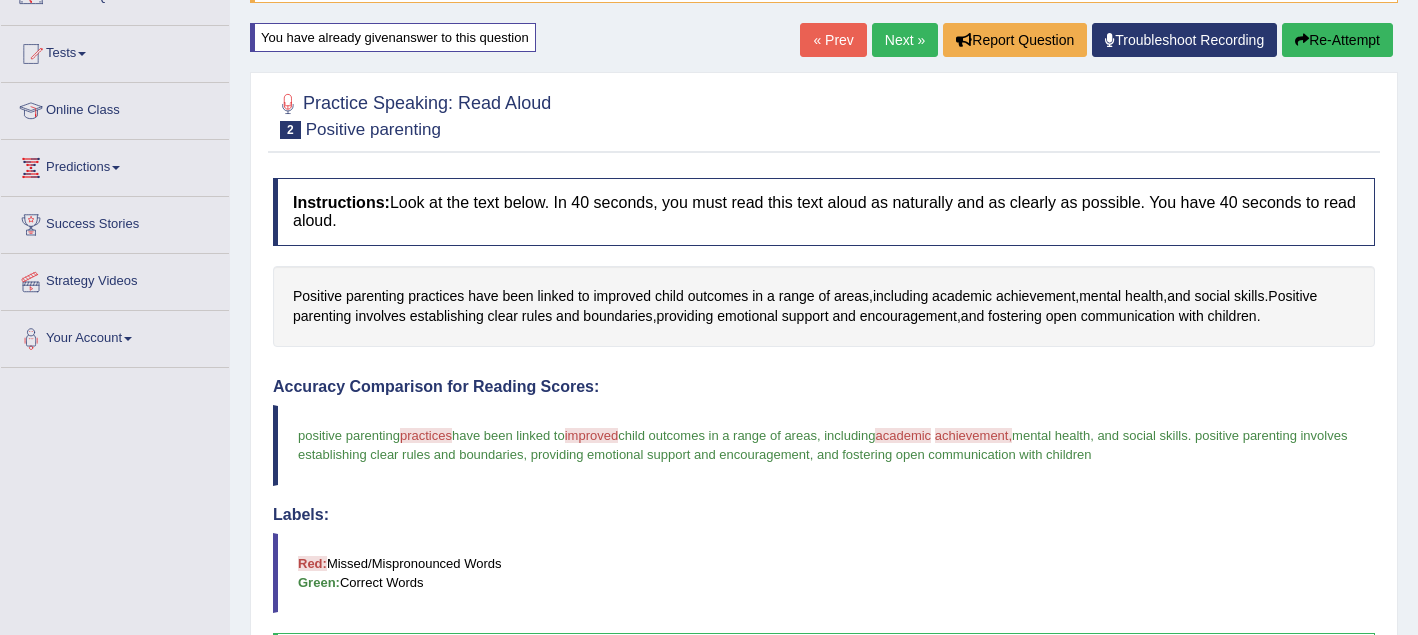 click on "Re-Attempt" at bounding box center [1337, 40] 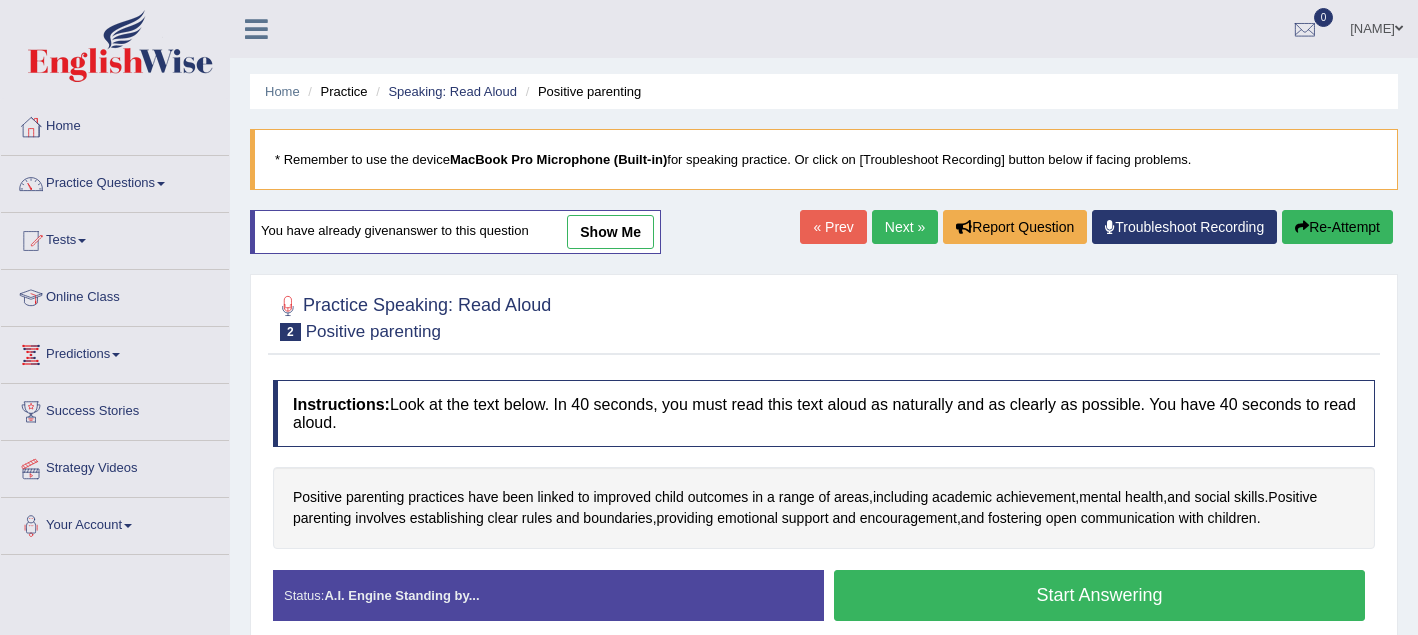 scroll, scrollTop: 198, scrollLeft: 0, axis: vertical 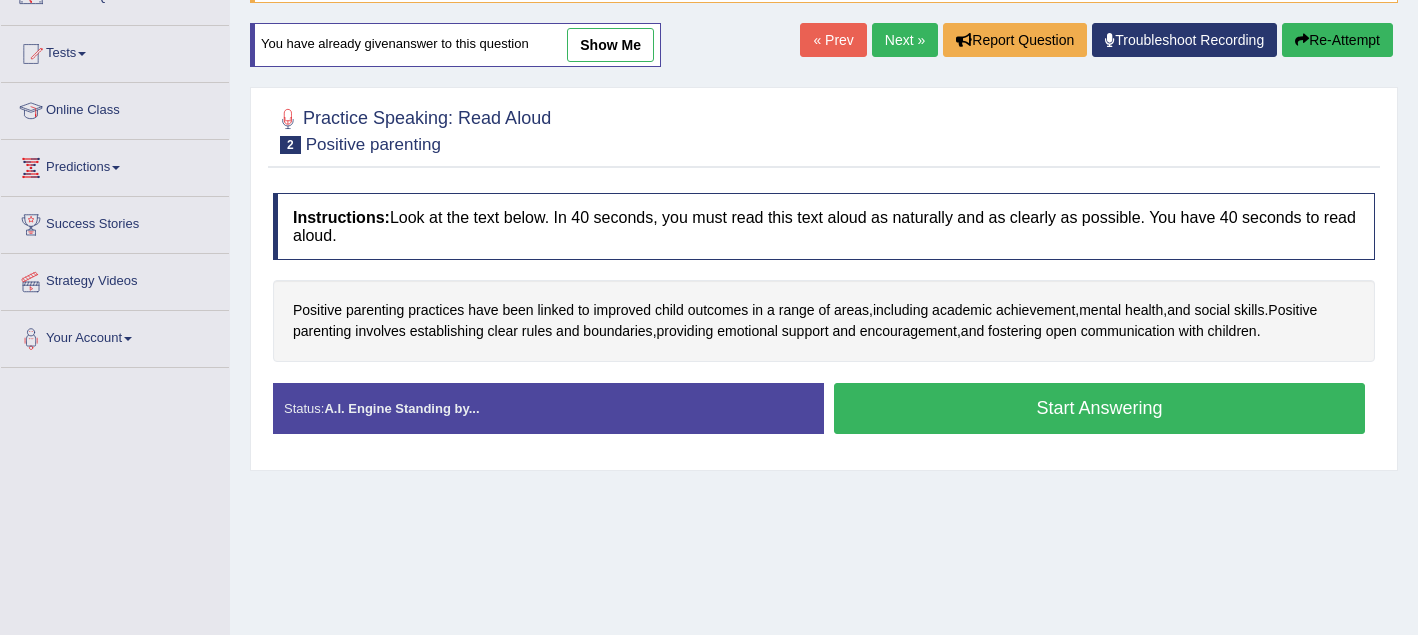 click on "Start Answering" at bounding box center (1099, 408) 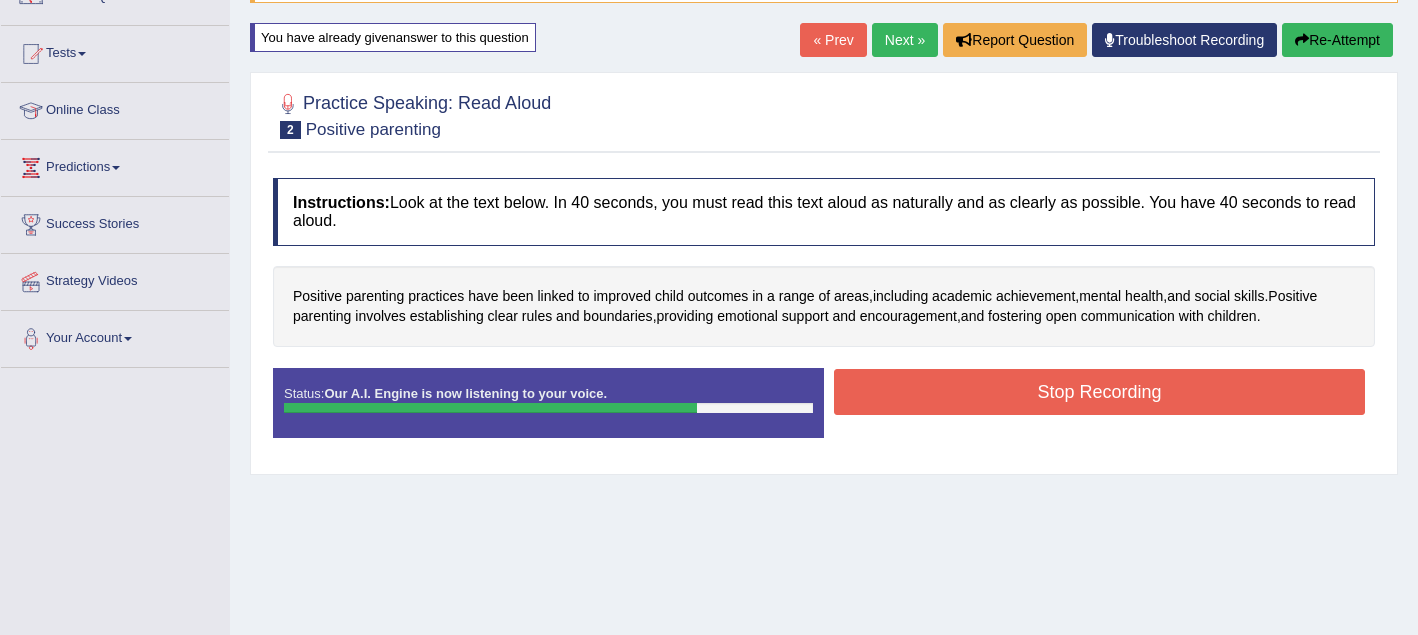click on "Stop Recording" at bounding box center [1099, 392] 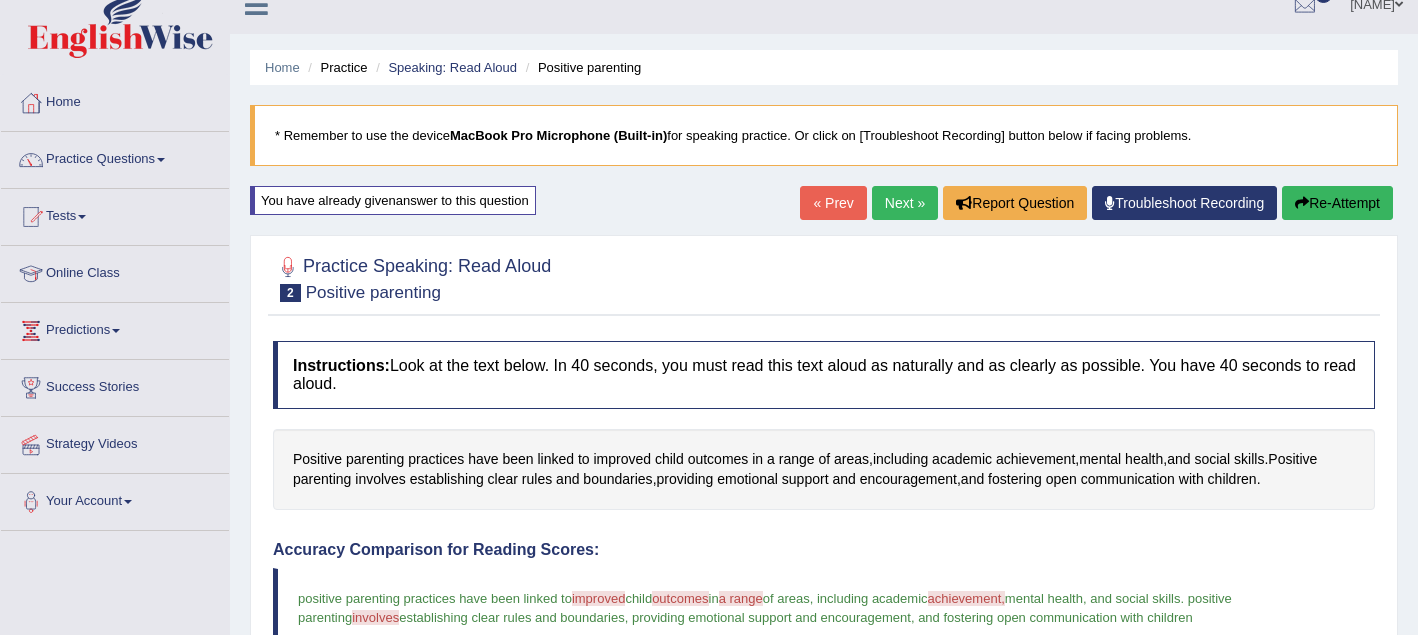 scroll, scrollTop: 15, scrollLeft: 0, axis: vertical 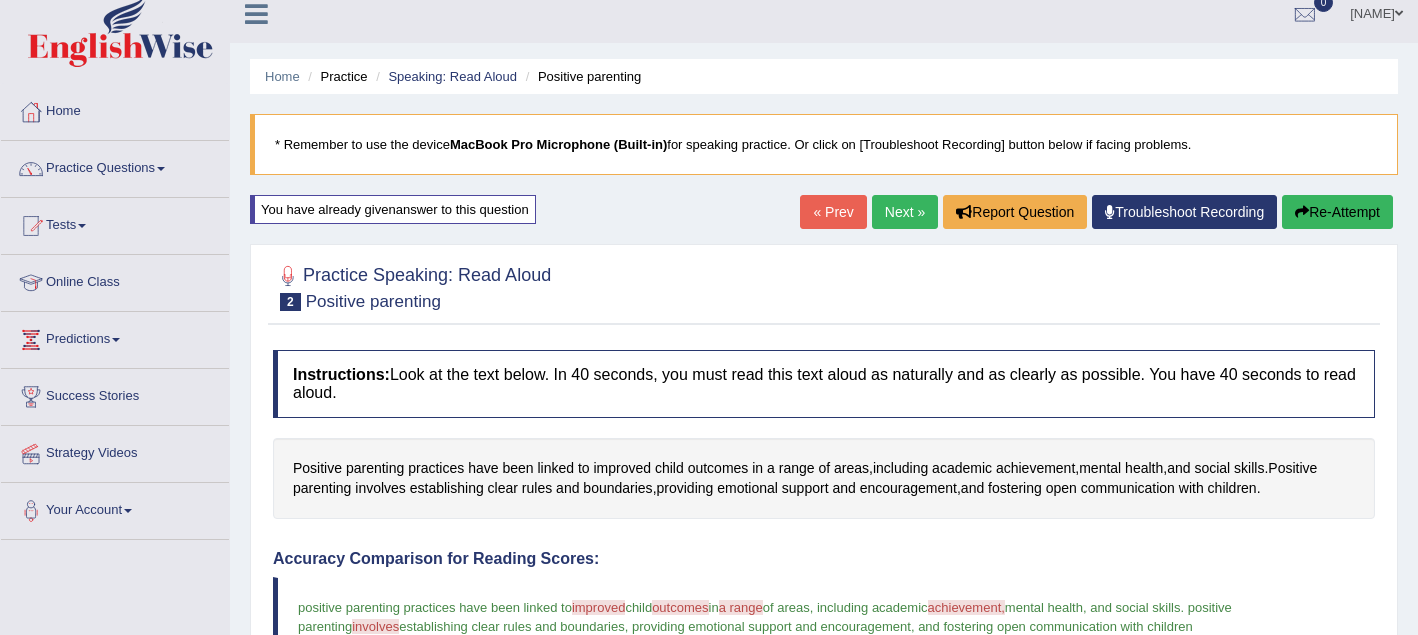 click on "Re-Attempt" at bounding box center [1337, 212] 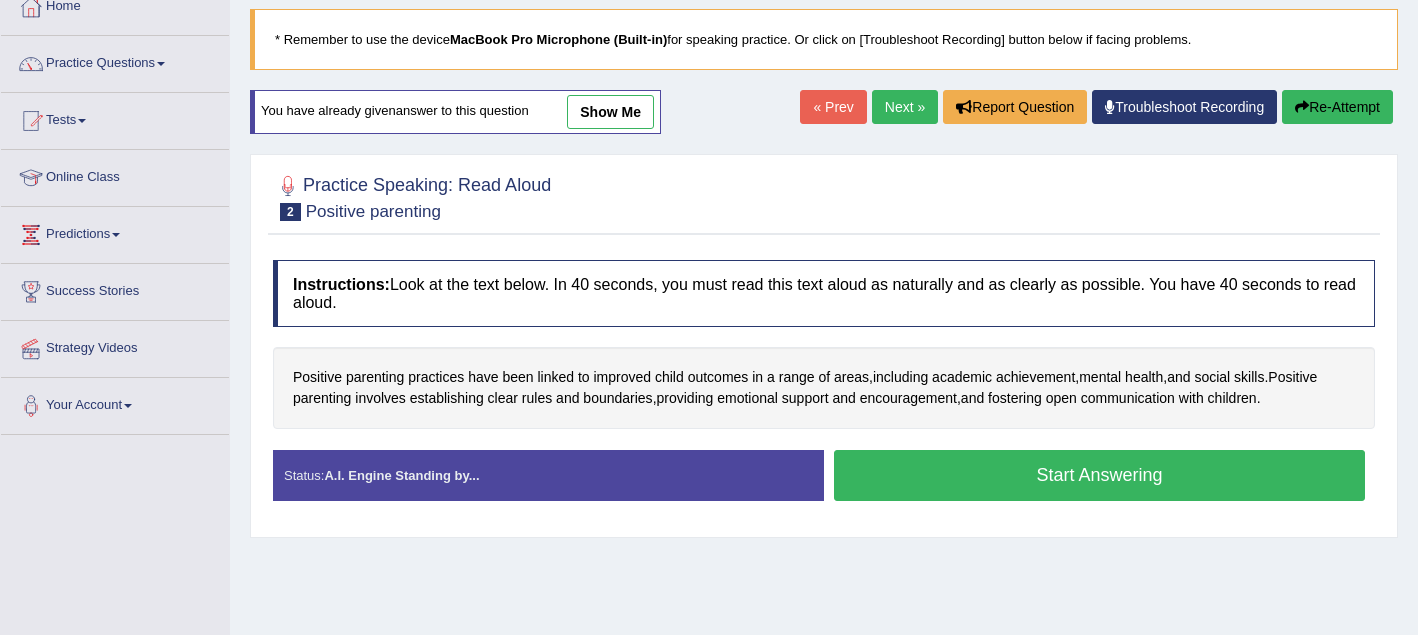 scroll, scrollTop: 0, scrollLeft: 0, axis: both 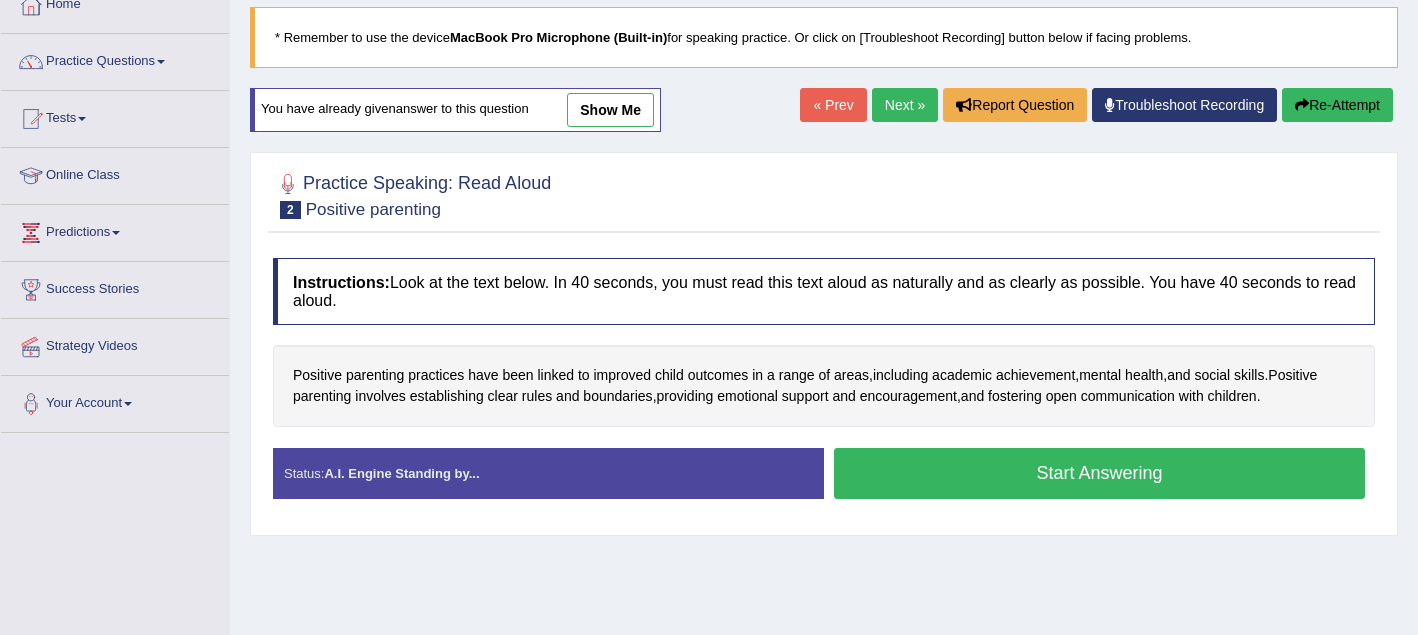 click on "Start Answering" at bounding box center (1099, 473) 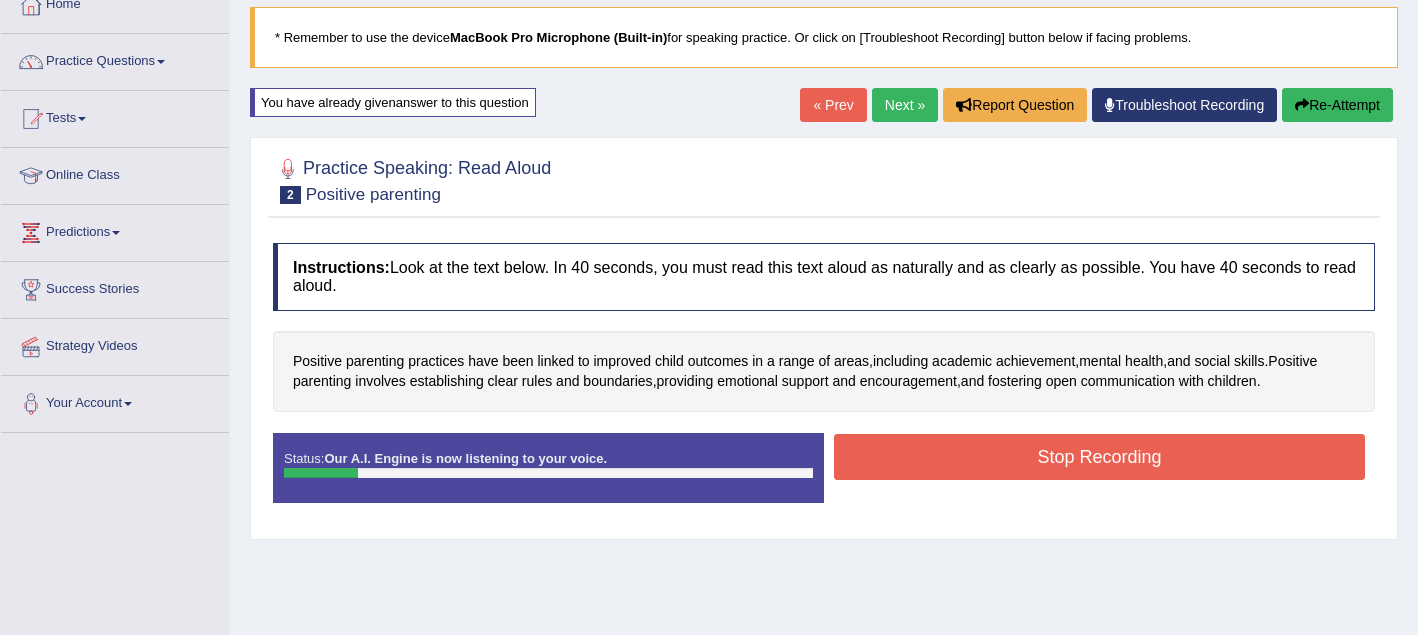 click on "Stop Recording" at bounding box center [1099, 457] 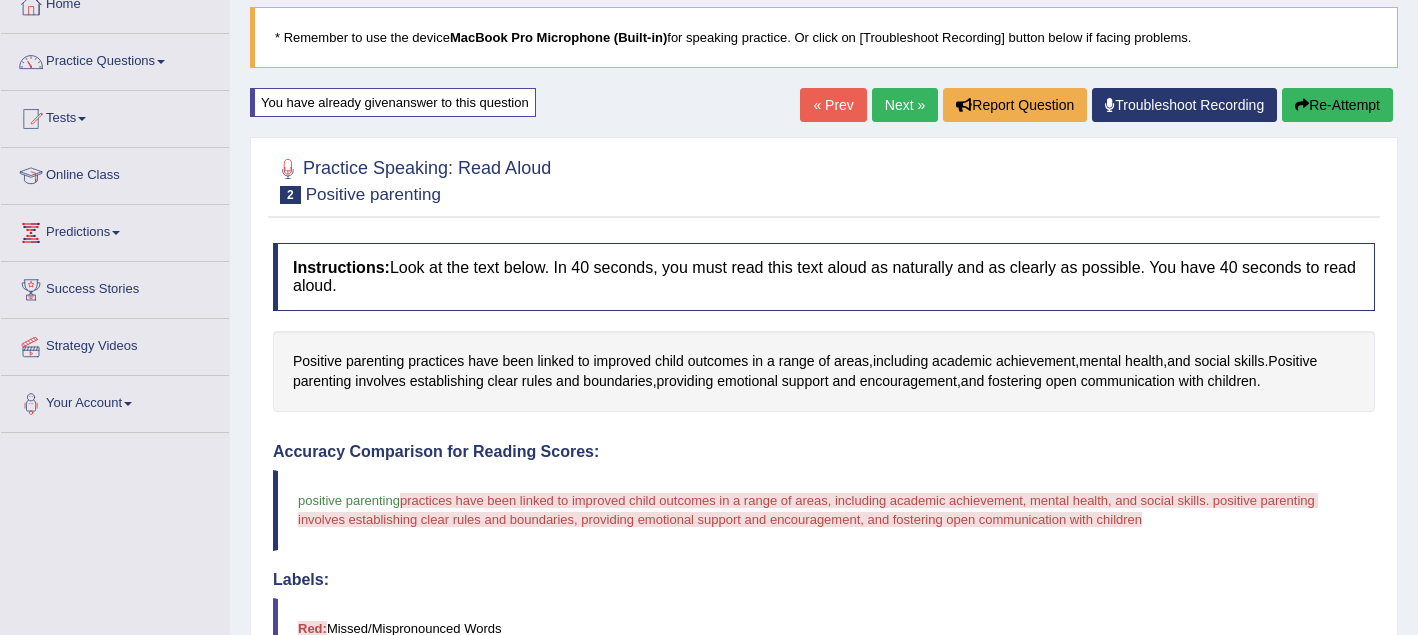 click on "Re-Attempt" at bounding box center (1337, 105) 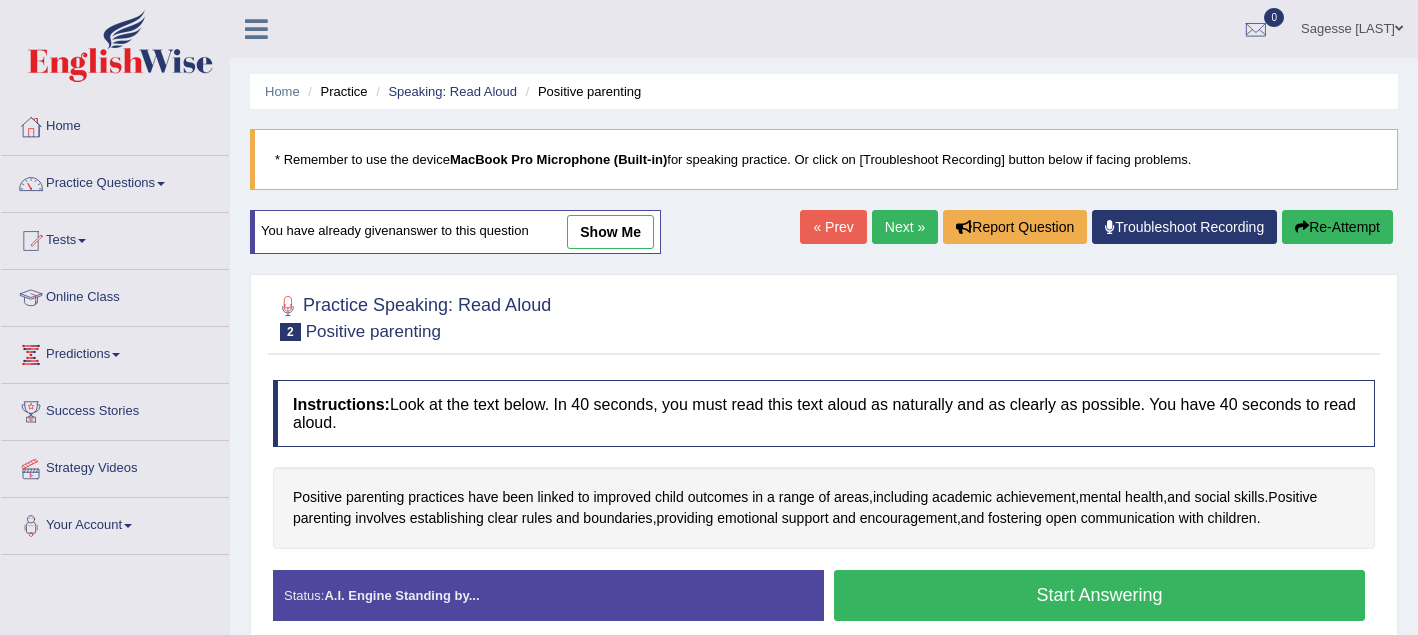 scroll, scrollTop: 127, scrollLeft: 0, axis: vertical 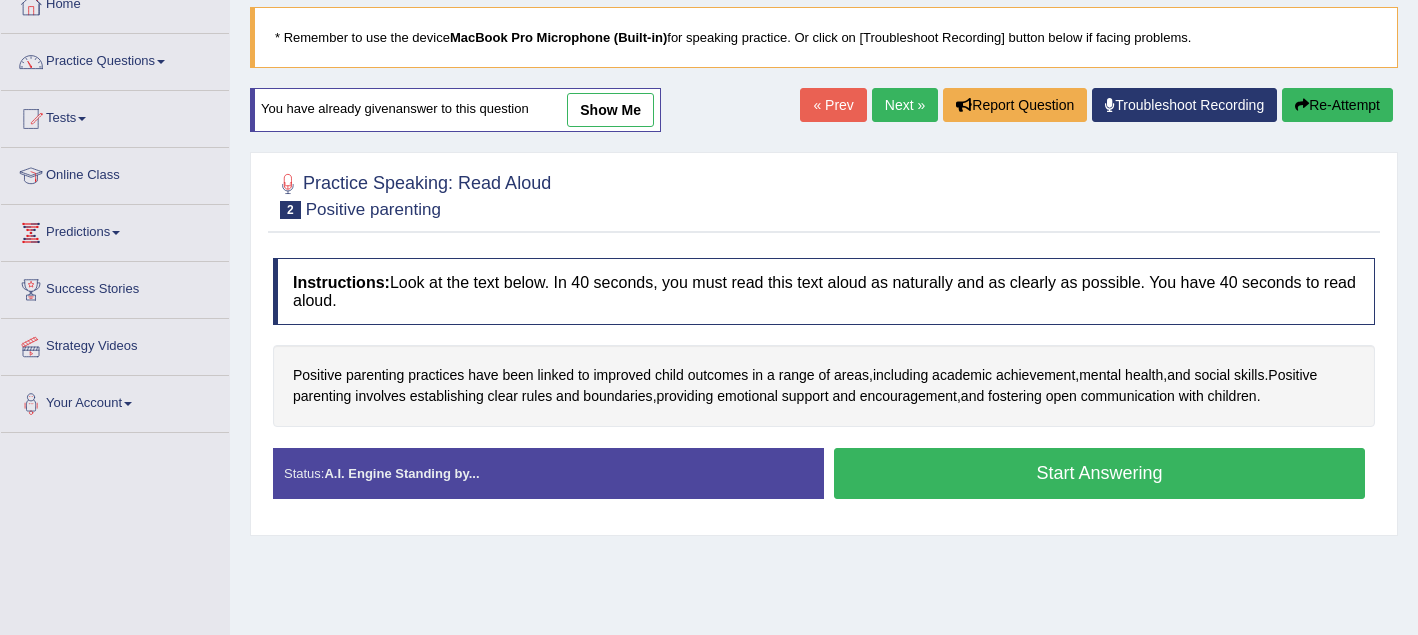 click on "Start Answering" at bounding box center (1099, 473) 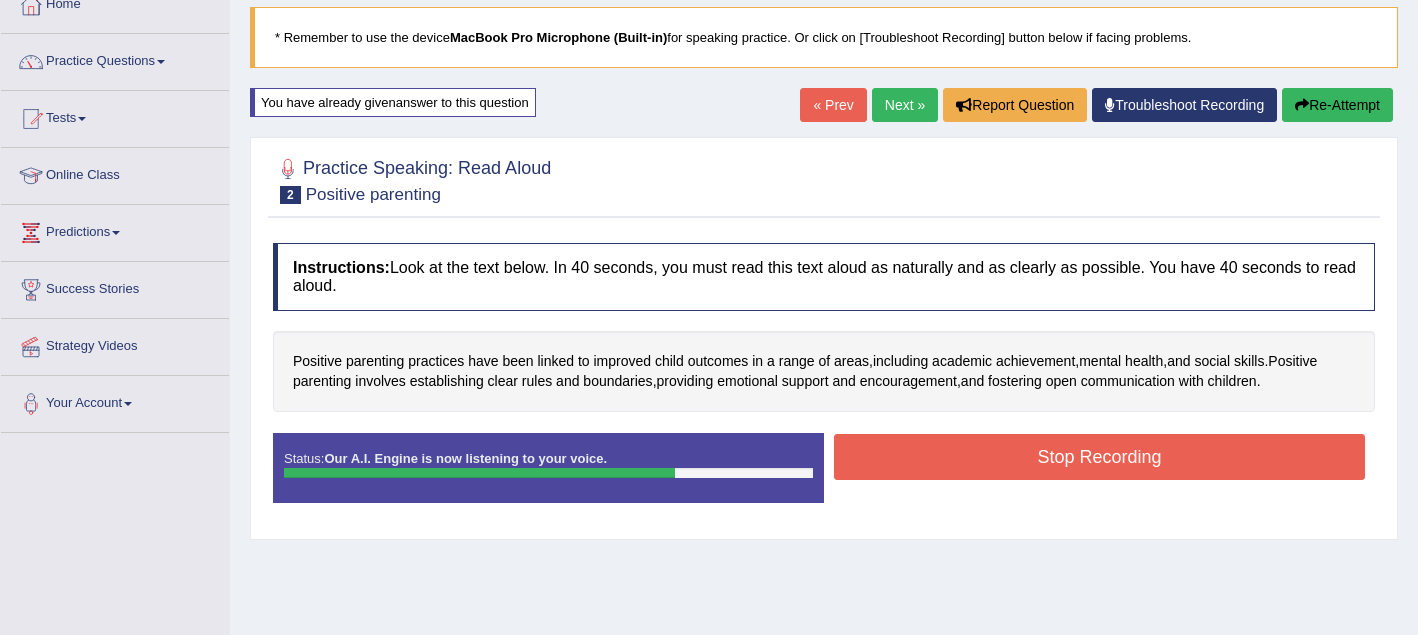 click on "Stop Recording" at bounding box center [1099, 457] 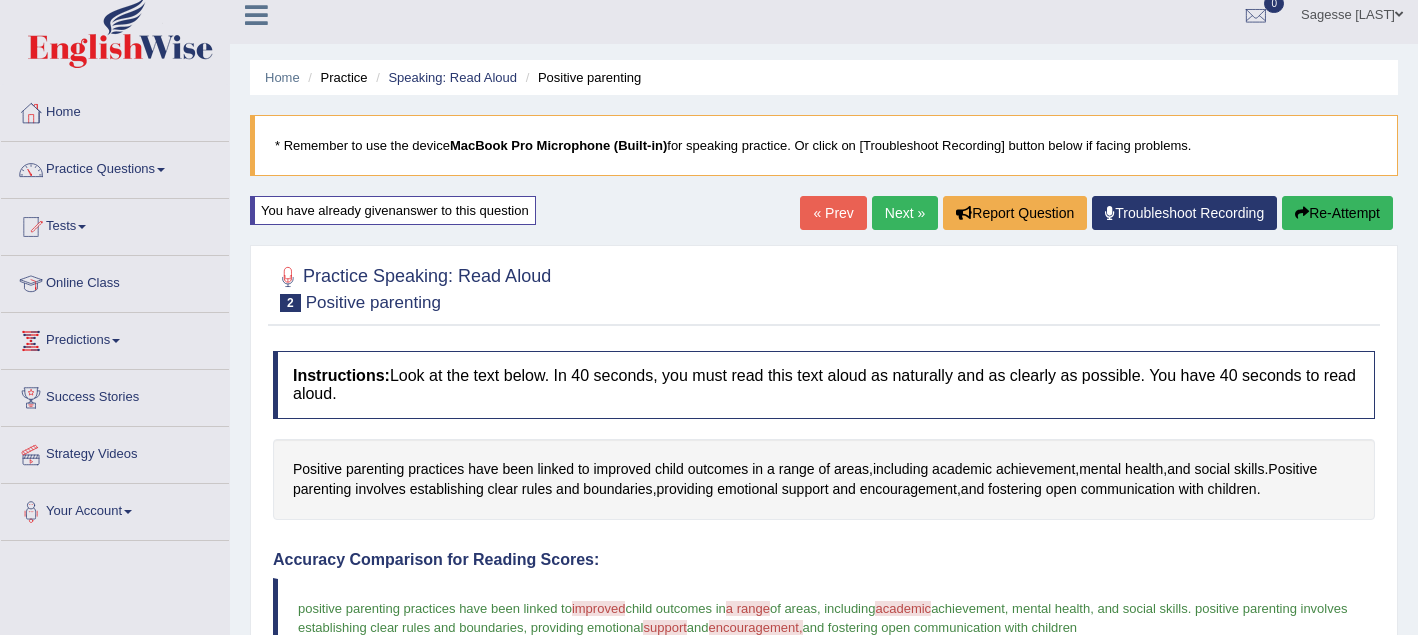 scroll, scrollTop: 21, scrollLeft: 0, axis: vertical 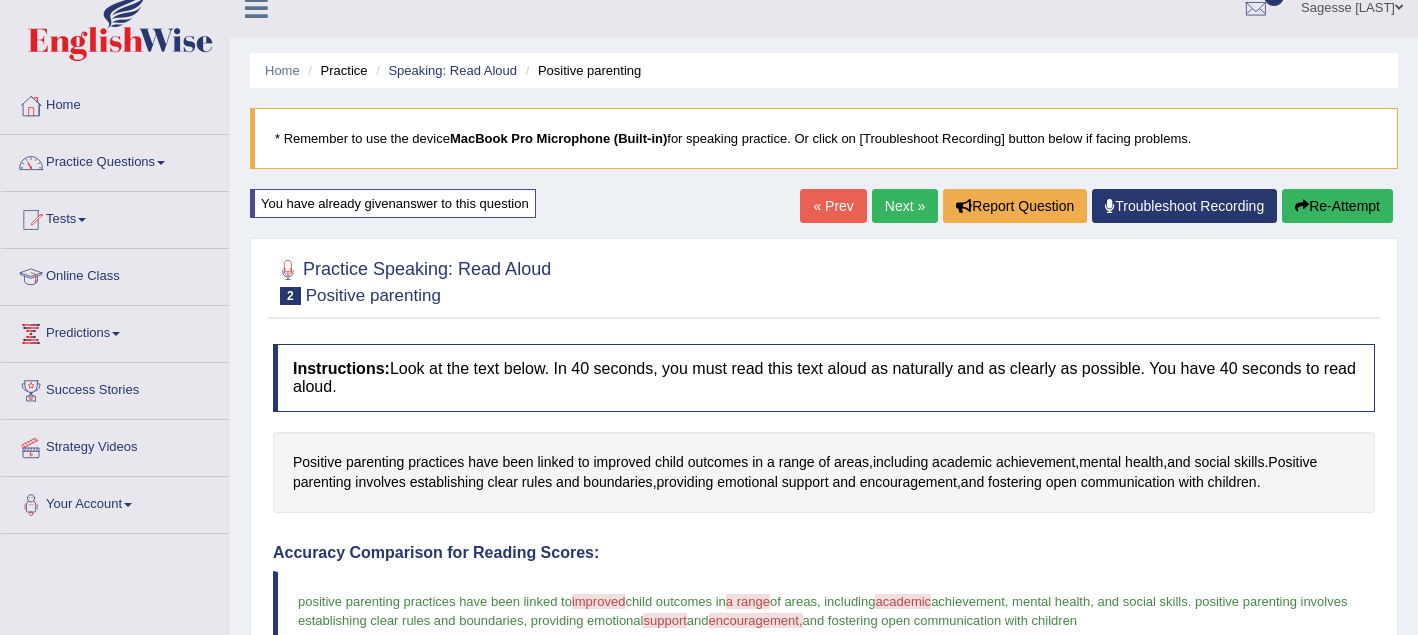 click on "Re-Attempt" at bounding box center [1337, 206] 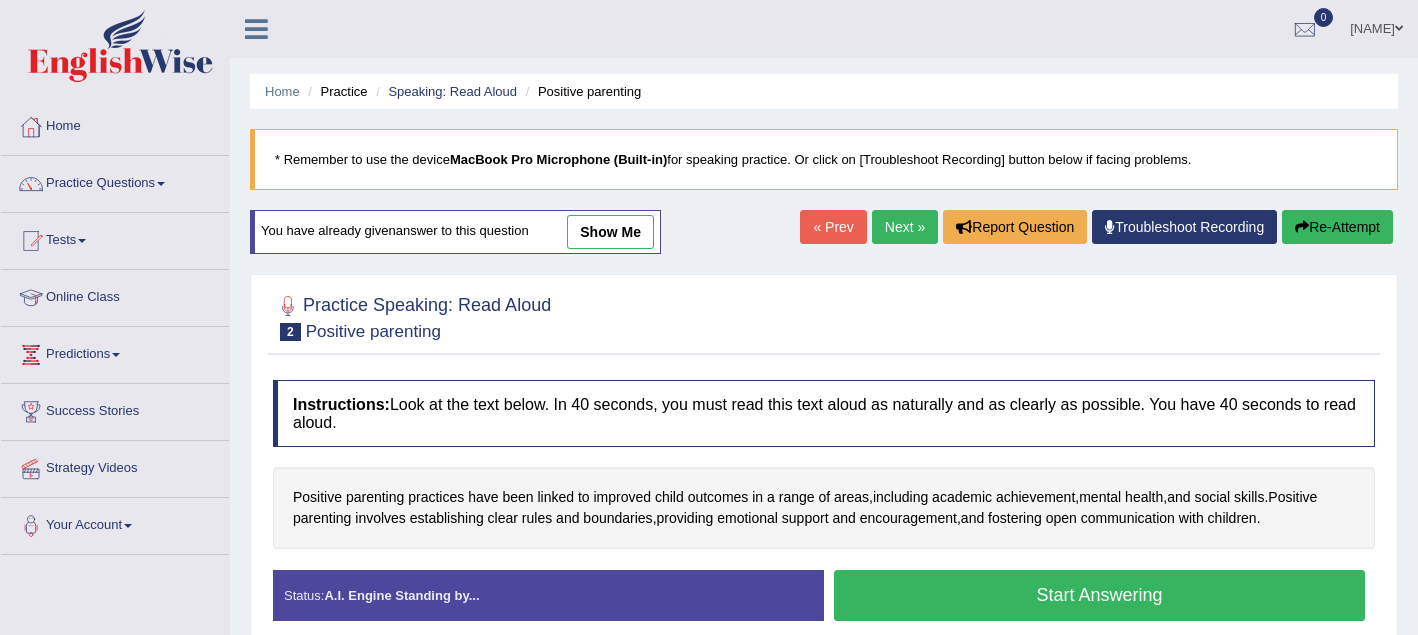 scroll, scrollTop: 175, scrollLeft: 0, axis: vertical 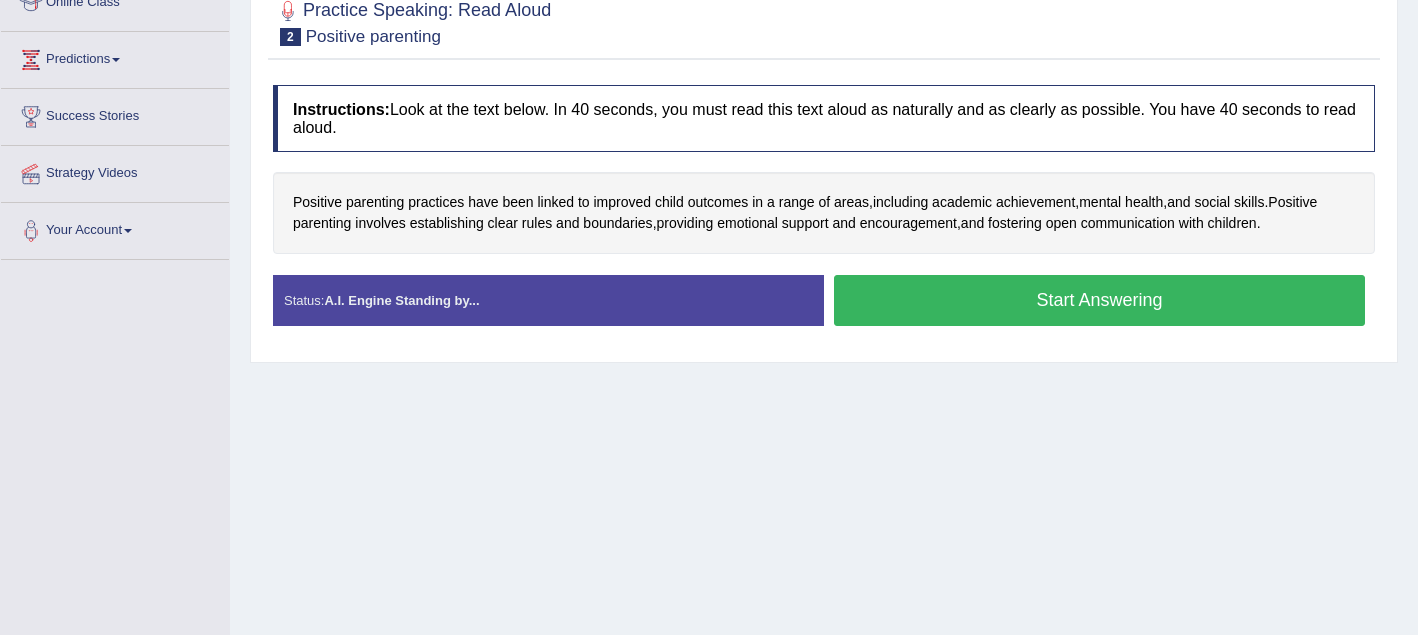 click on "Start Answering" at bounding box center [1099, 300] 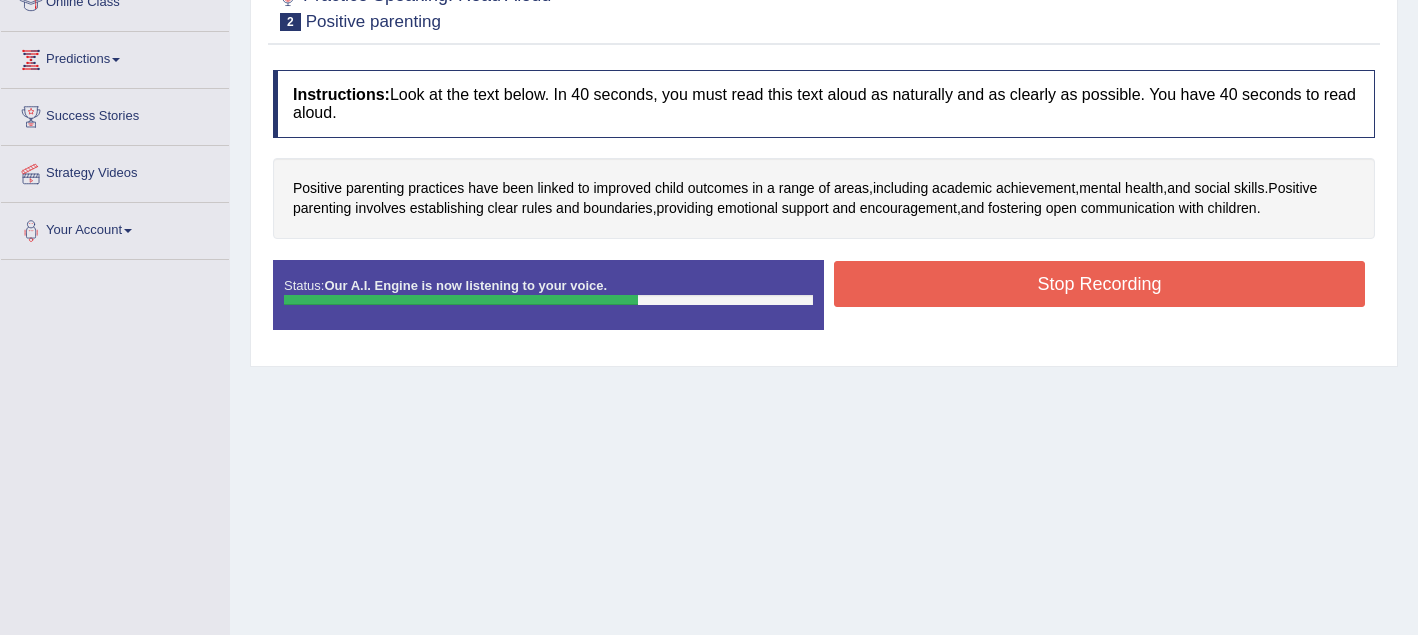 click on "Stop Recording" at bounding box center [1099, 284] 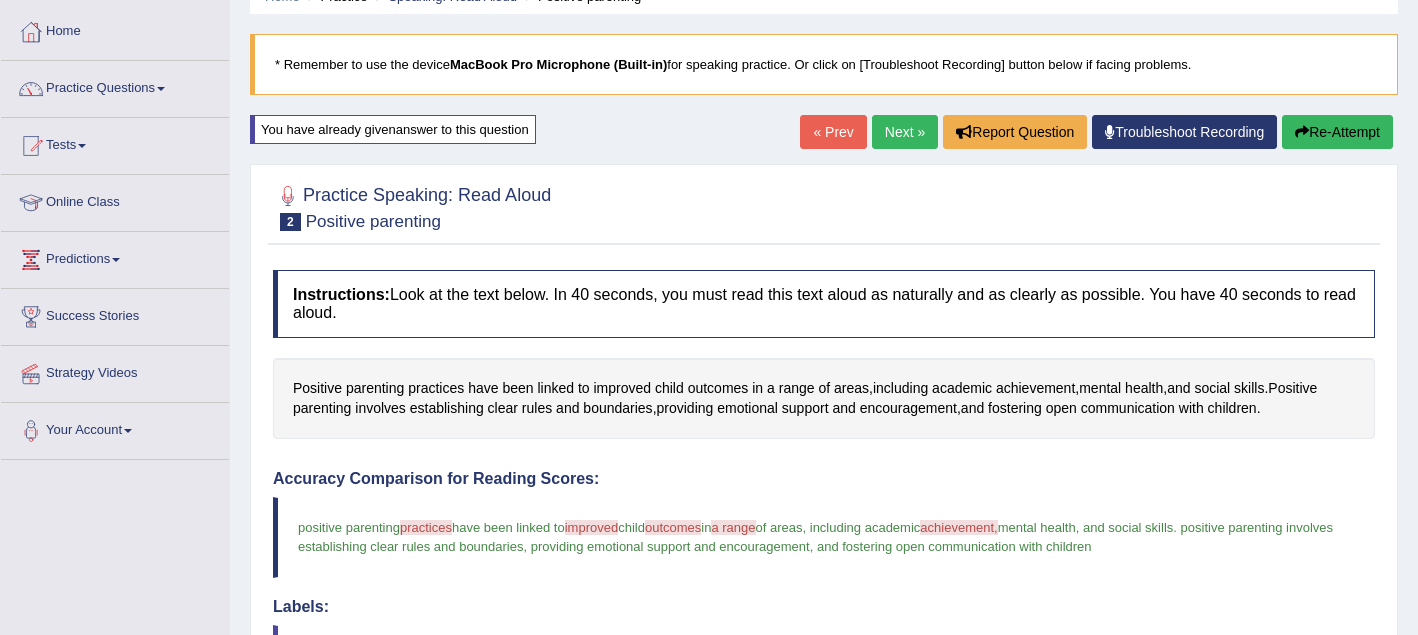scroll, scrollTop: 0, scrollLeft: 0, axis: both 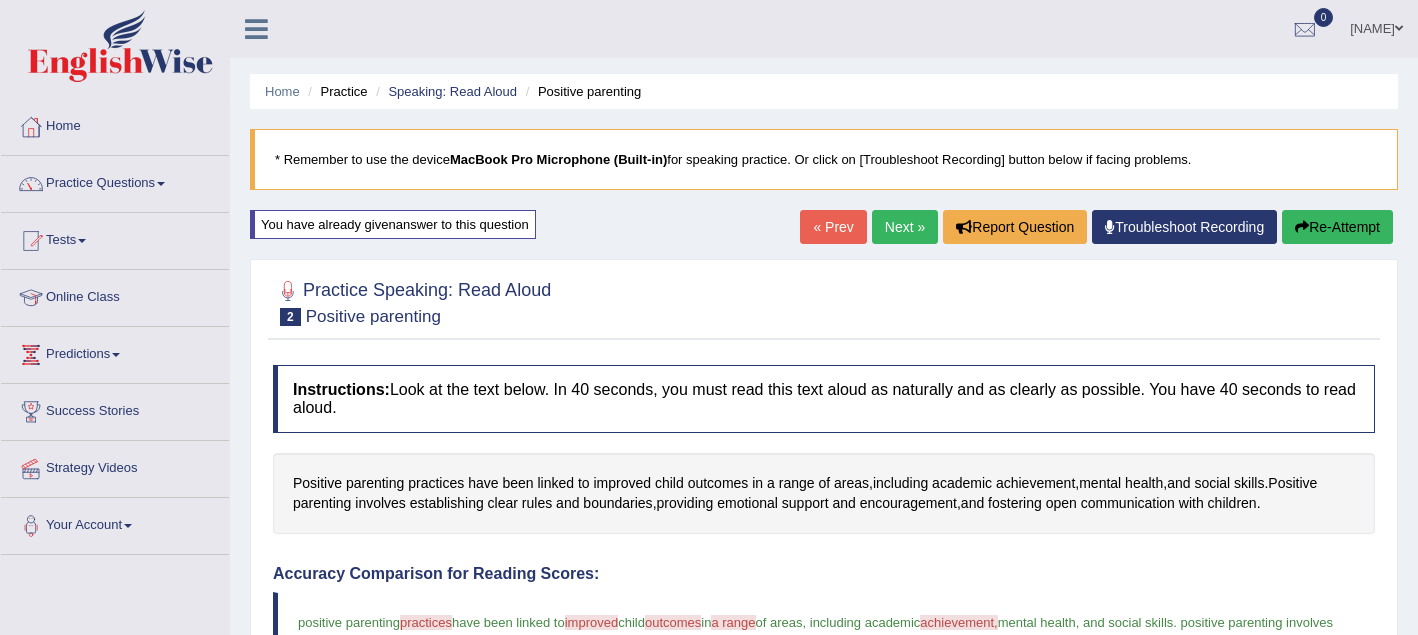 click on "Re-Attempt" at bounding box center [1337, 227] 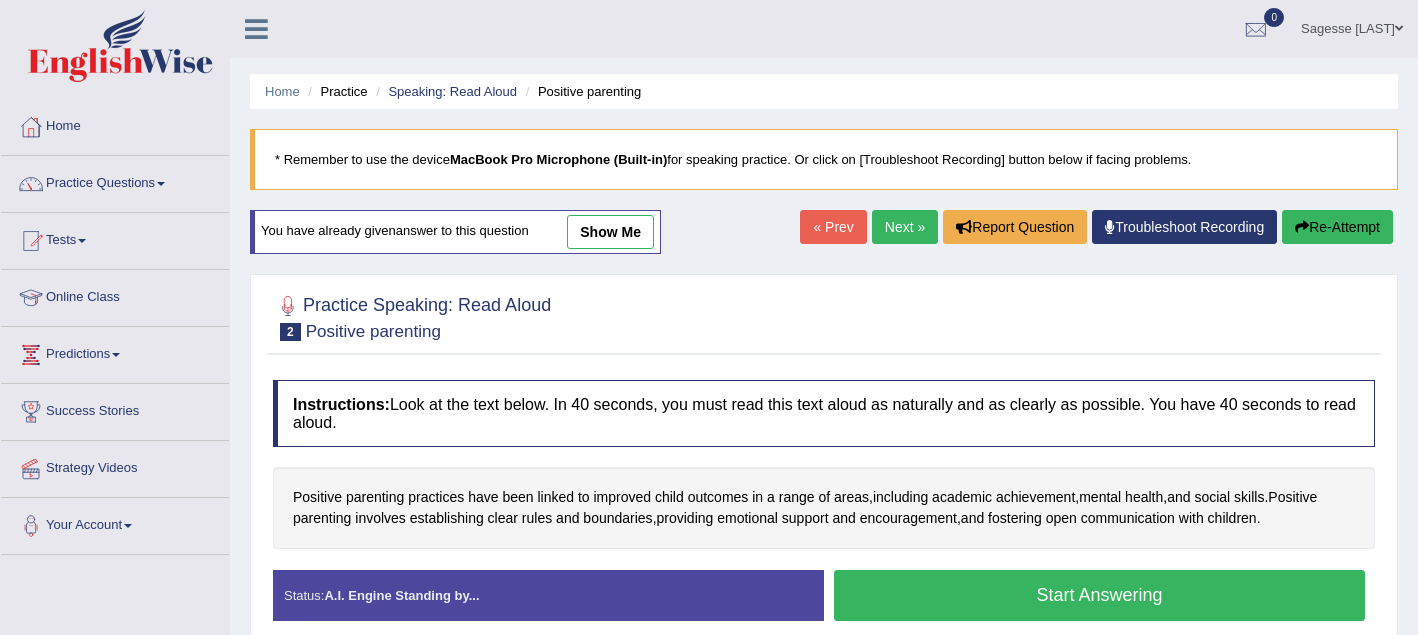 scroll, scrollTop: 0, scrollLeft: 0, axis: both 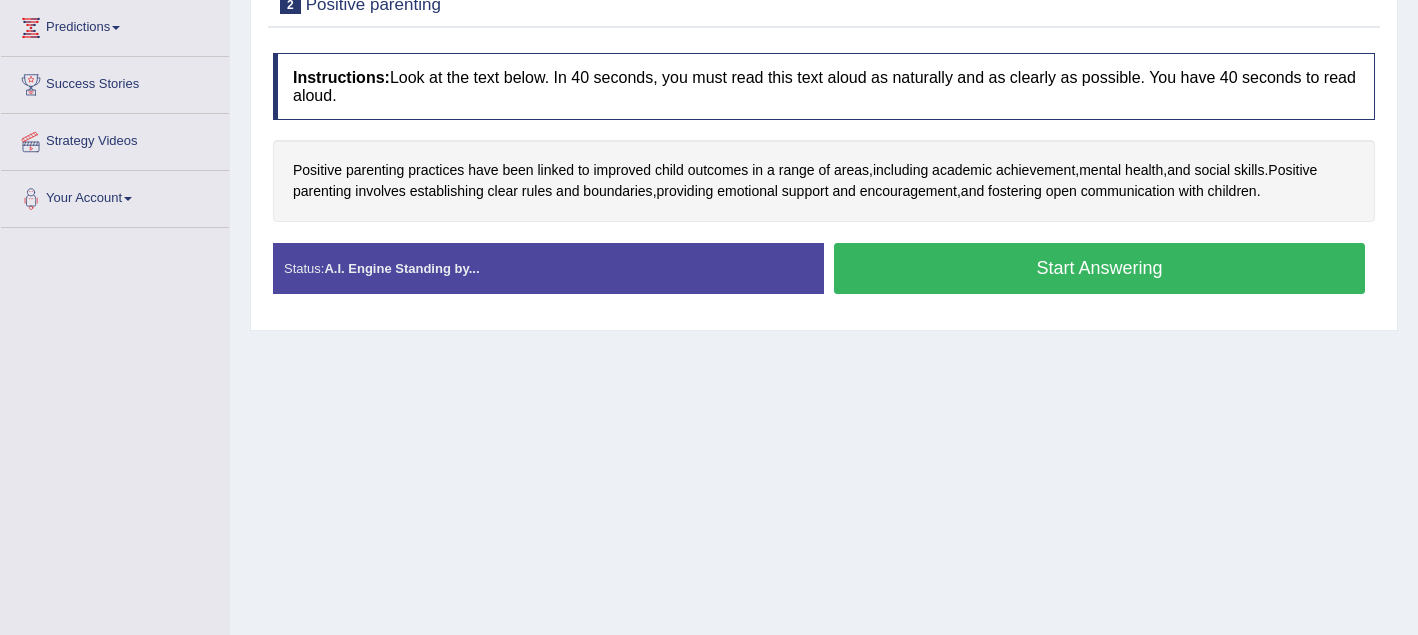 click on "Start Answering" at bounding box center [1099, 268] 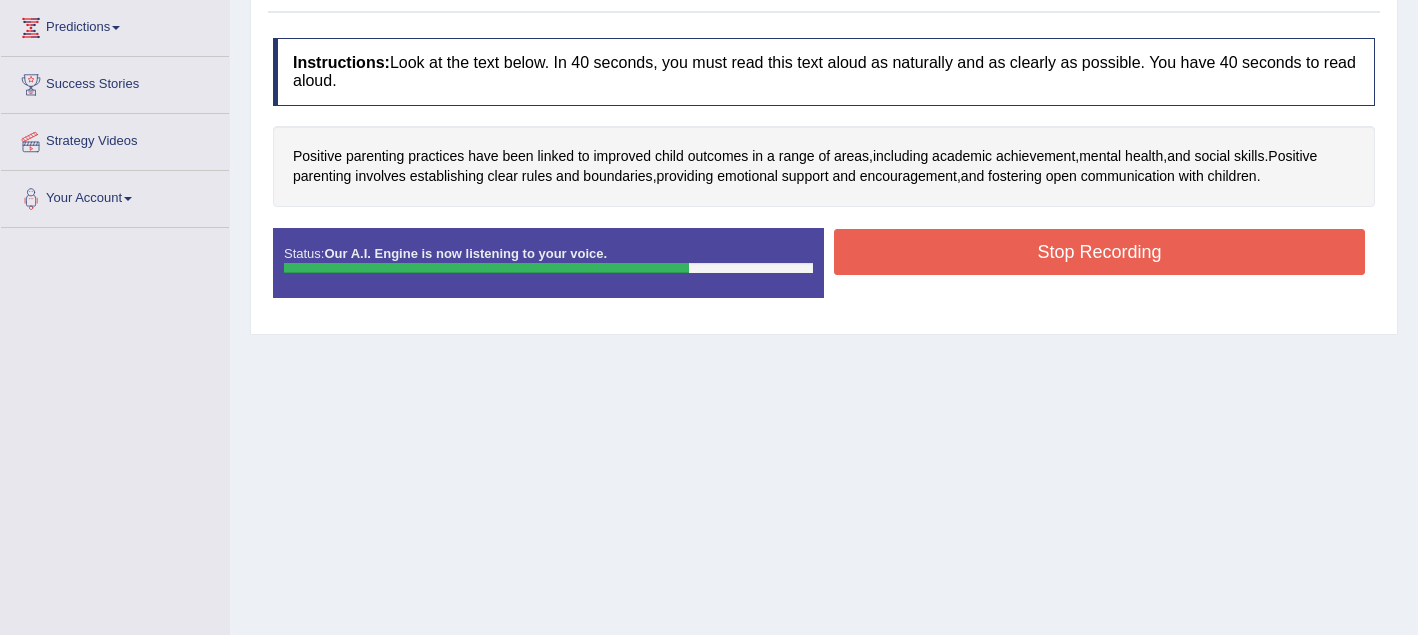 click on "Stop Recording" at bounding box center [1099, 252] 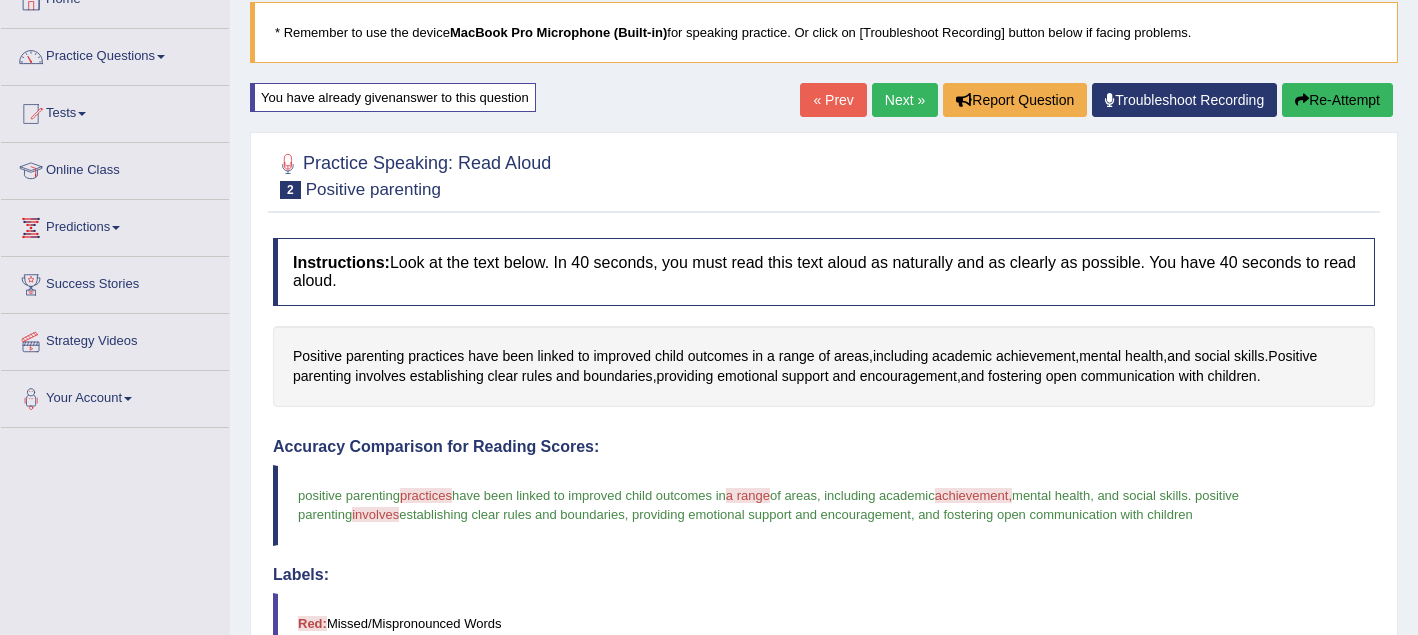 scroll, scrollTop: 124, scrollLeft: 0, axis: vertical 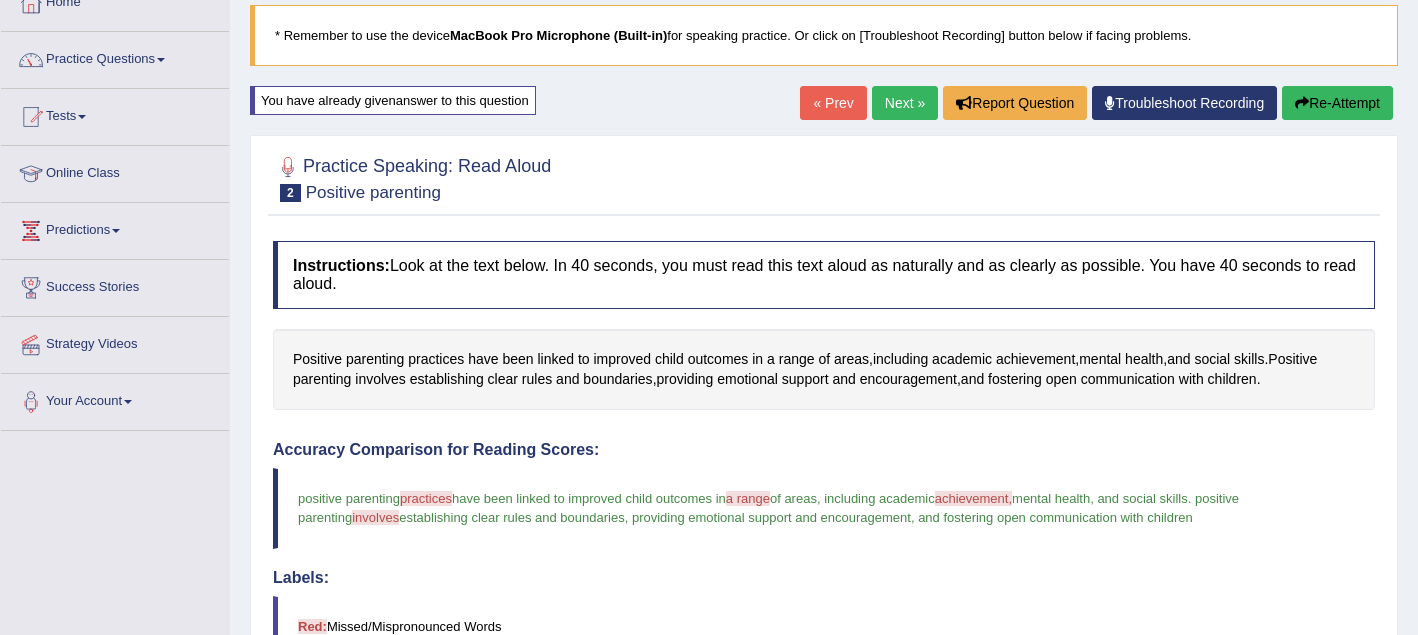 click on "Re-Attempt" at bounding box center (1337, 103) 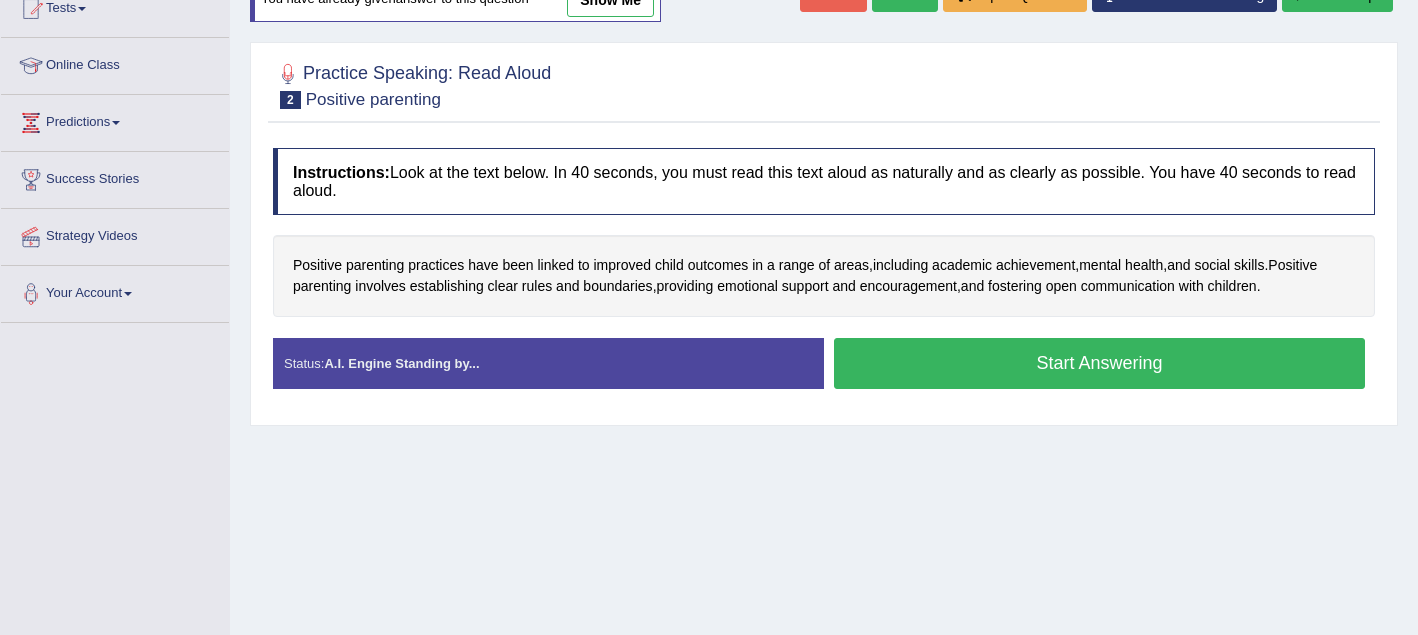 scroll, scrollTop: 0, scrollLeft: 0, axis: both 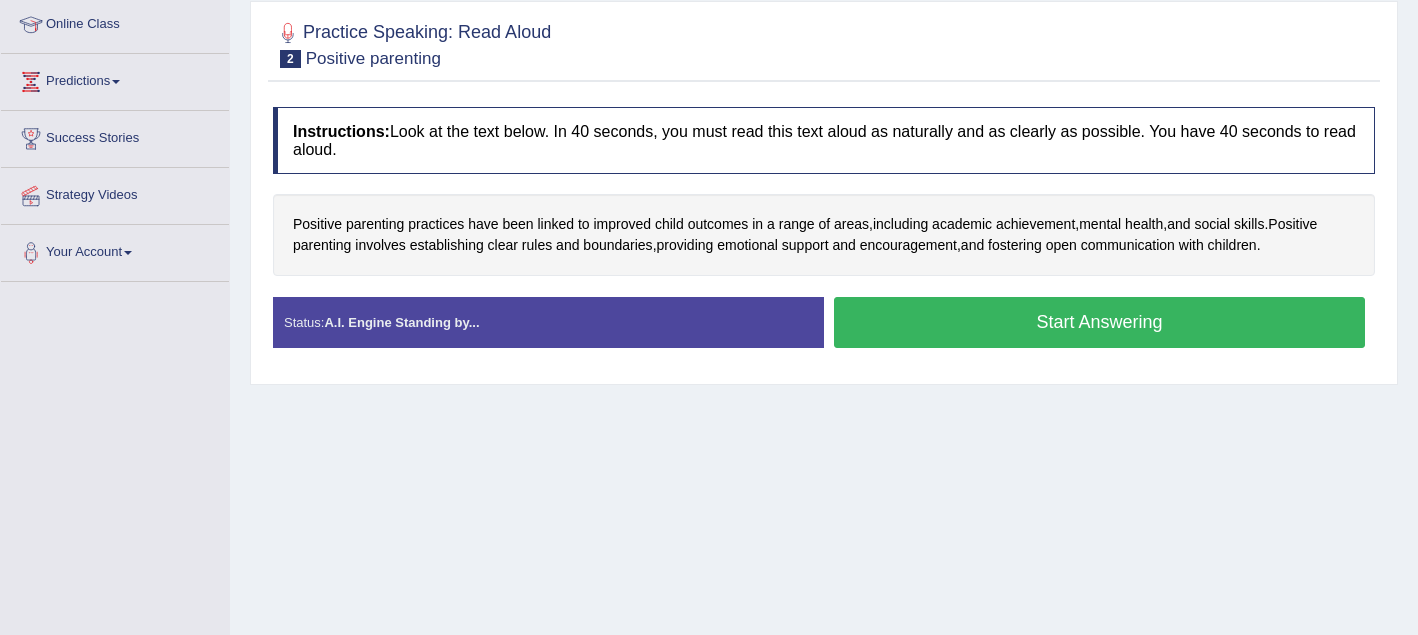 click on "Start Answering" at bounding box center (1099, 322) 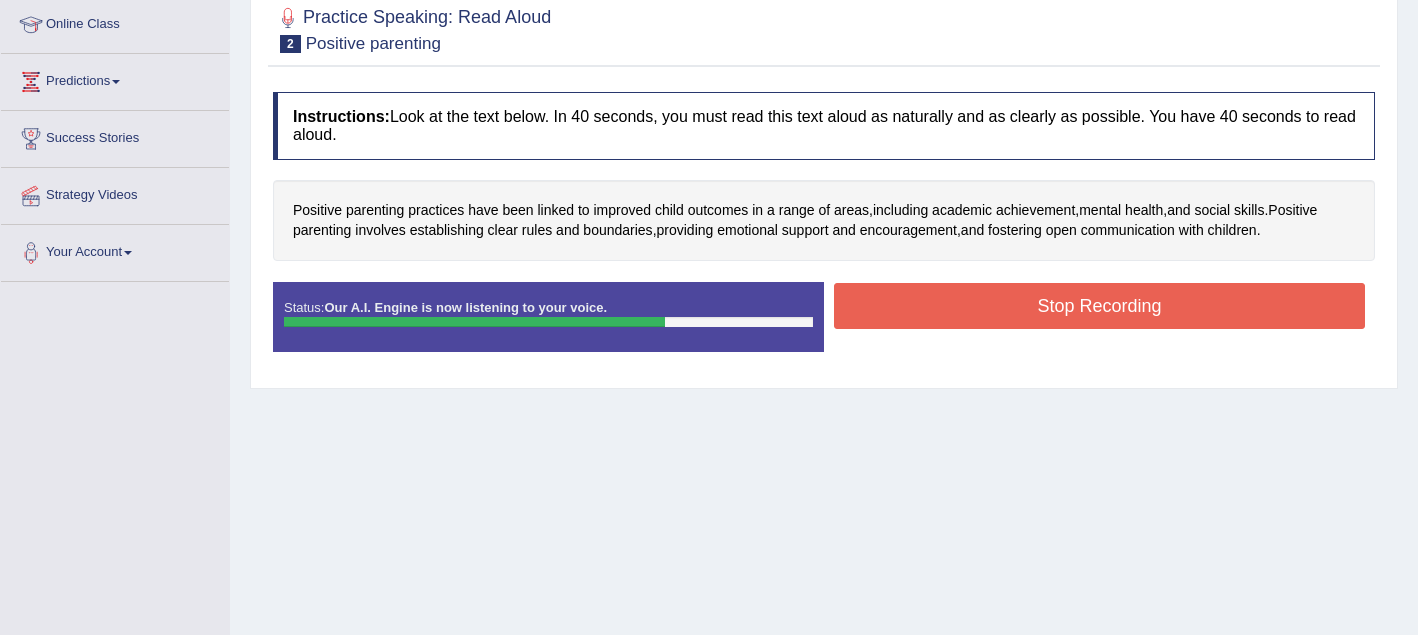 click on "Stop Recording" at bounding box center (1099, 306) 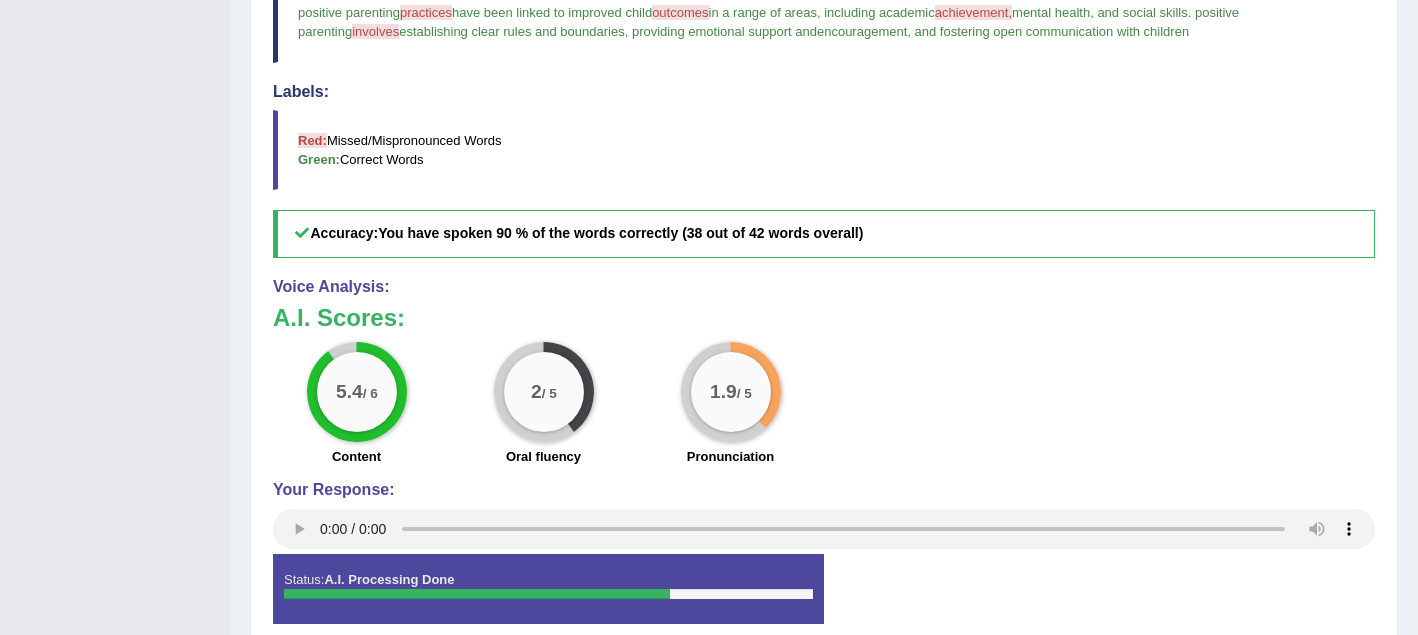 scroll, scrollTop: 701, scrollLeft: 0, axis: vertical 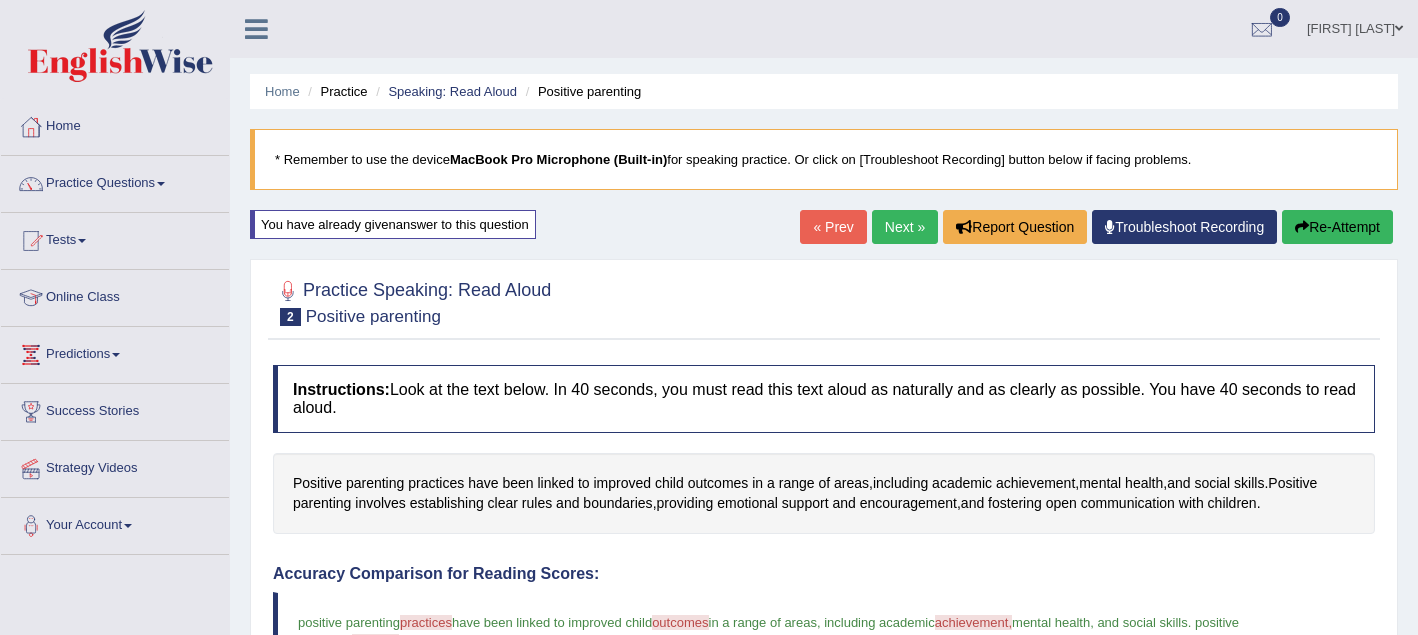 click on "Next »" at bounding box center [905, 227] 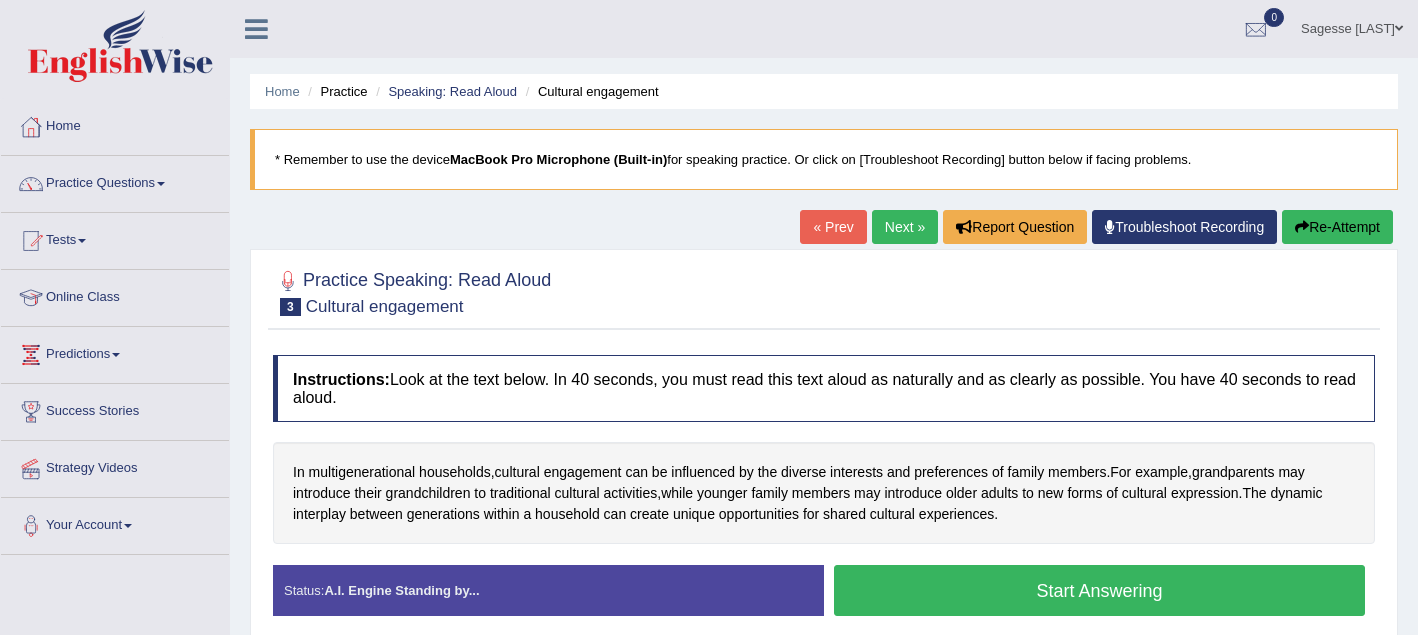 scroll, scrollTop: 0, scrollLeft: 0, axis: both 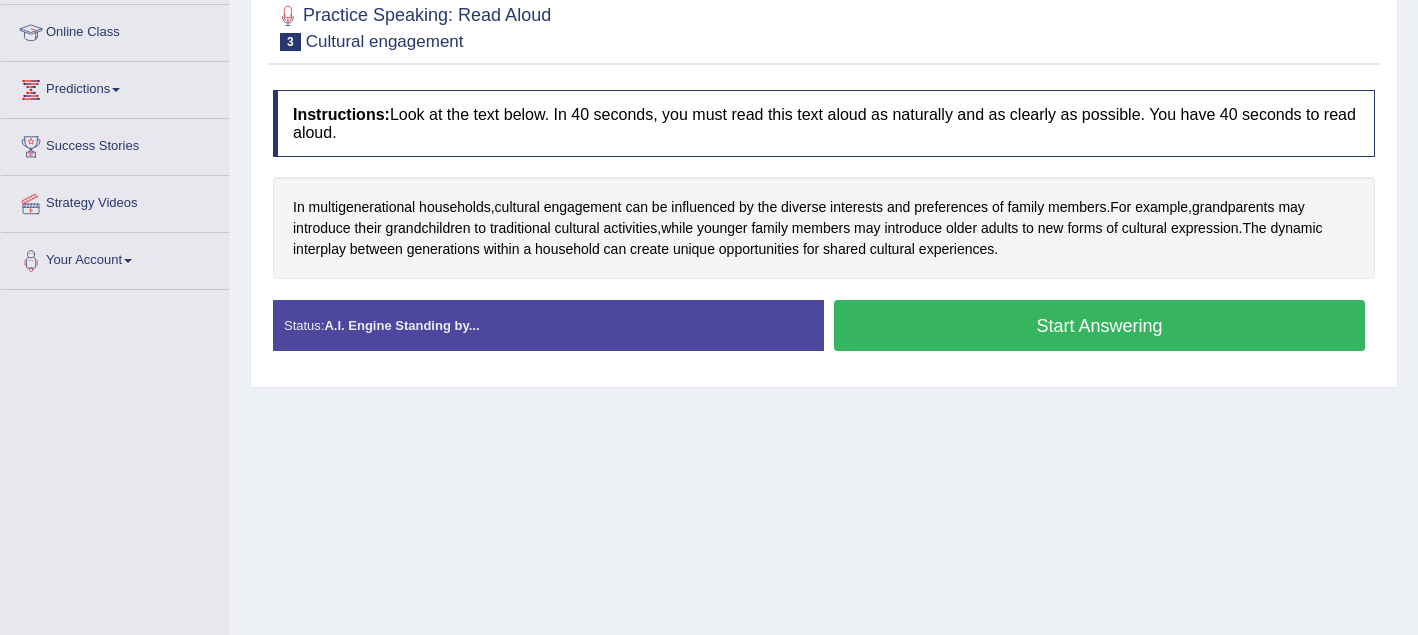 click on "Start Answering" at bounding box center (1099, 325) 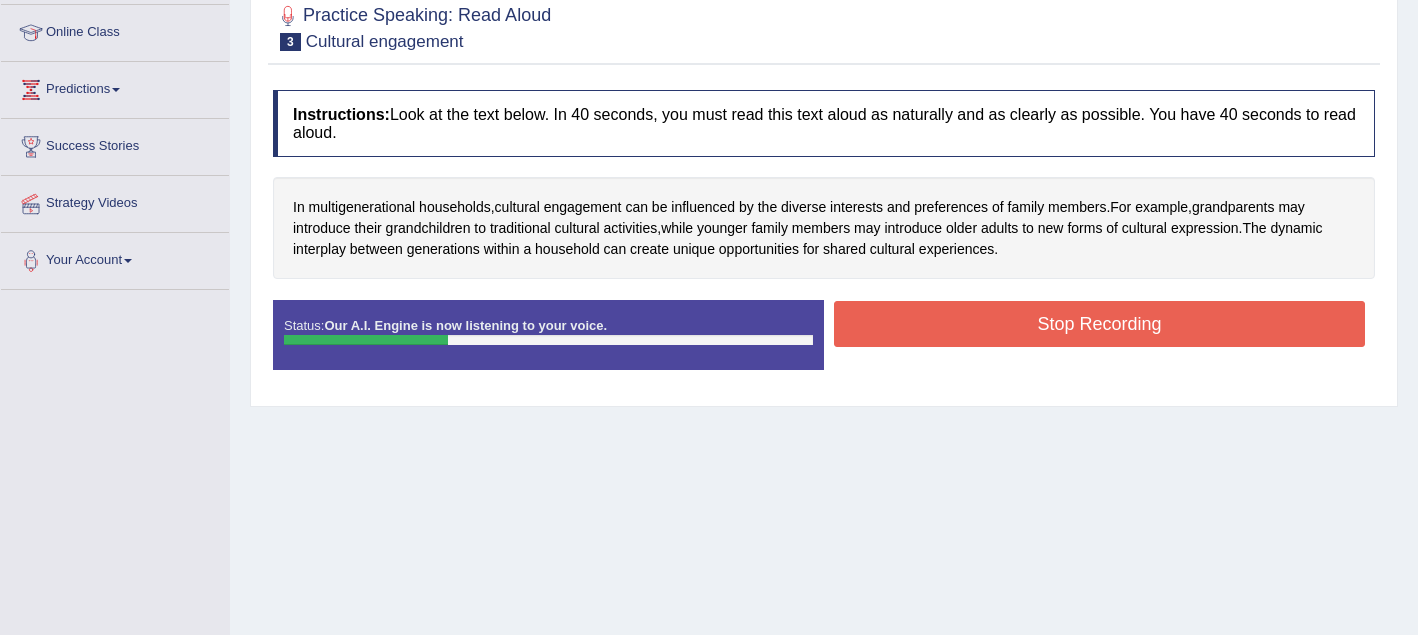click on "Stop Recording" at bounding box center [1099, 324] 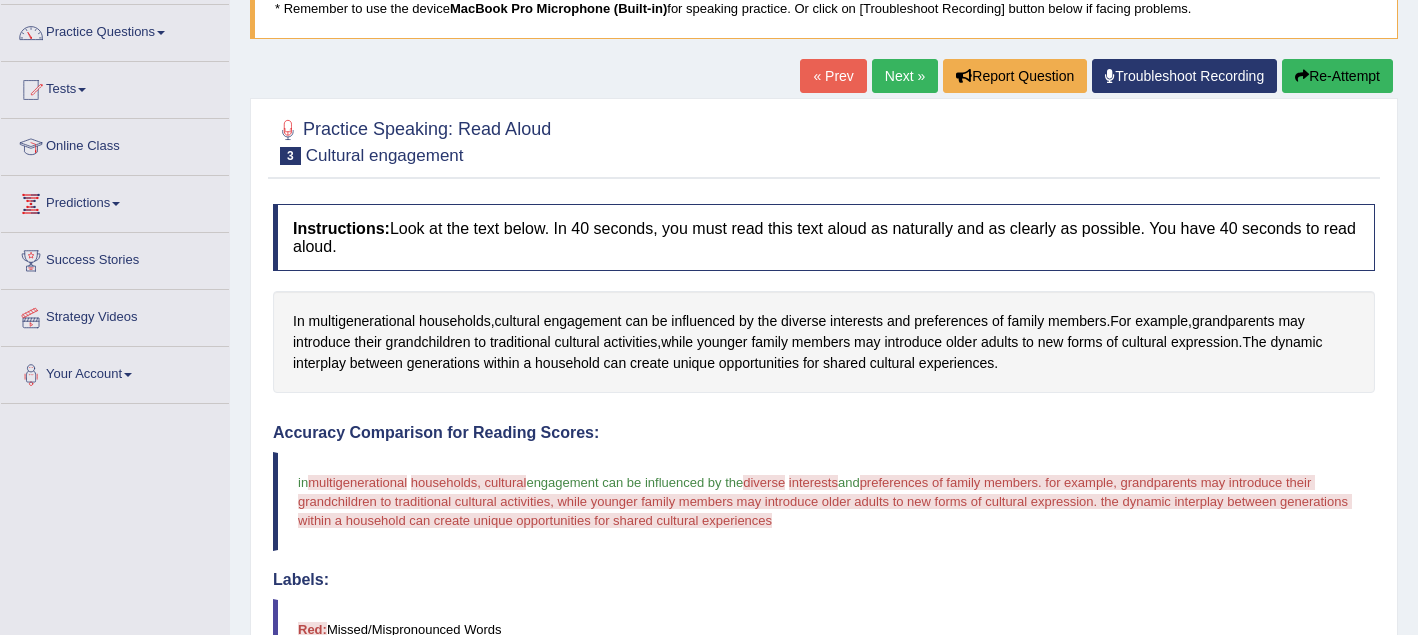 scroll, scrollTop: 144, scrollLeft: 0, axis: vertical 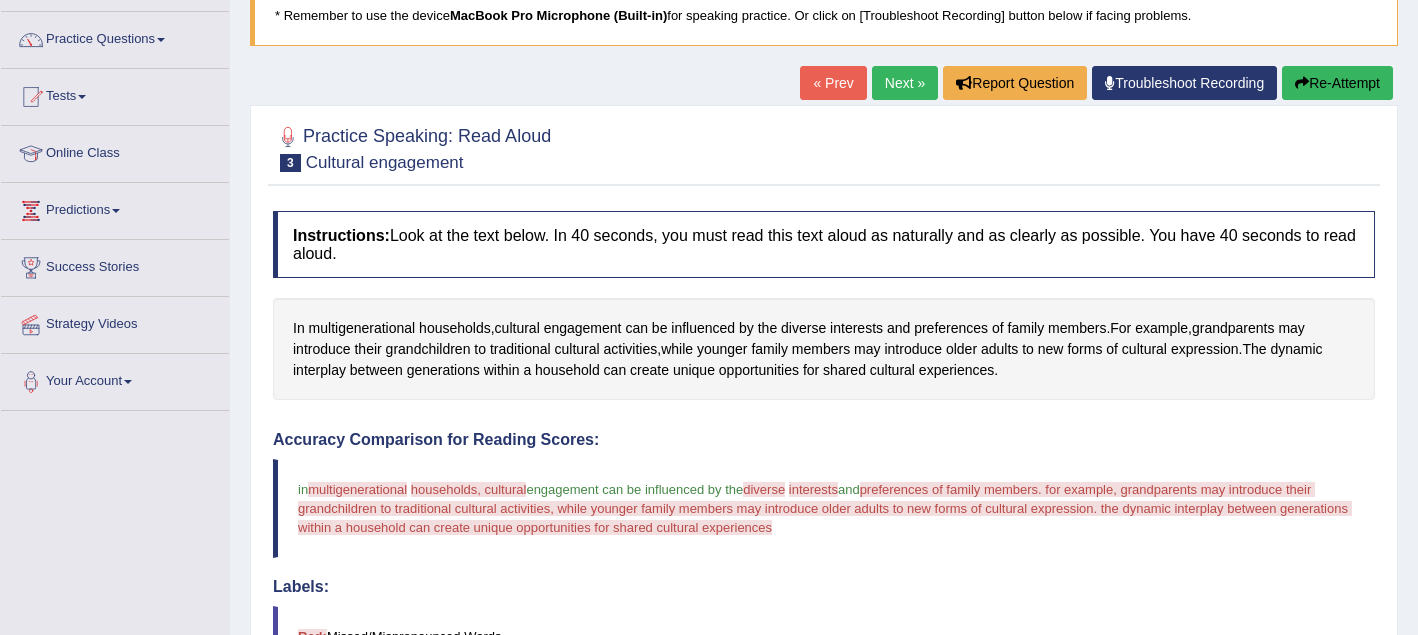 click on "Re-Attempt" at bounding box center [1337, 83] 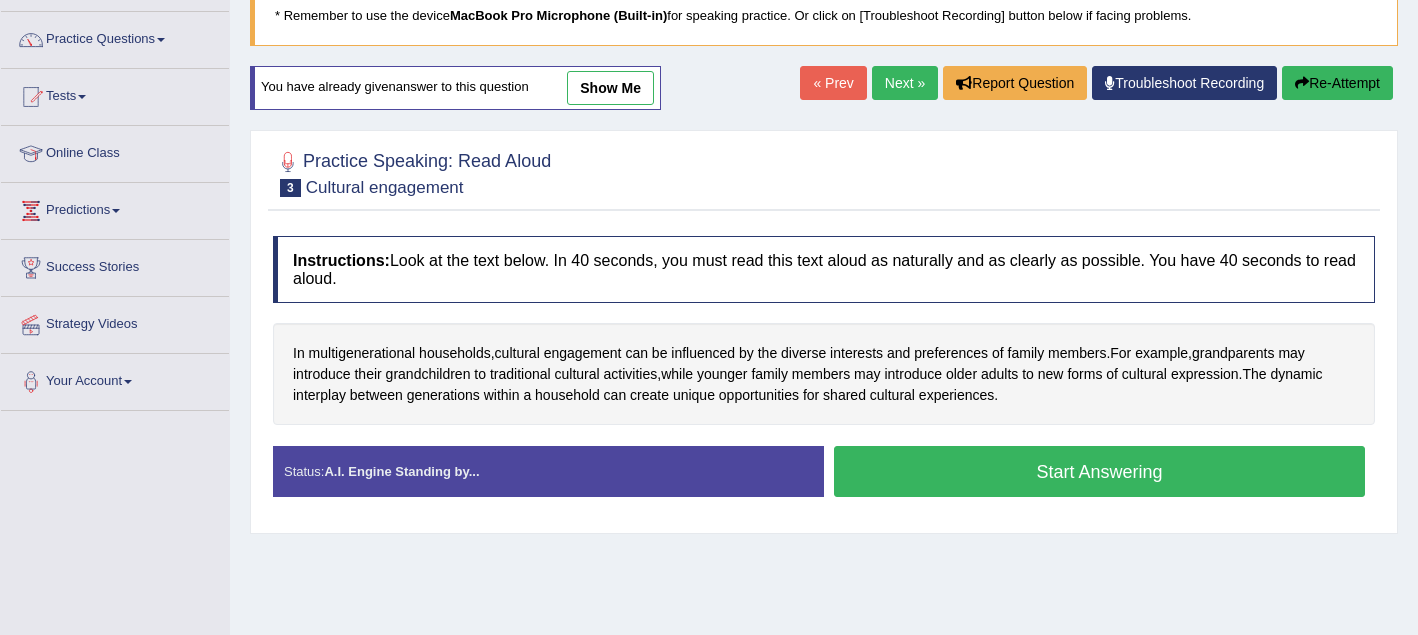 scroll, scrollTop: 0, scrollLeft: 0, axis: both 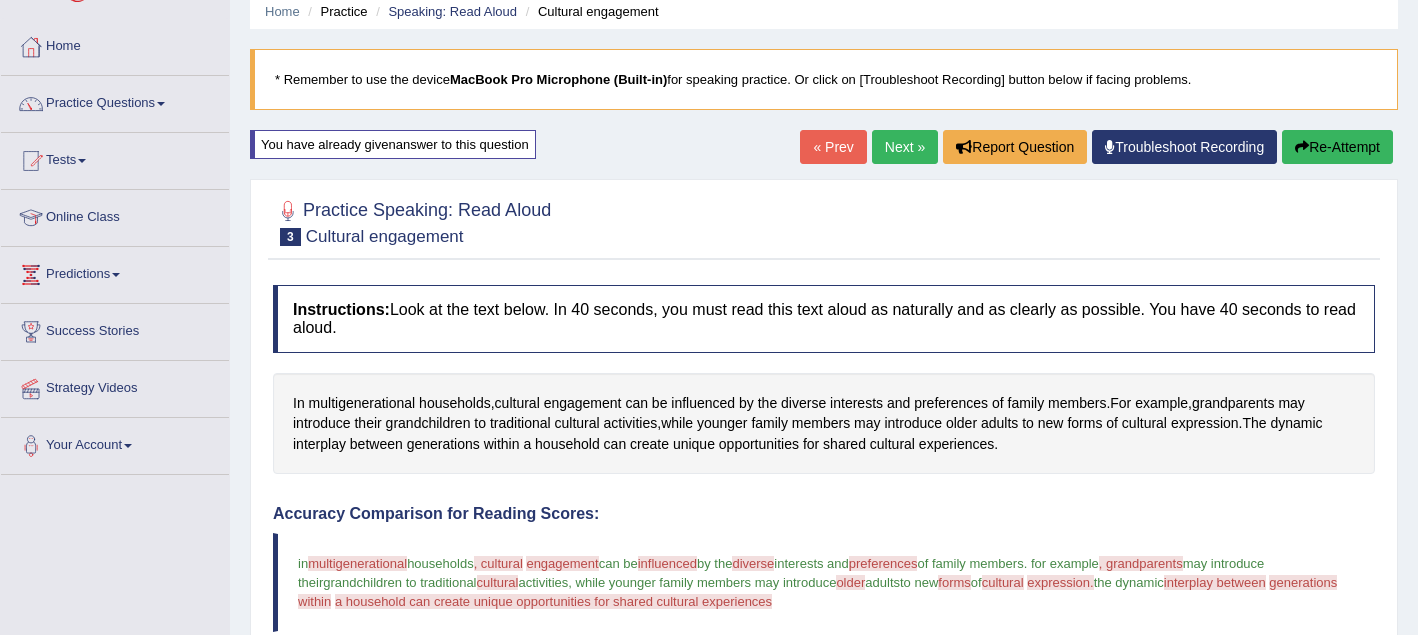 click on "Re-Attempt" at bounding box center [1337, 147] 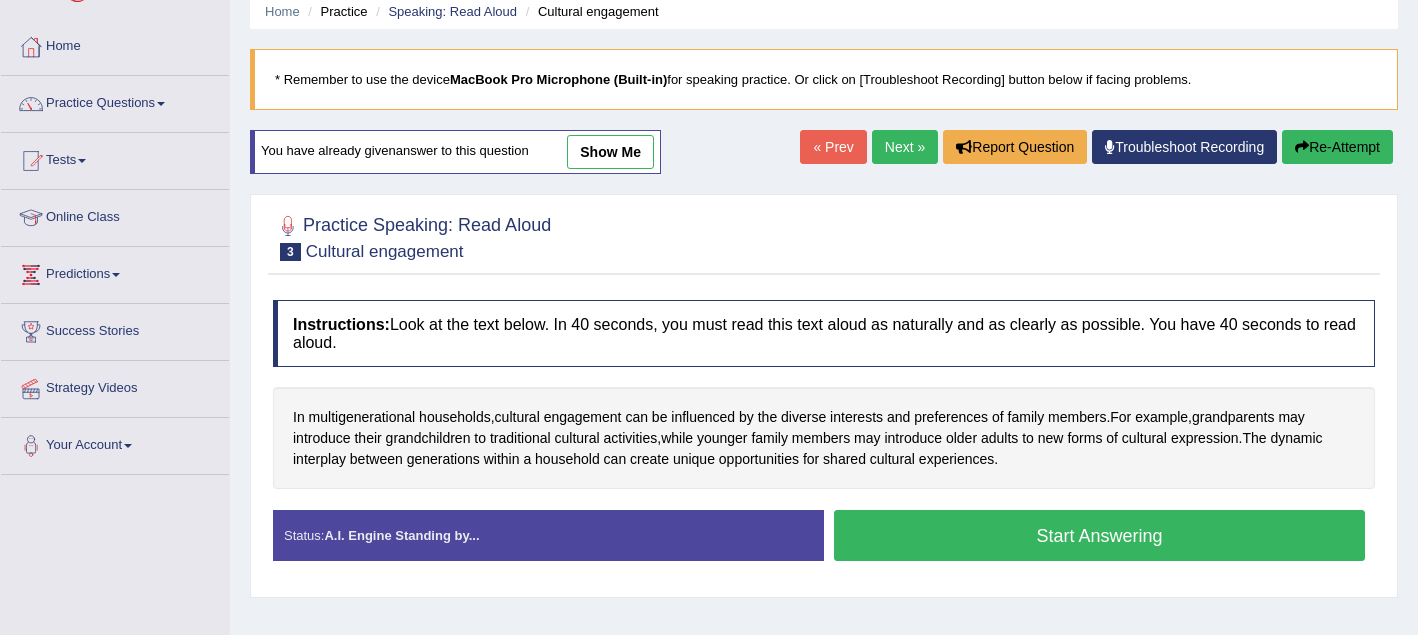 scroll, scrollTop: 80, scrollLeft: 0, axis: vertical 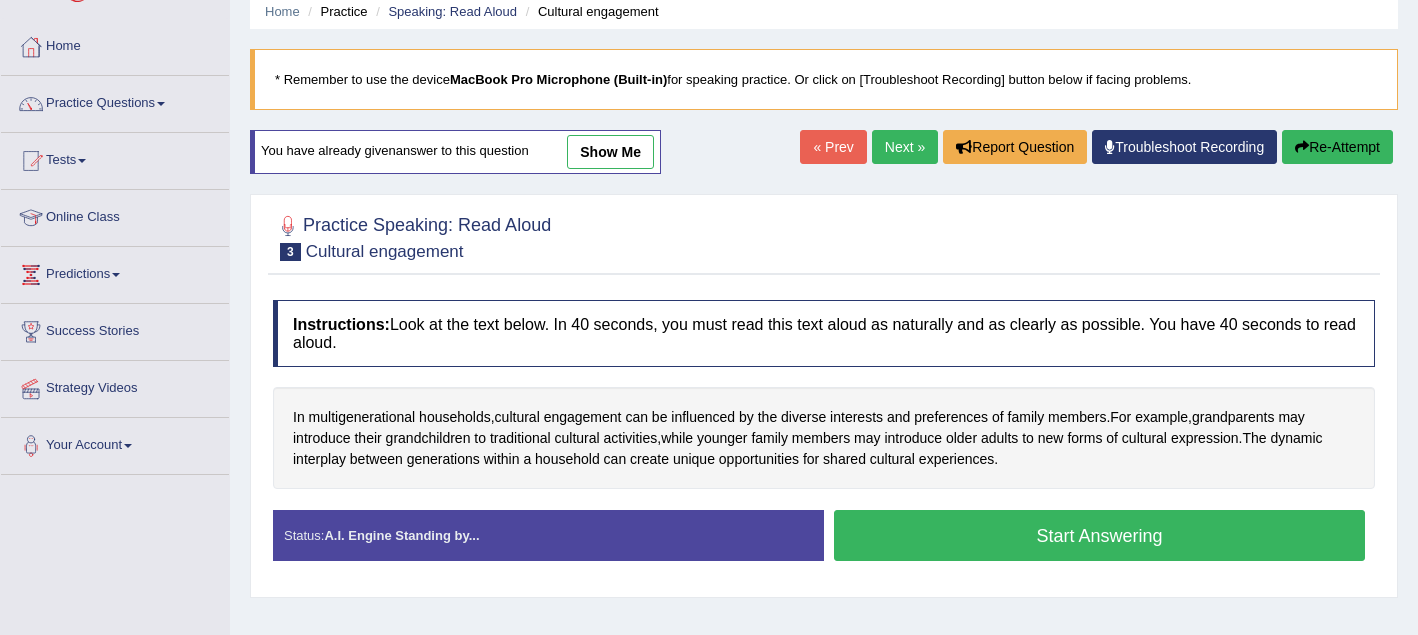 click on "Start Answering" at bounding box center [1099, 535] 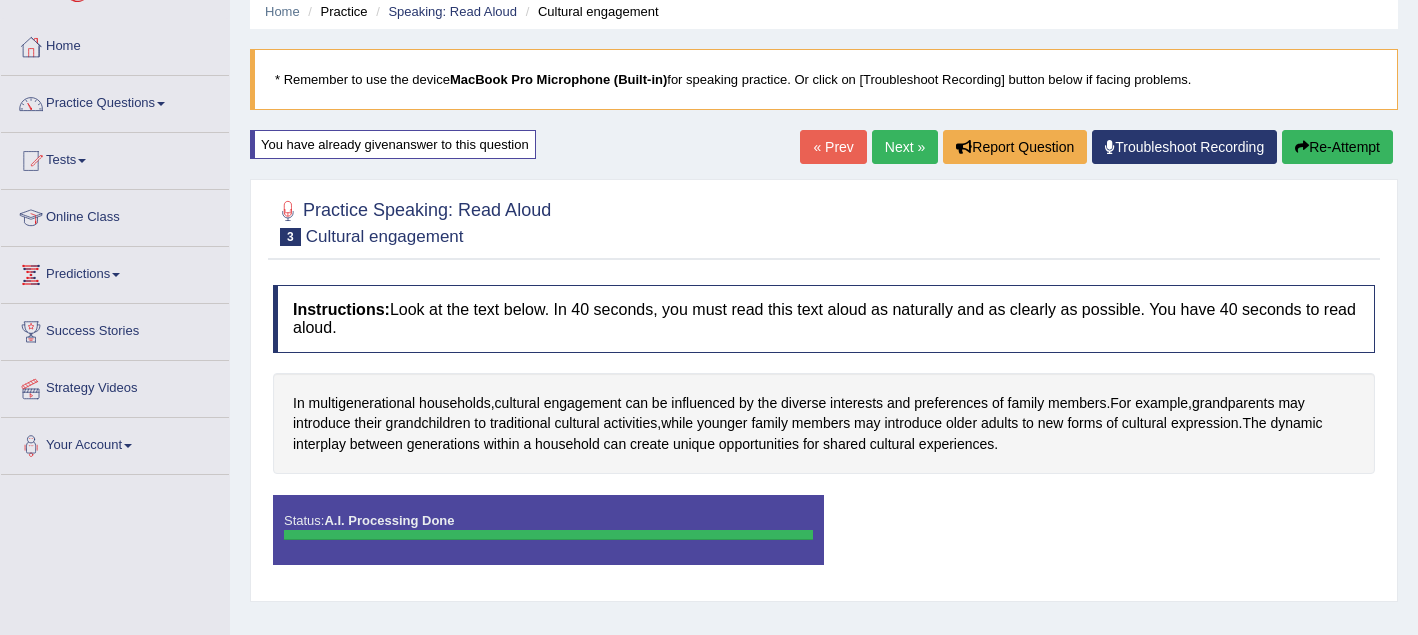 click on "Toggle navigation
Home
Practice Questions   Speaking Practice Read Aloud
Repeat Sentence
Describe Image
Re-tell Lecture
Answer Short Question
Summarize Group Discussion
Respond To A Situation
Writing Practice  Summarize Written Text
Write Essay
Reading Practice  Reading & Writing: Fill In The Blanks
Choose Multiple Answers
Re-order Paragraphs
Fill In The Blanks
Choose Single Answer
Listening Practice  Summarize Spoken Text
Highlight Incorrect Words
Highlight Correct Summary
Select Missing Word
Choose Single Answer
Choose Multiple Answers
Fill In The Blanks
Write From Dictation
Pronunciation
Tests  Take Practice Sectional Test" at bounding box center [709, 237] 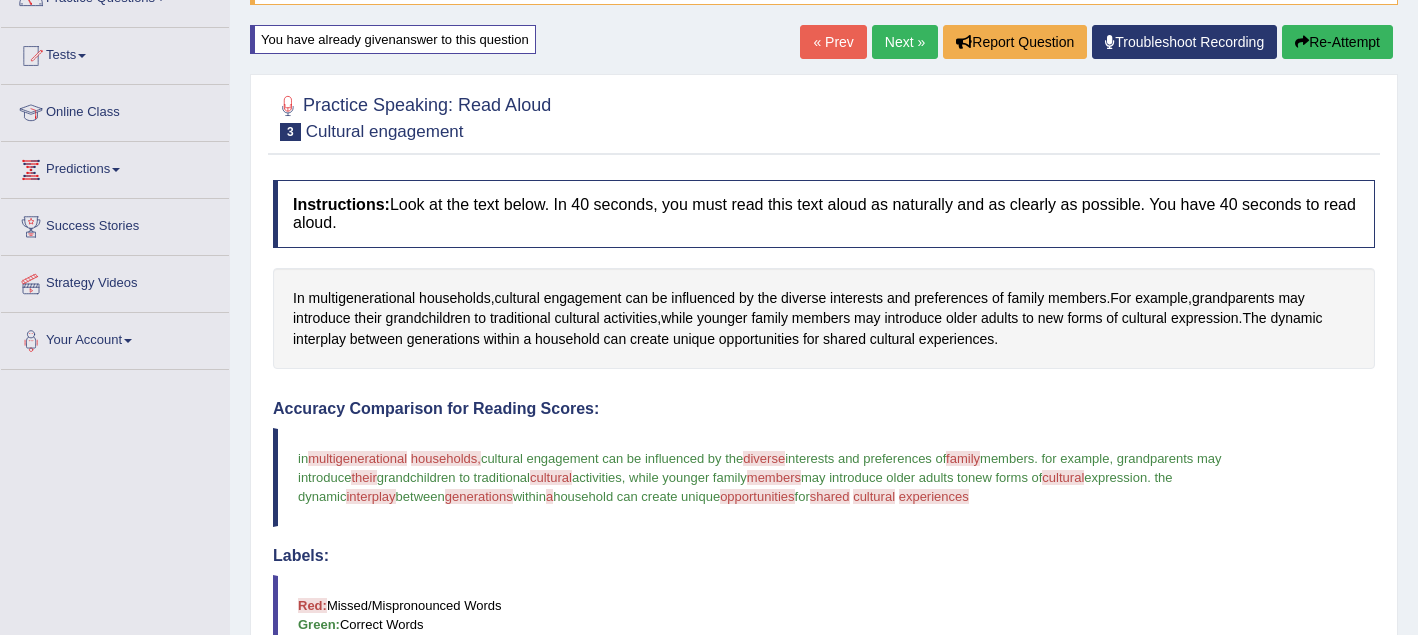 scroll, scrollTop: 135, scrollLeft: 0, axis: vertical 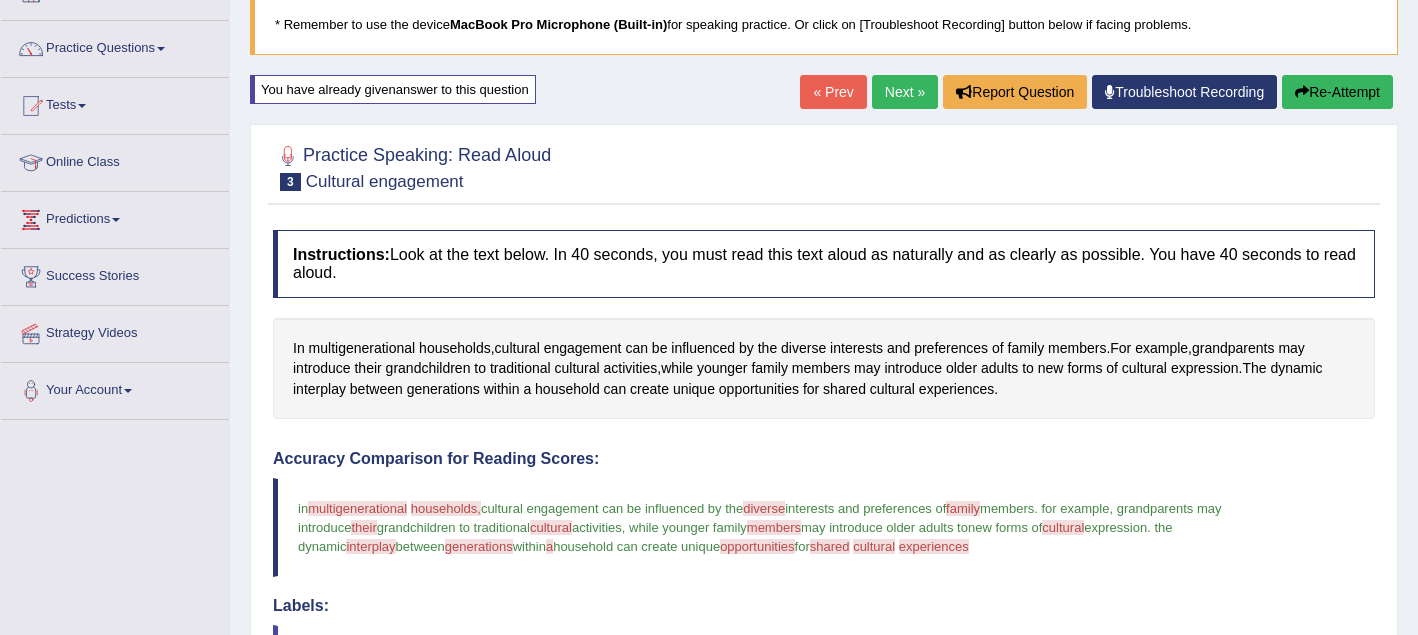 click on "Re-Attempt" at bounding box center (1337, 92) 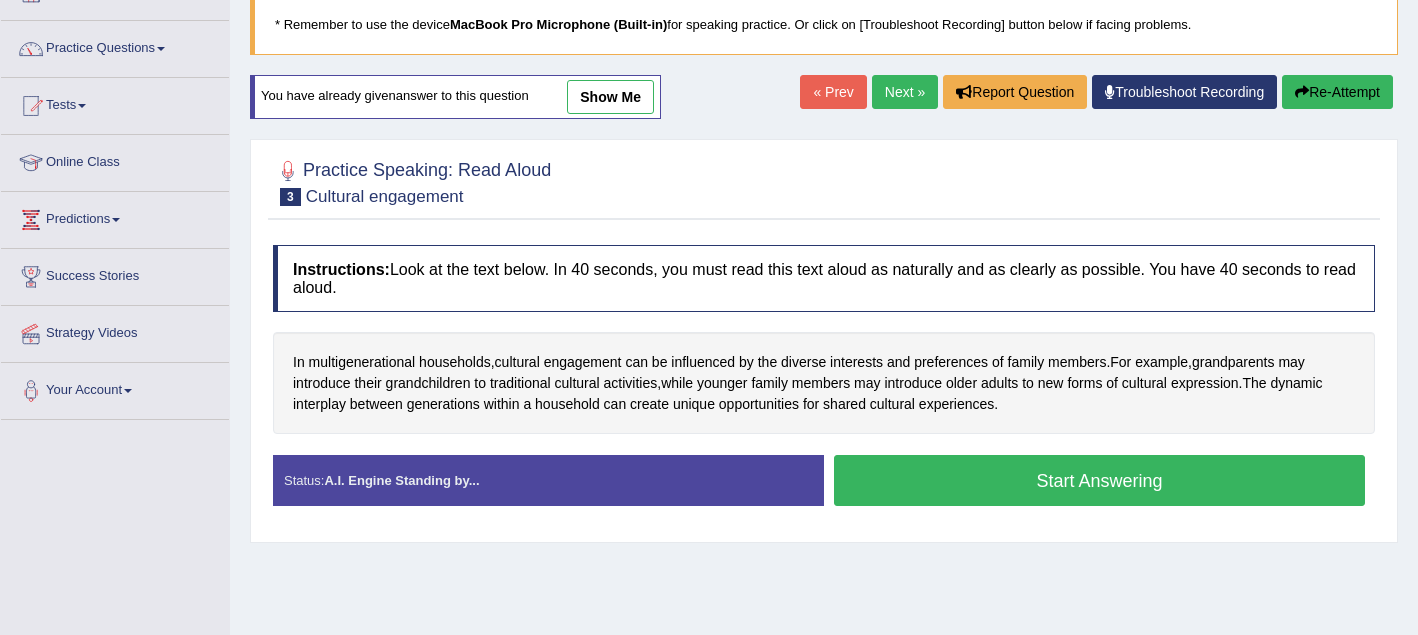 scroll, scrollTop: 0, scrollLeft: 0, axis: both 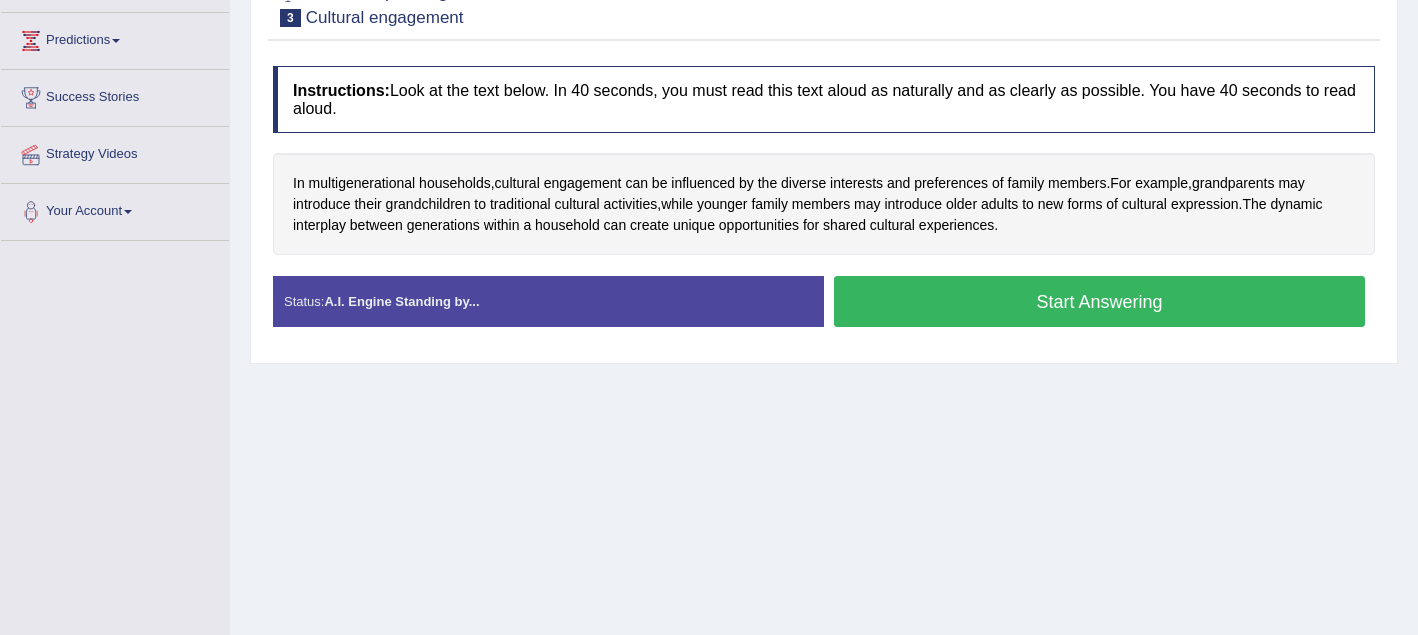click on "Start Answering" at bounding box center (1099, 301) 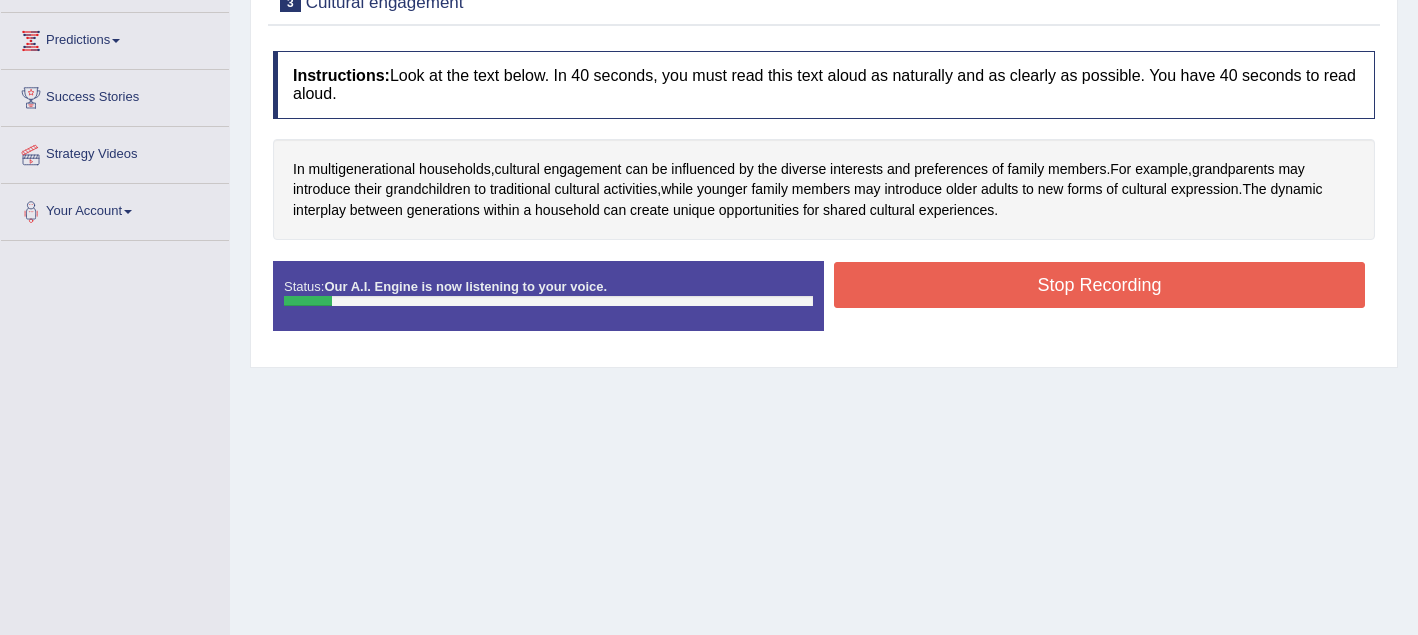 click on "Stop Recording" at bounding box center (1099, 285) 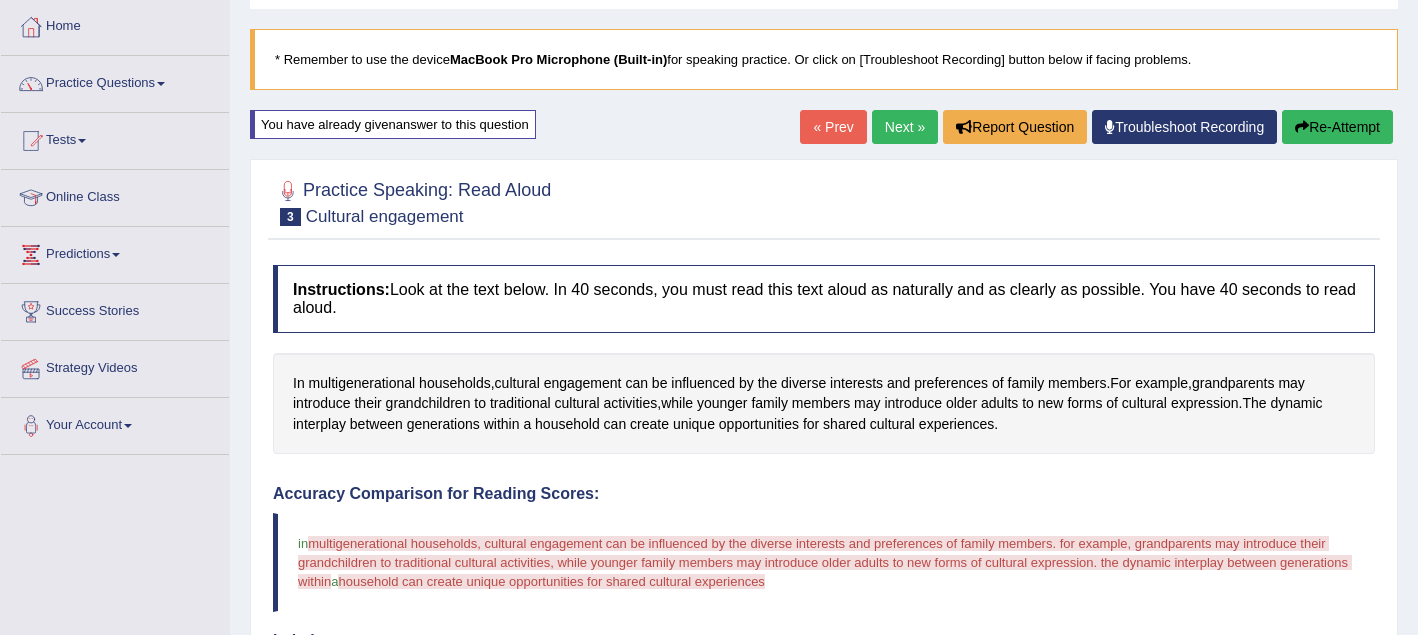 scroll, scrollTop: 69, scrollLeft: 0, axis: vertical 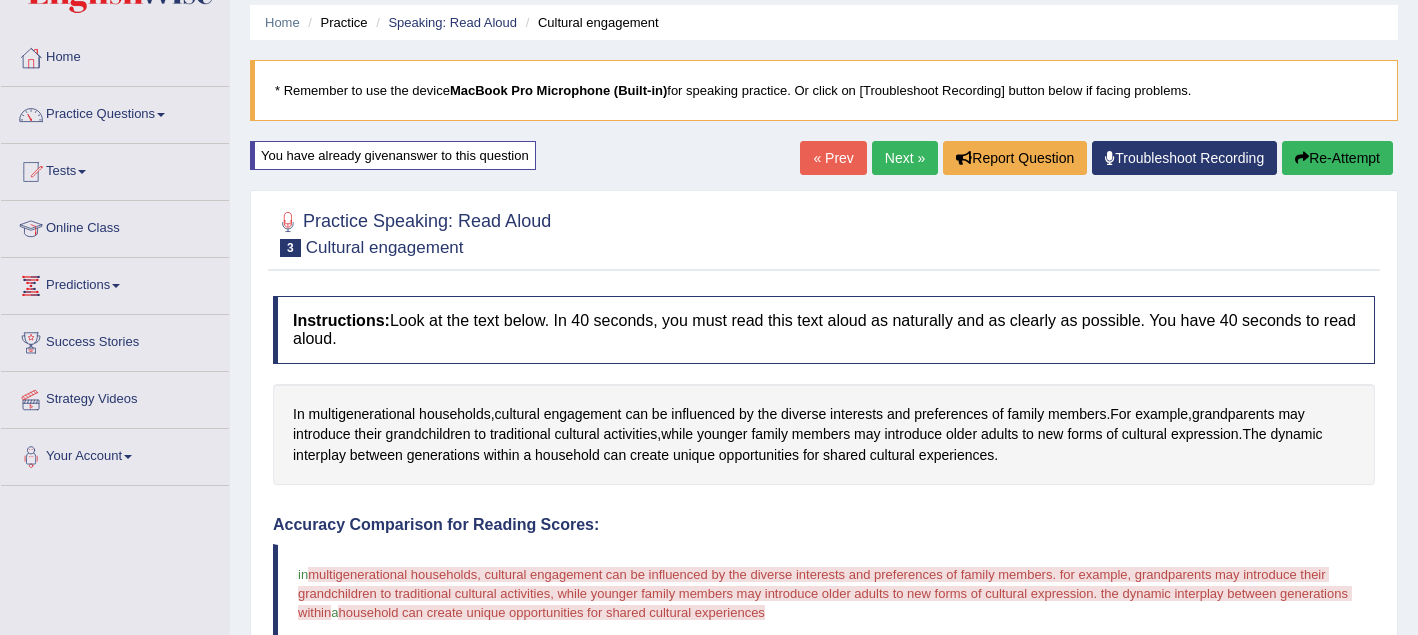 click on "Re-Attempt" at bounding box center (1337, 158) 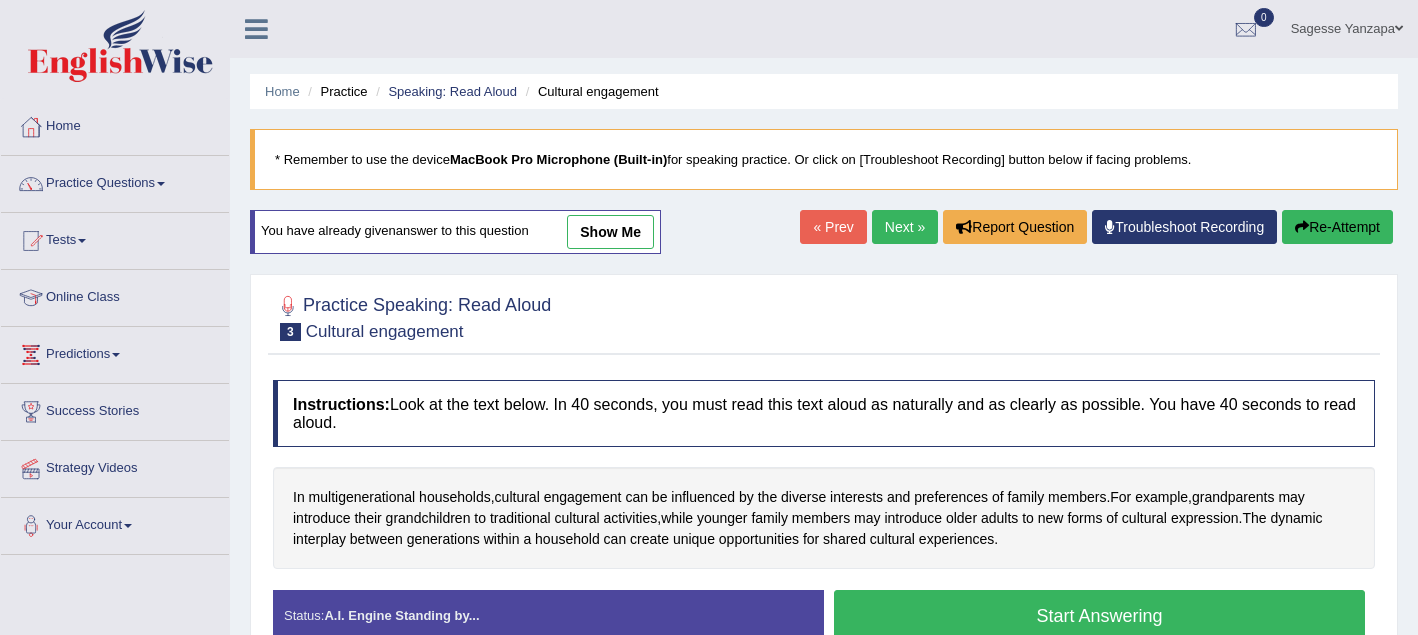 scroll, scrollTop: 69, scrollLeft: 0, axis: vertical 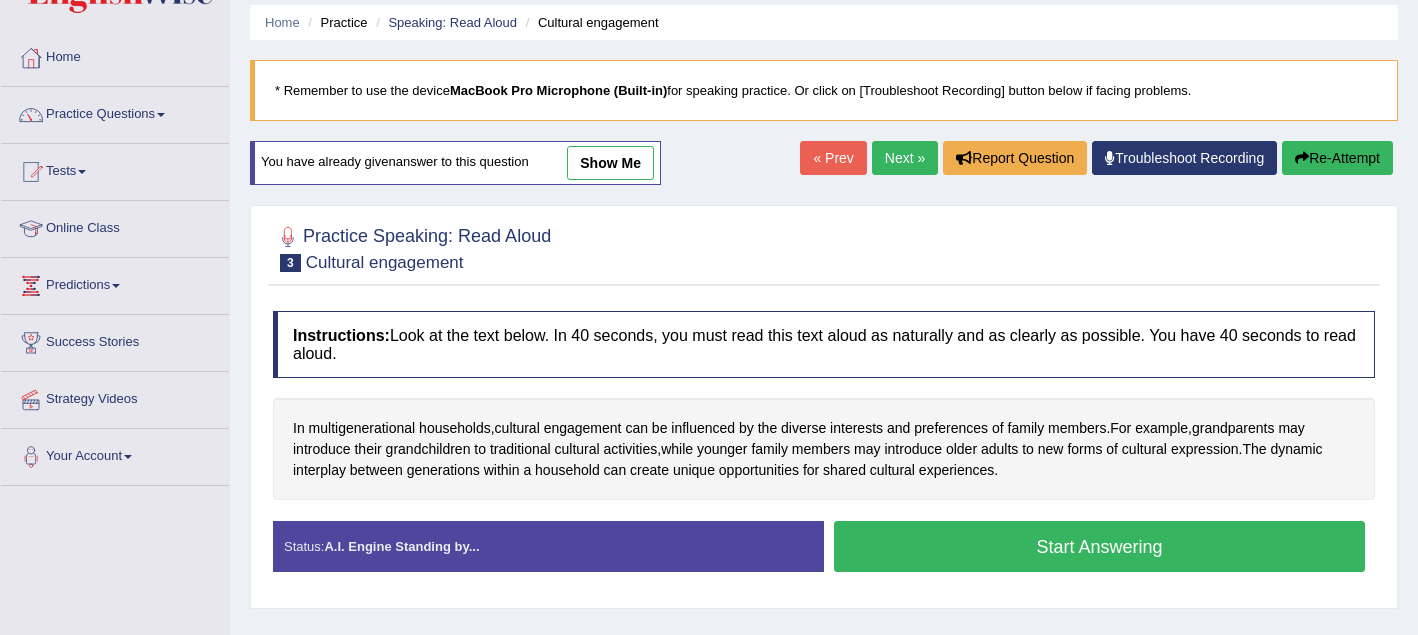 click on "Start Answering" at bounding box center [1099, 546] 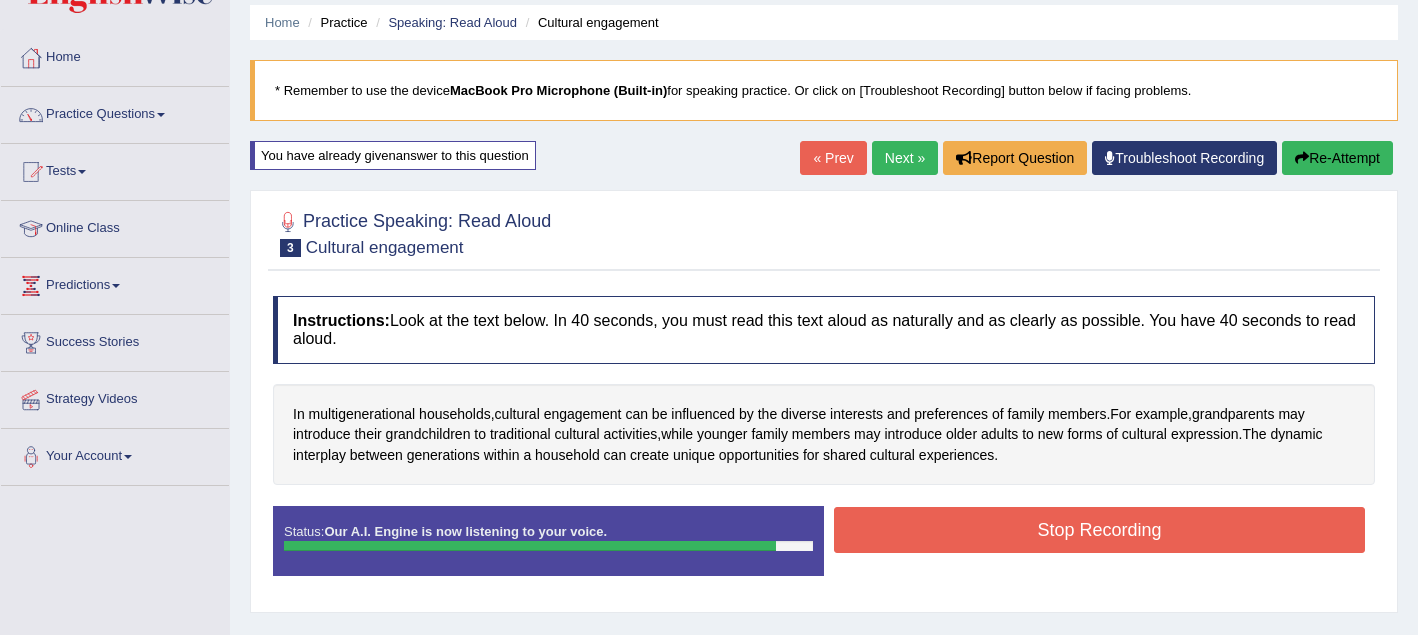 click on "Stop Recording" at bounding box center [1099, 530] 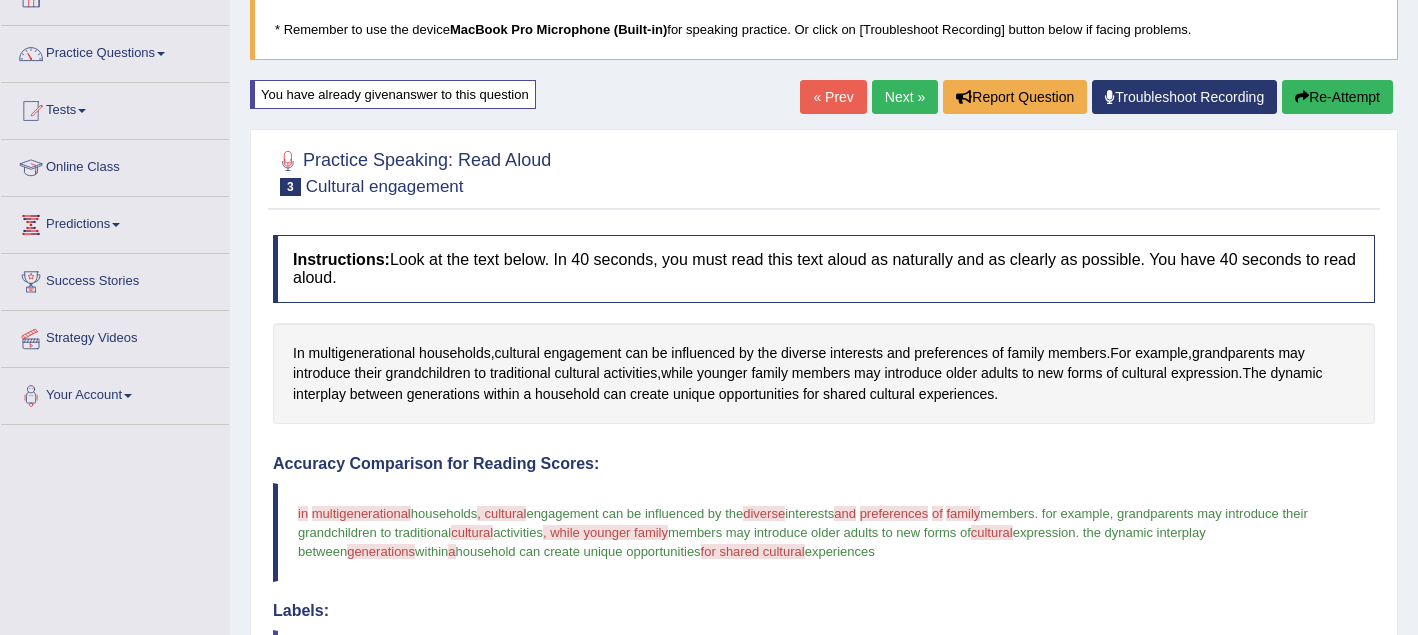 scroll, scrollTop: 140, scrollLeft: 0, axis: vertical 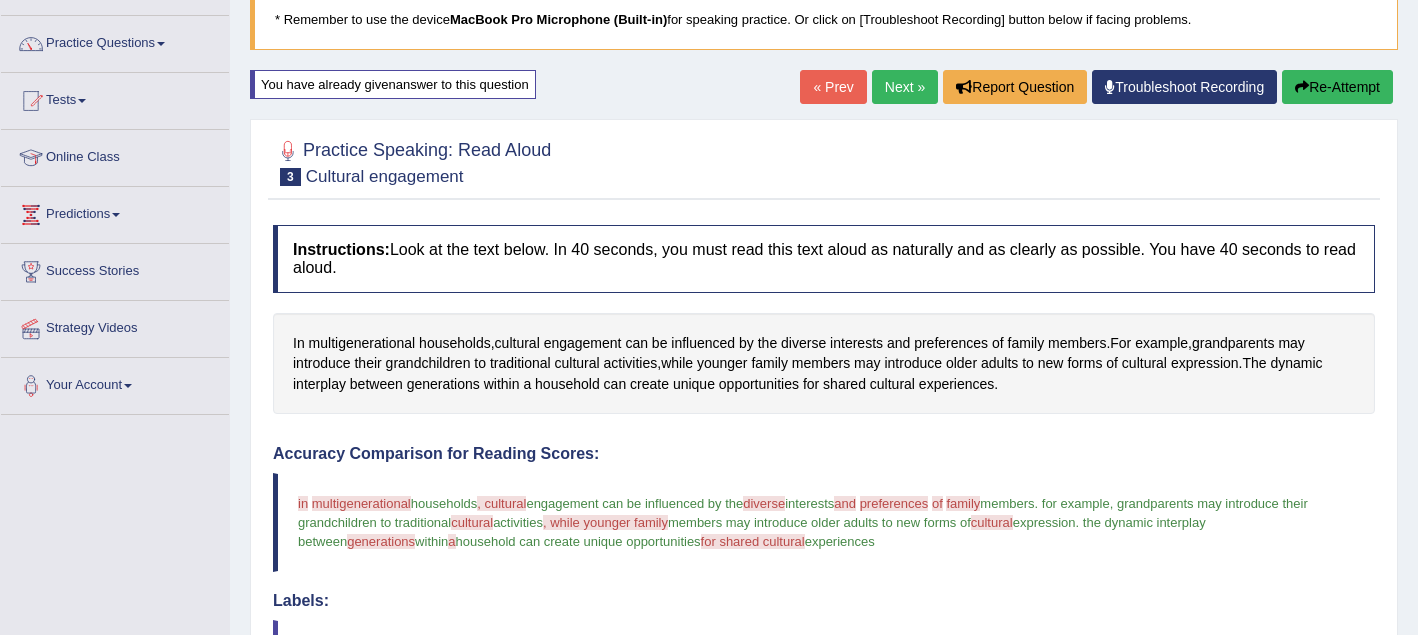 click on "Re-Attempt" at bounding box center [1337, 87] 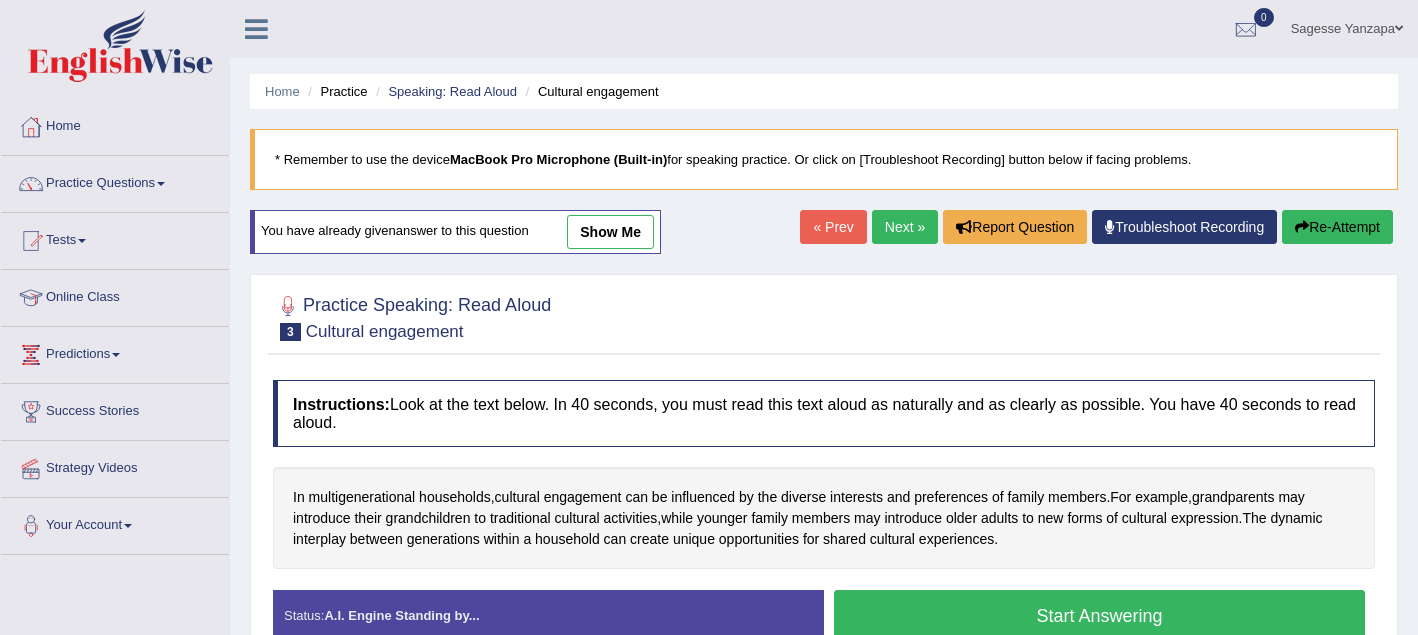 scroll, scrollTop: 140, scrollLeft: 0, axis: vertical 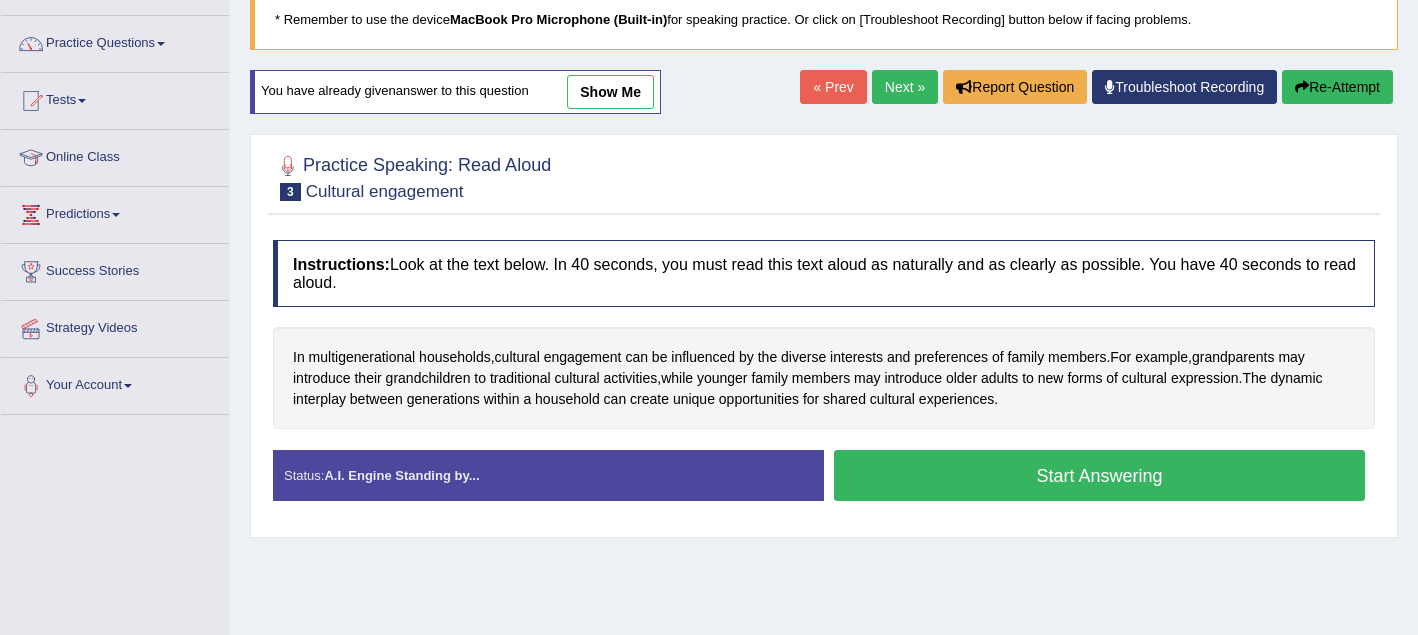 click on "Start Answering" at bounding box center (1099, 475) 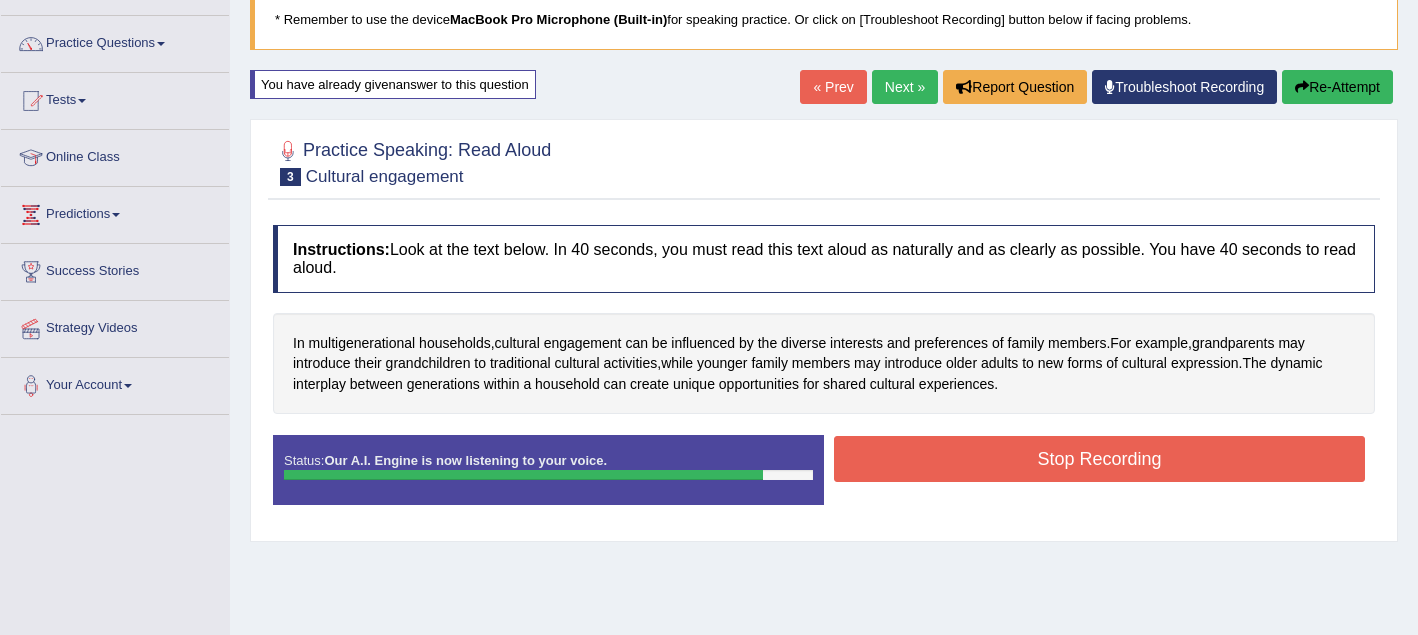 click on "Stop Recording" at bounding box center [1099, 459] 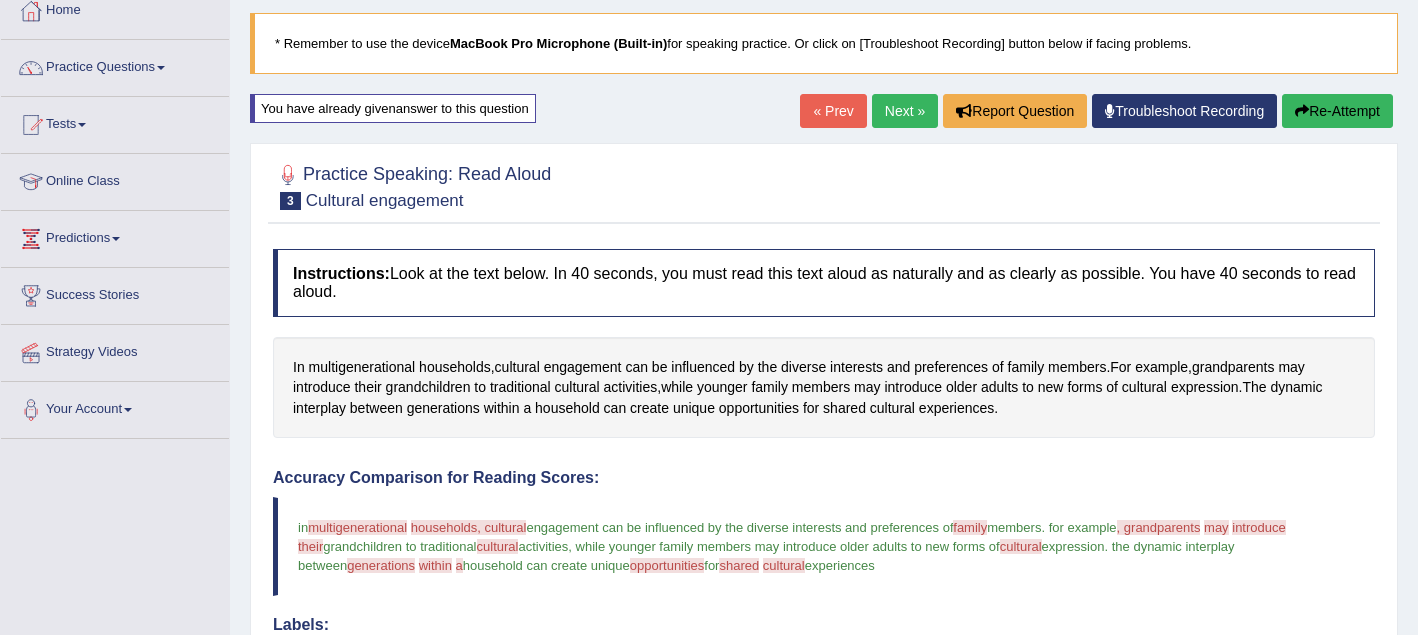 scroll, scrollTop: 122, scrollLeft: 0, axis: vertical 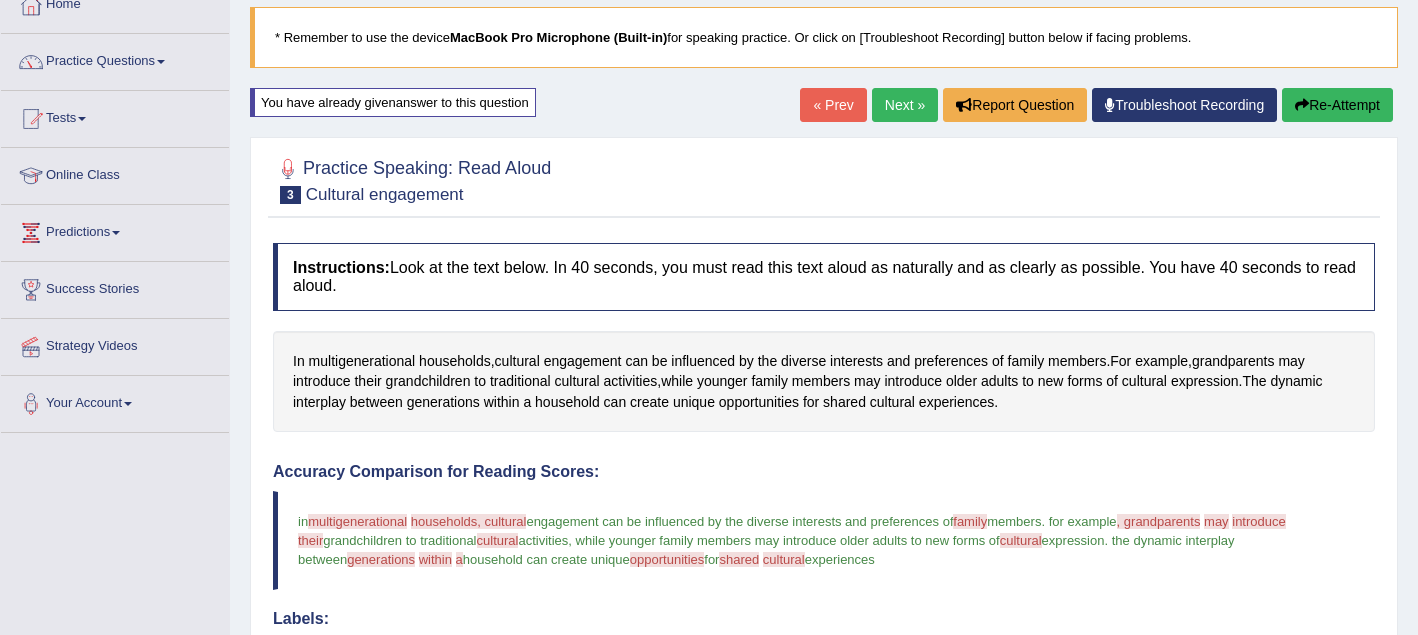 click on "Re-Attempt" at bounding box center [1337, 105] 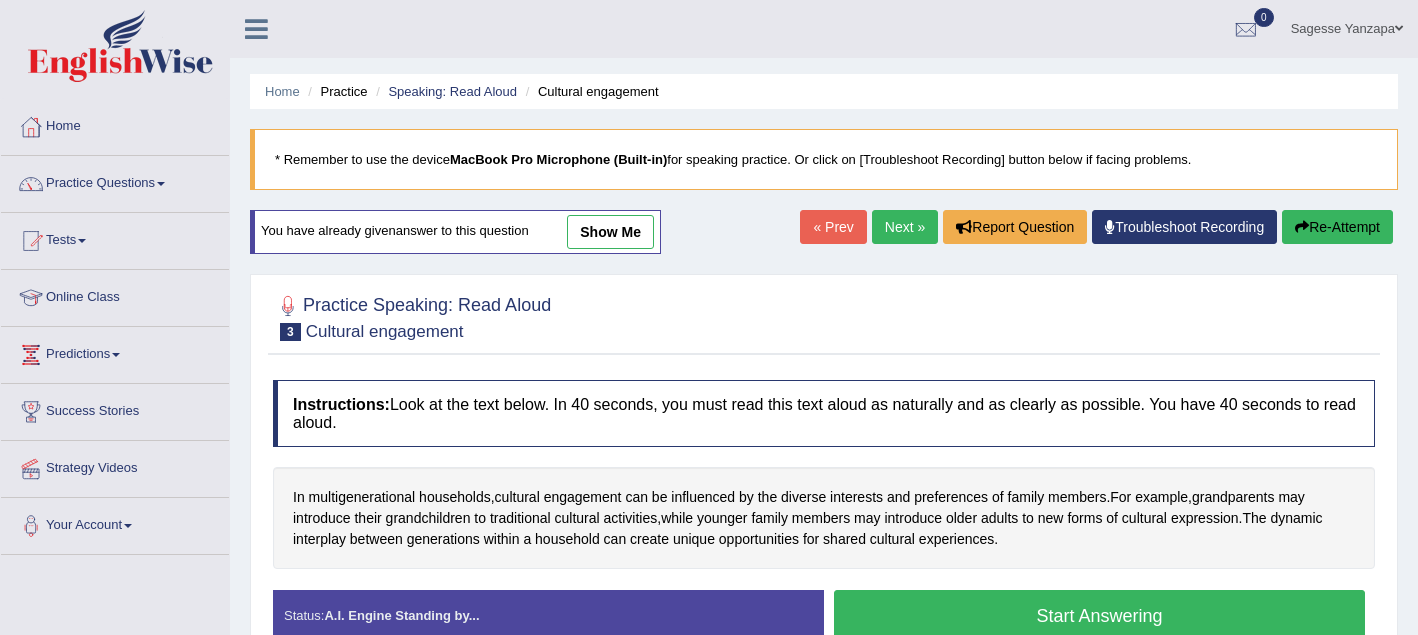 scroll, scrollTop: 126, scrollLeft: 0, axis: vertical 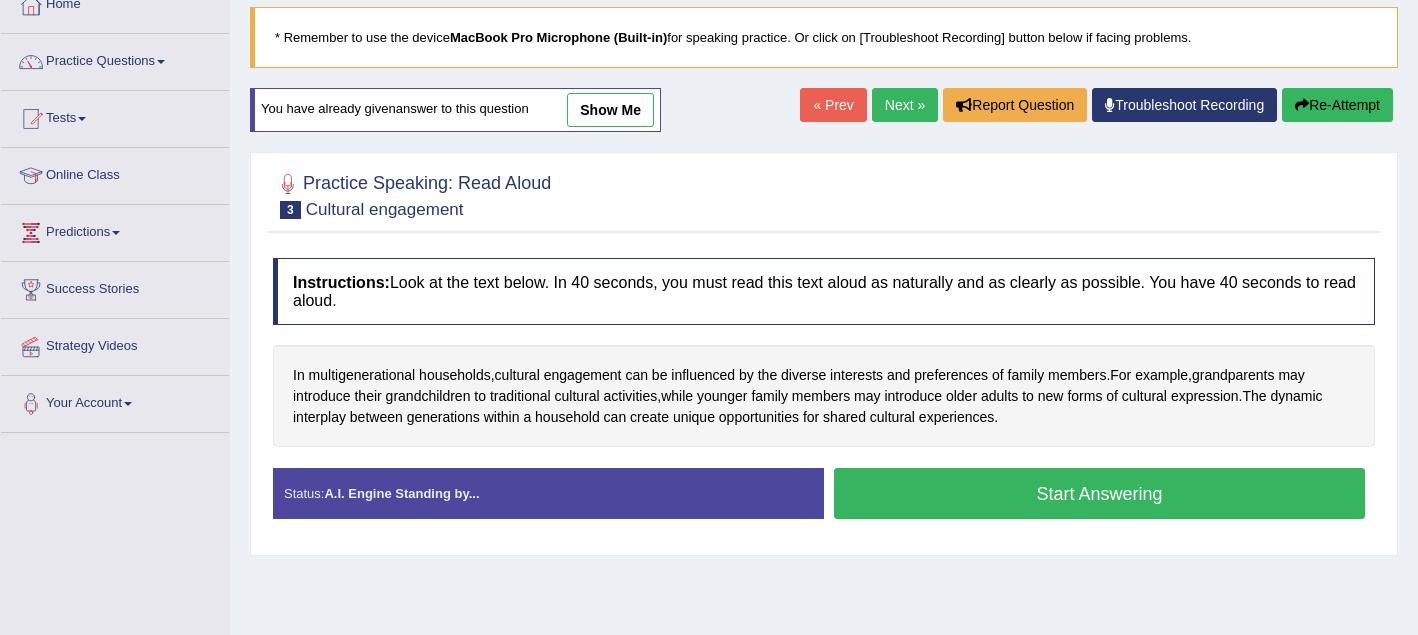 click on "Start Answering" at bounding box center (1099, 493) 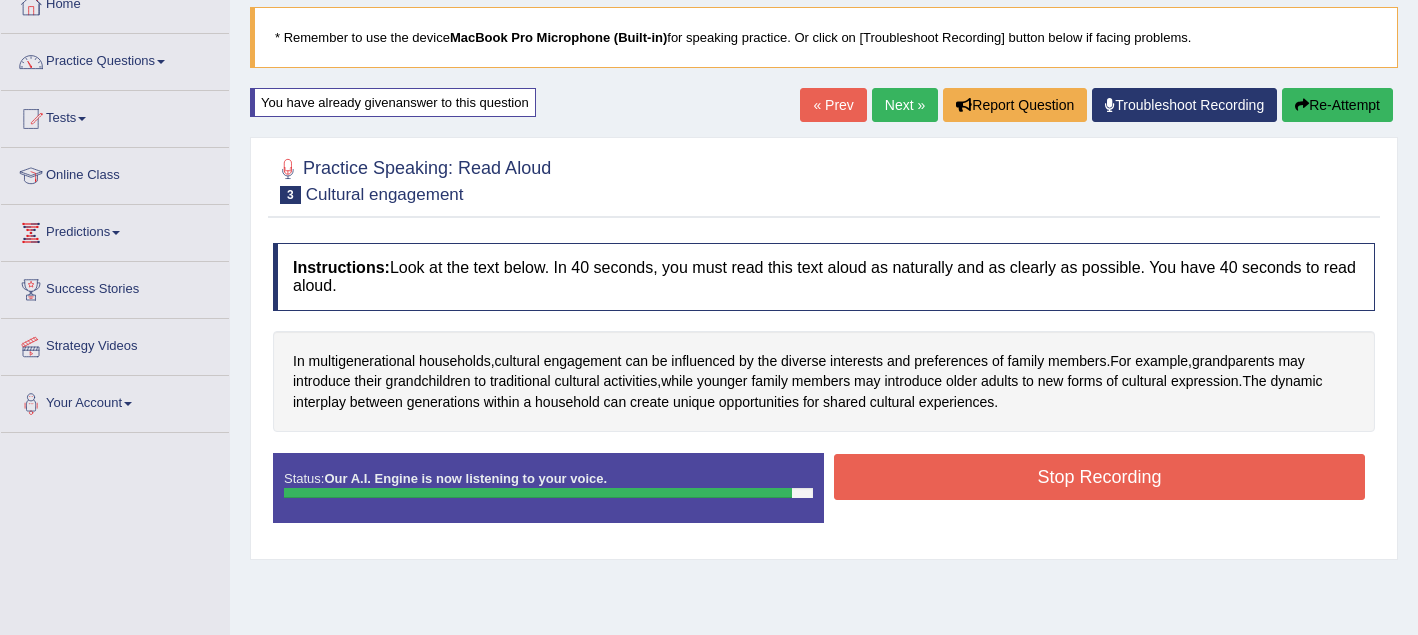 click on "Stop Recording" at bounding box center [1099, 477] 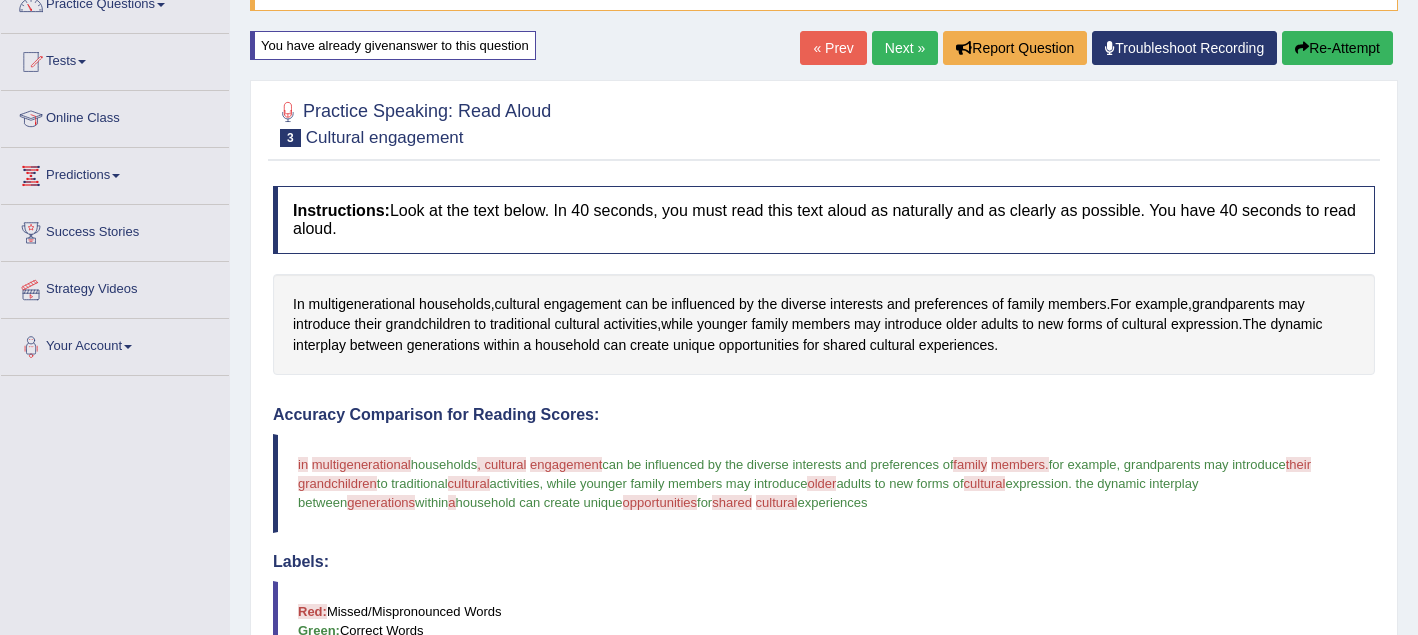 scroll, scrollTop: 180, scrollLeft: 0, axis: vertical 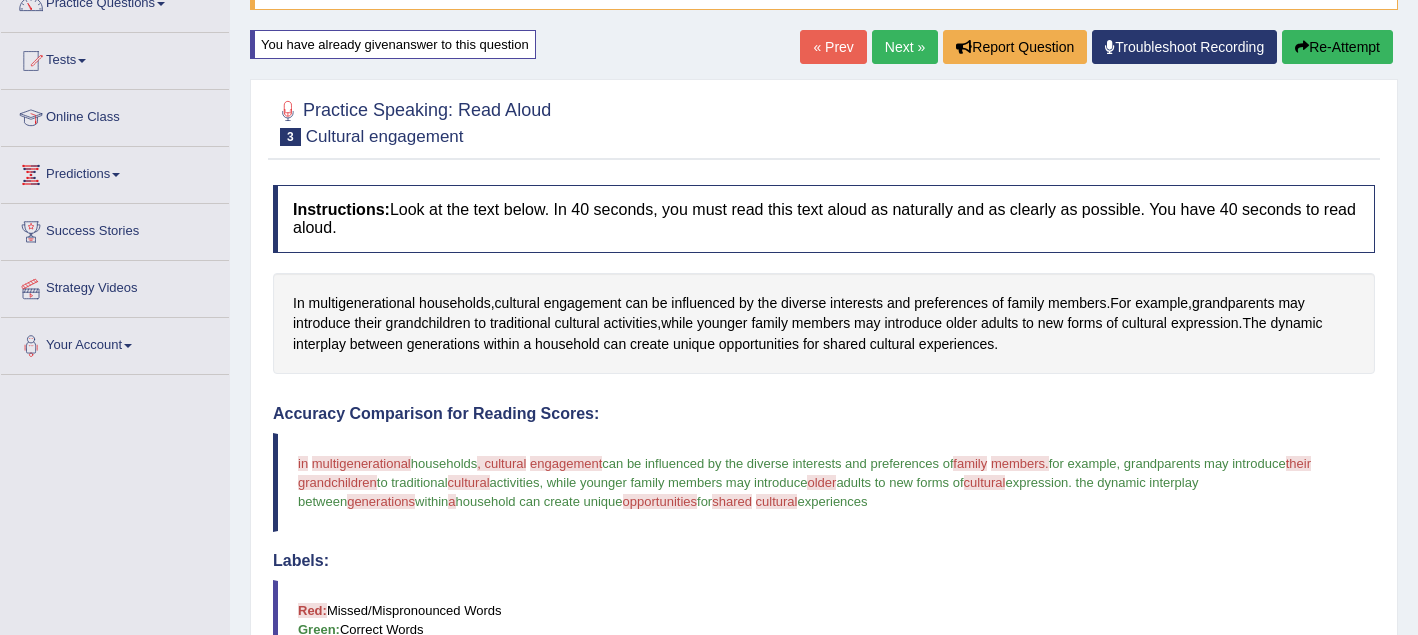 click on "Re-Attempt" at bounding box center (1337, 47) 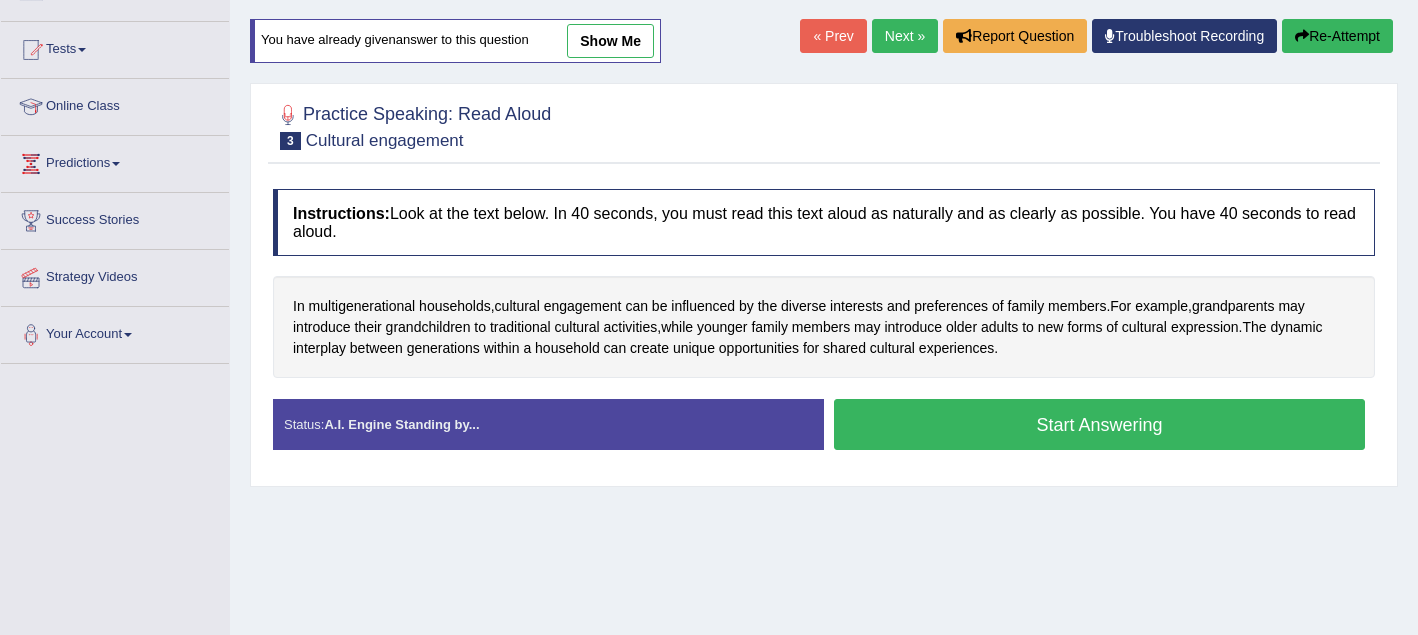 scroll, scrollTop: 180, scrollLeft: 0, axis: vertical 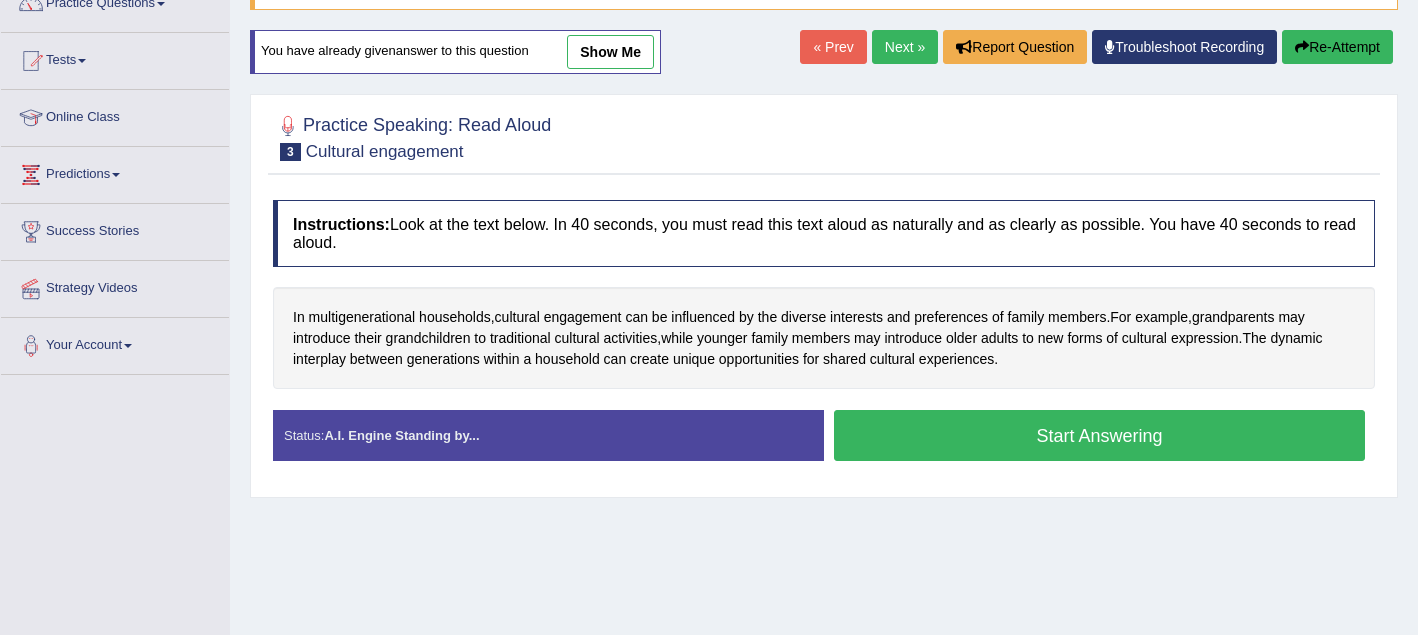 click on "Start Answering" at bounding box center (1099, 435) 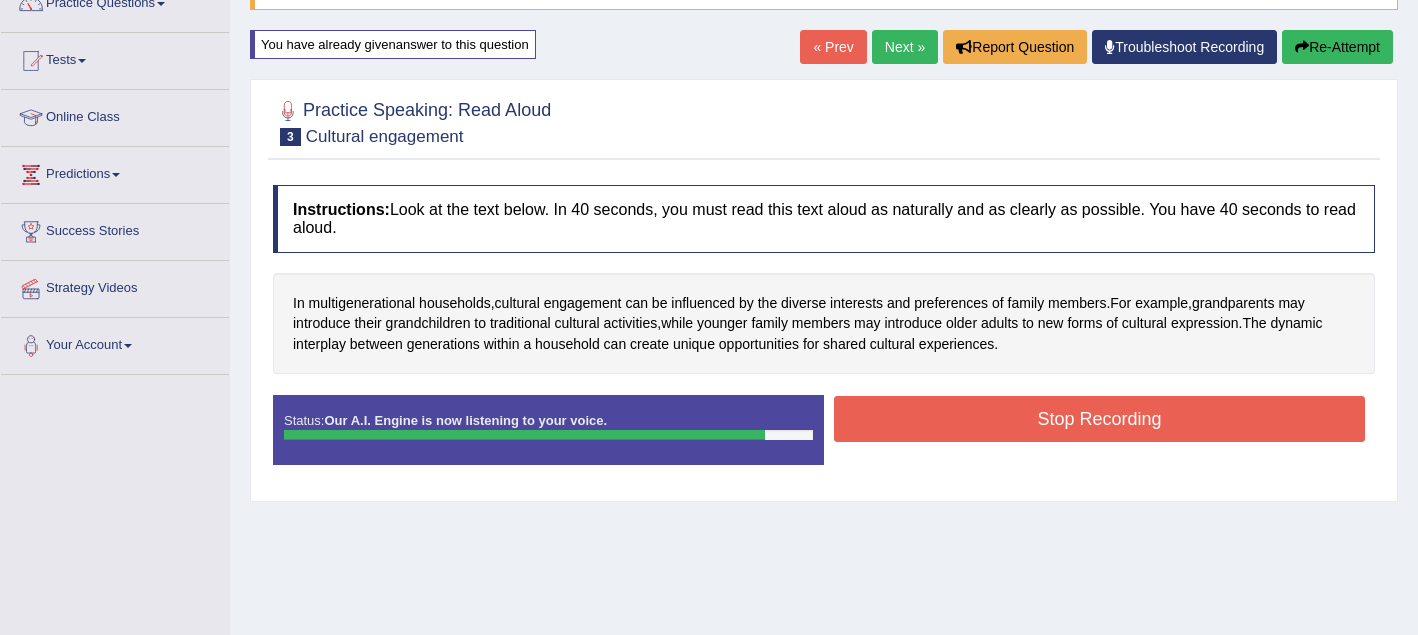 click on "Stop Recording" at bounding box center (1099, 419) 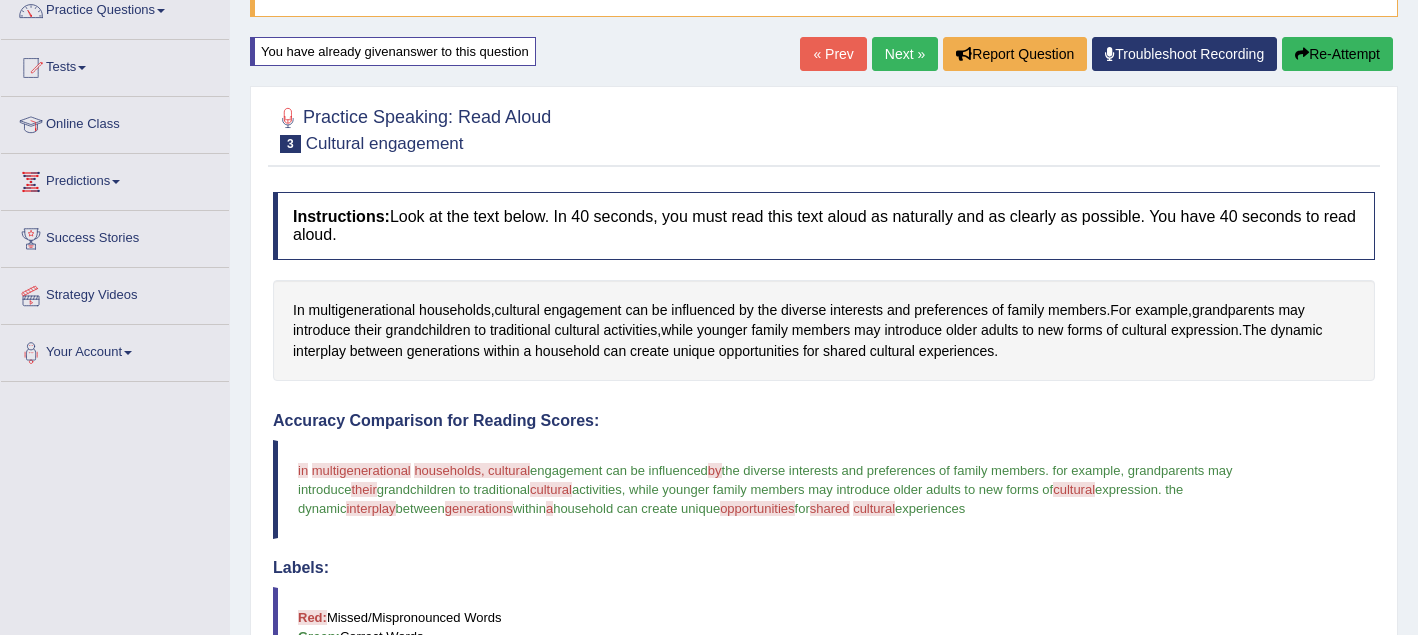 scroll, scrollTop: 189, scrollLeft: 0, axis: vertical 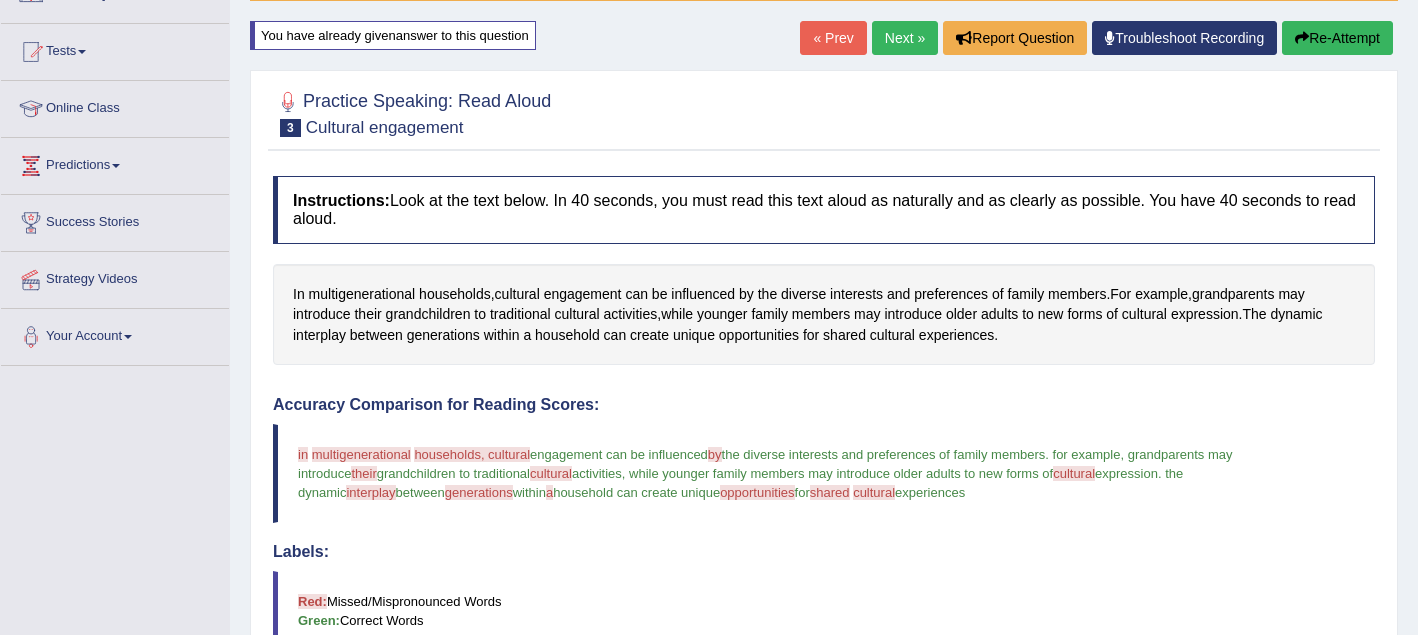 click on "Re-Attempt" at bounding box center (1337, 38) 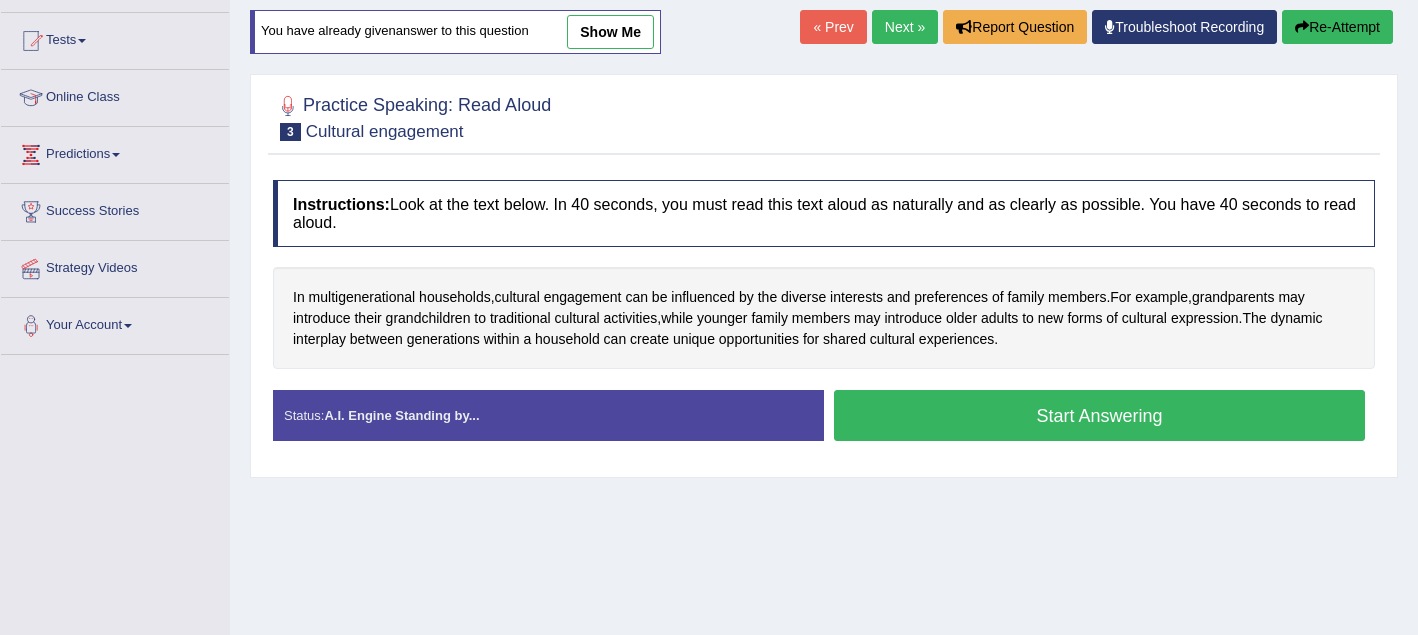 scroll, scrollTop: 0, scrollLeft: 0, axis: both 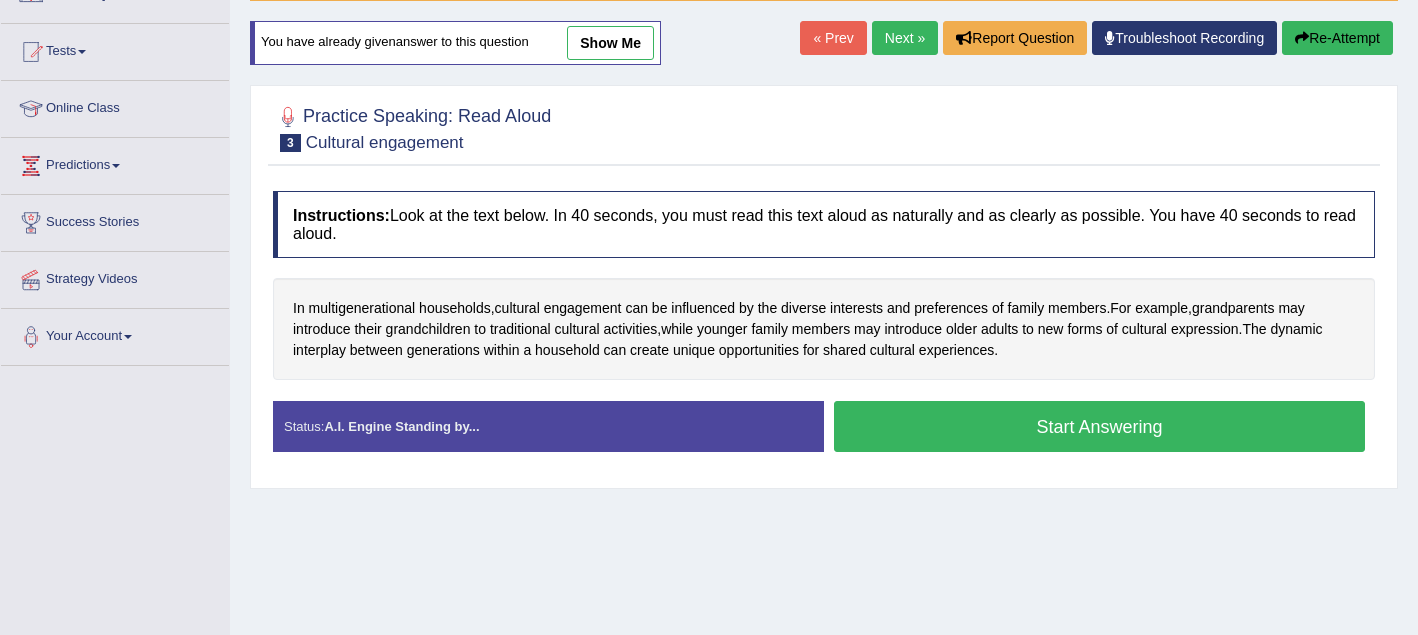 click on "Start Answering" at bounding box center [1099, 426] 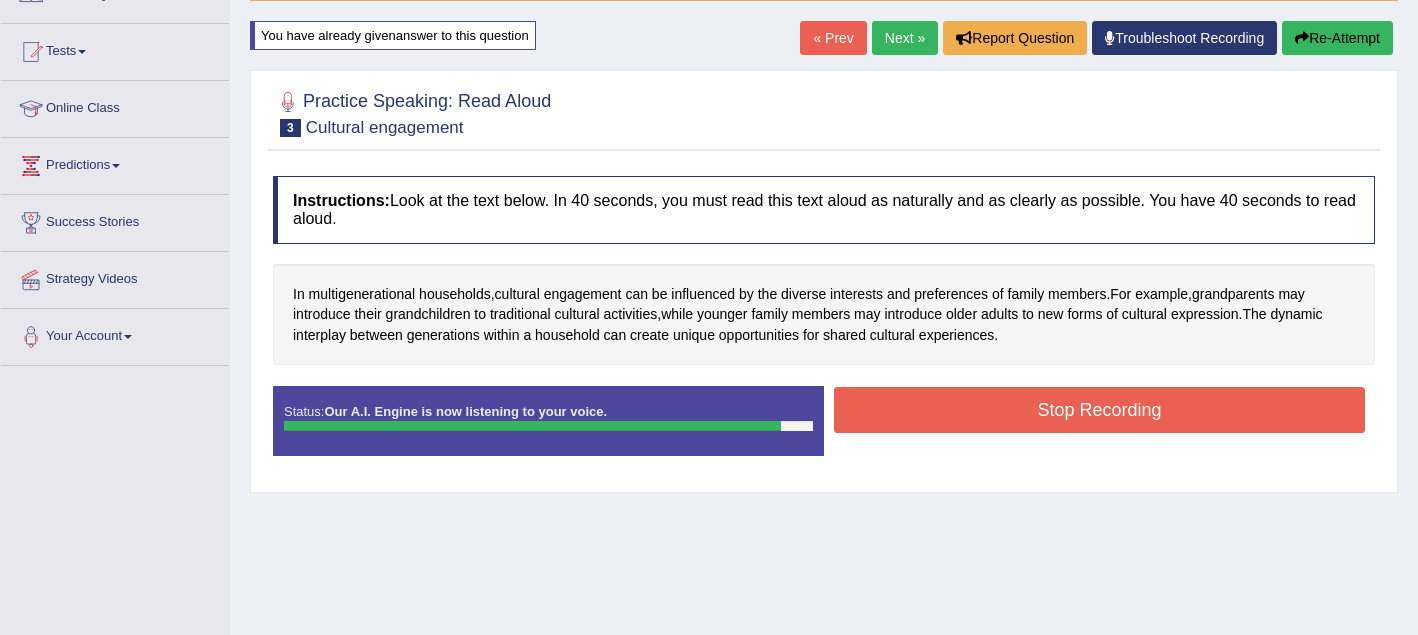 click on "Stop Recording" at bounding box center [1099, 410] 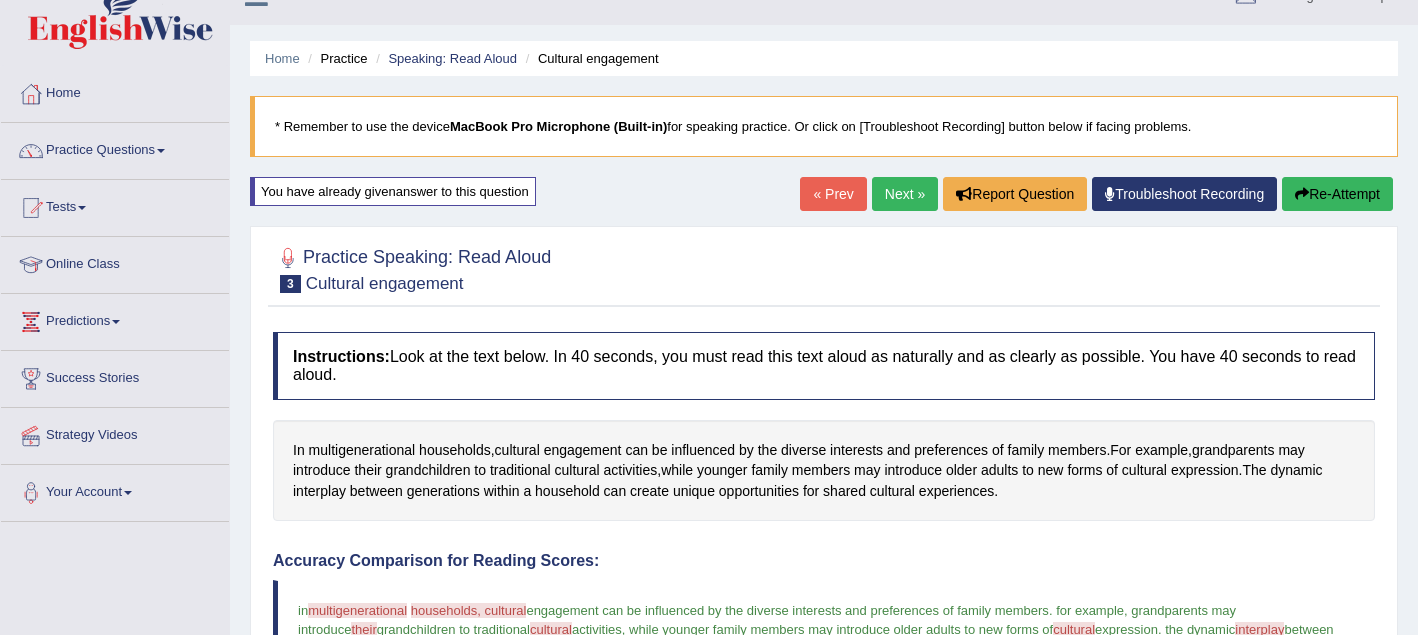 scroll, scrollTop: 0, scrollLeft: 0, axis: both 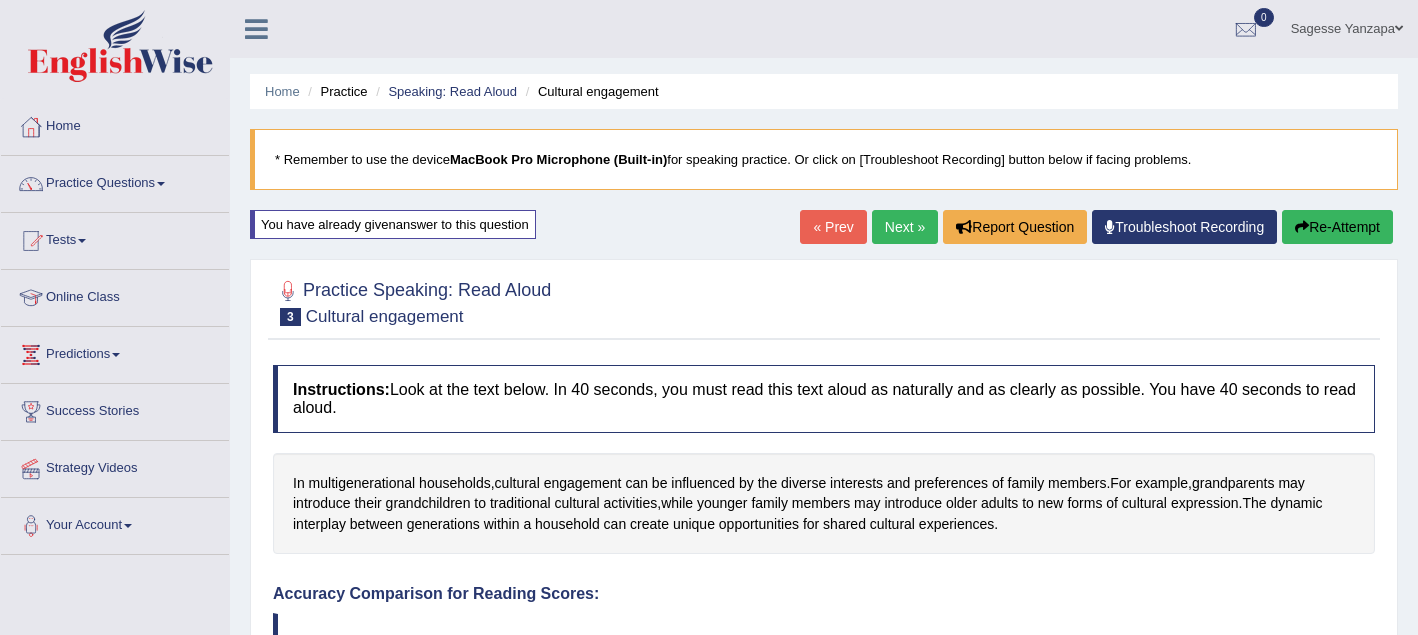 click on "Next »" at bounding box center [905, 227] 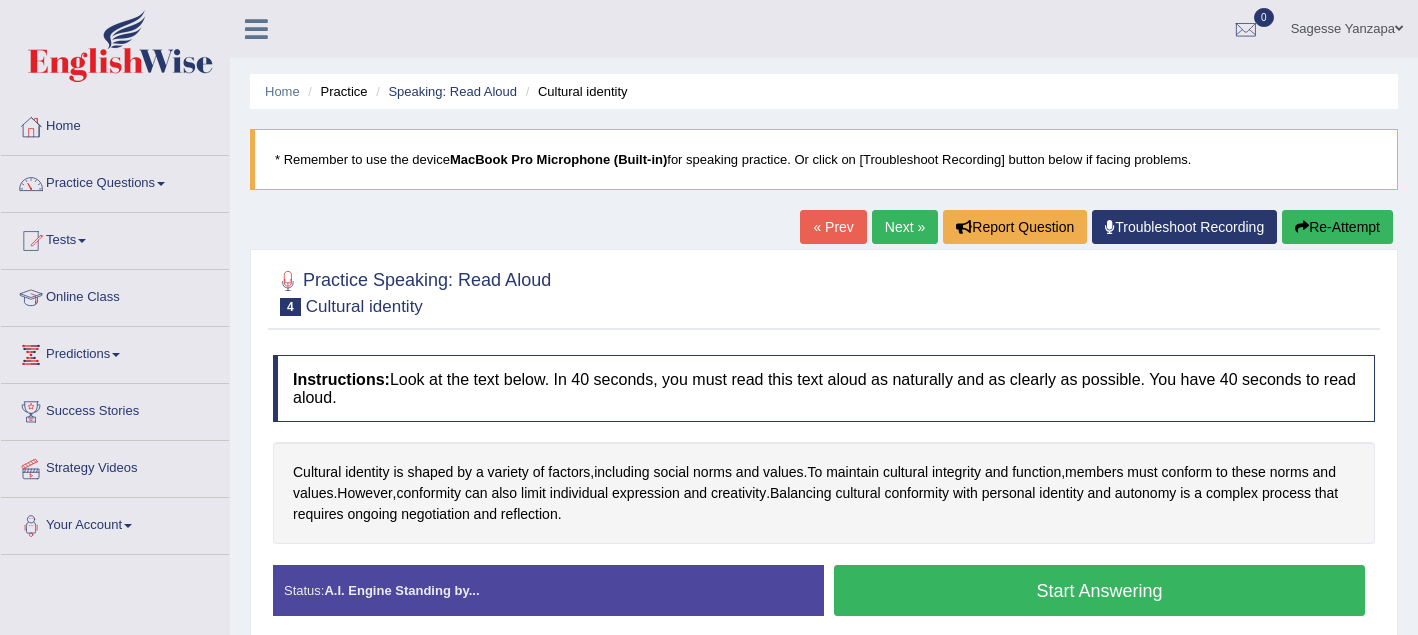 scroll, scrollTop: 0, scrollLeft: 0, axis: both 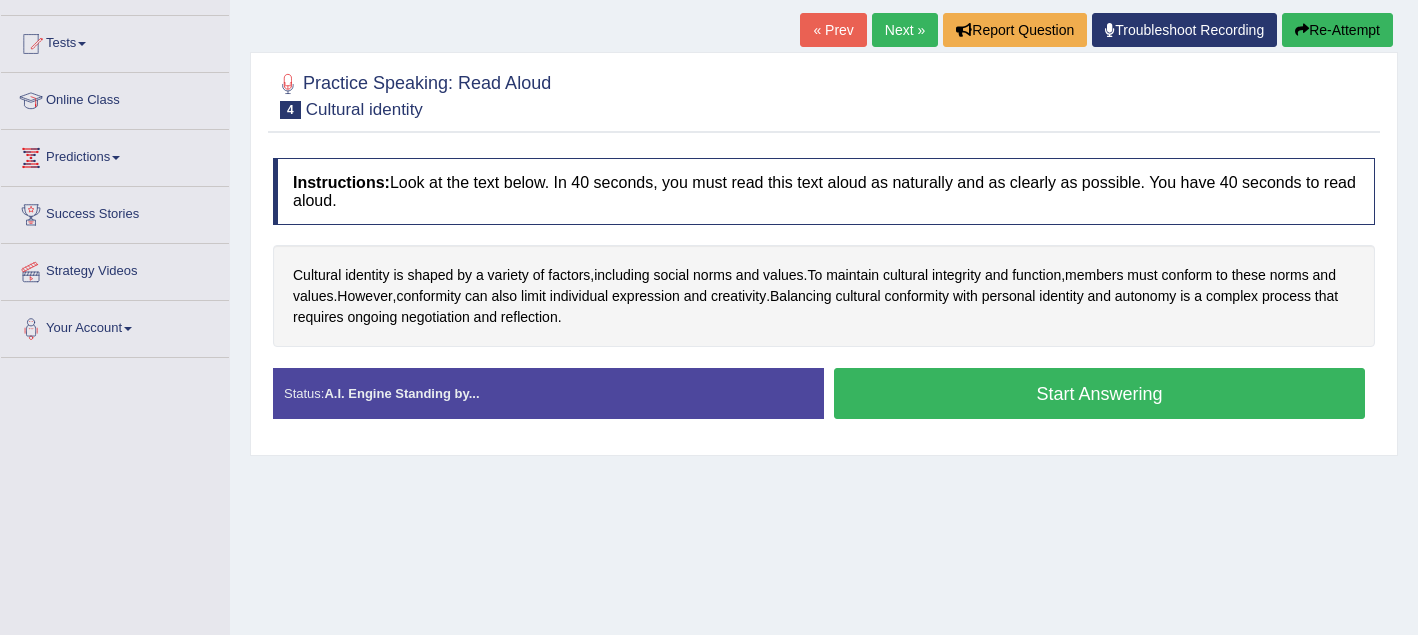 click on "Start Answering" at bounding box center [1099, 393] 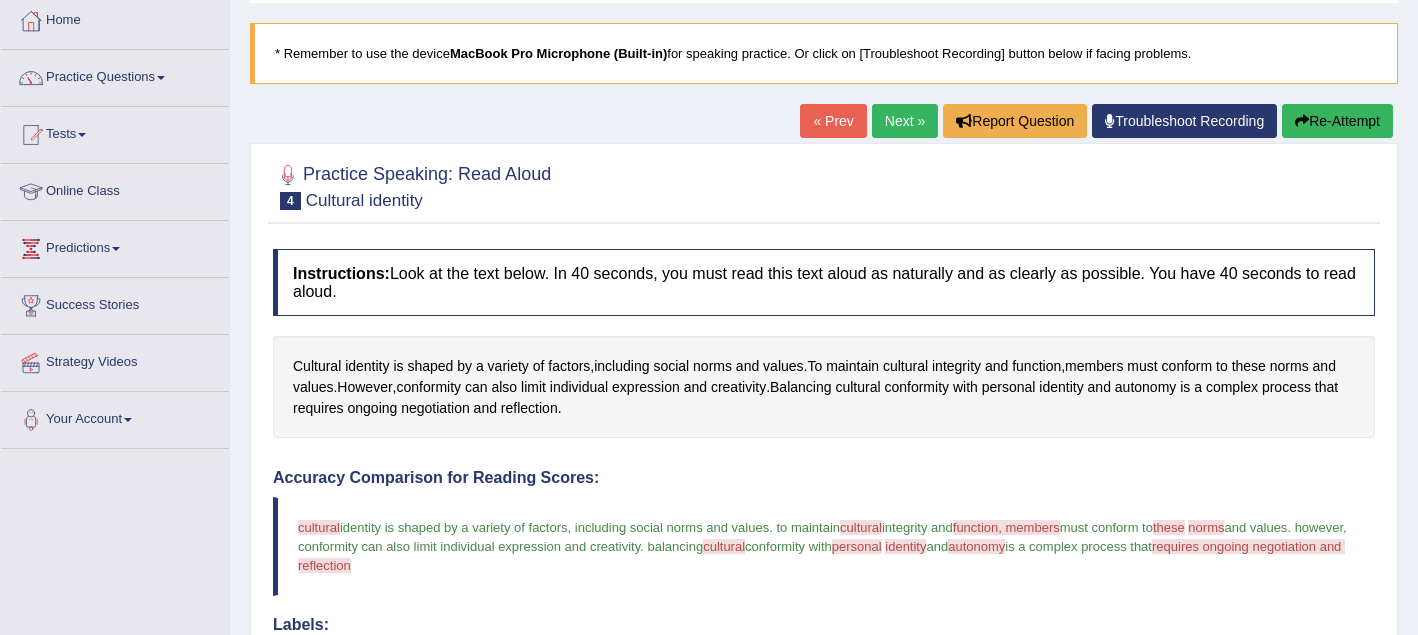 scroll, scrollTop: 91, scrollLeft: 0, axis: vertical 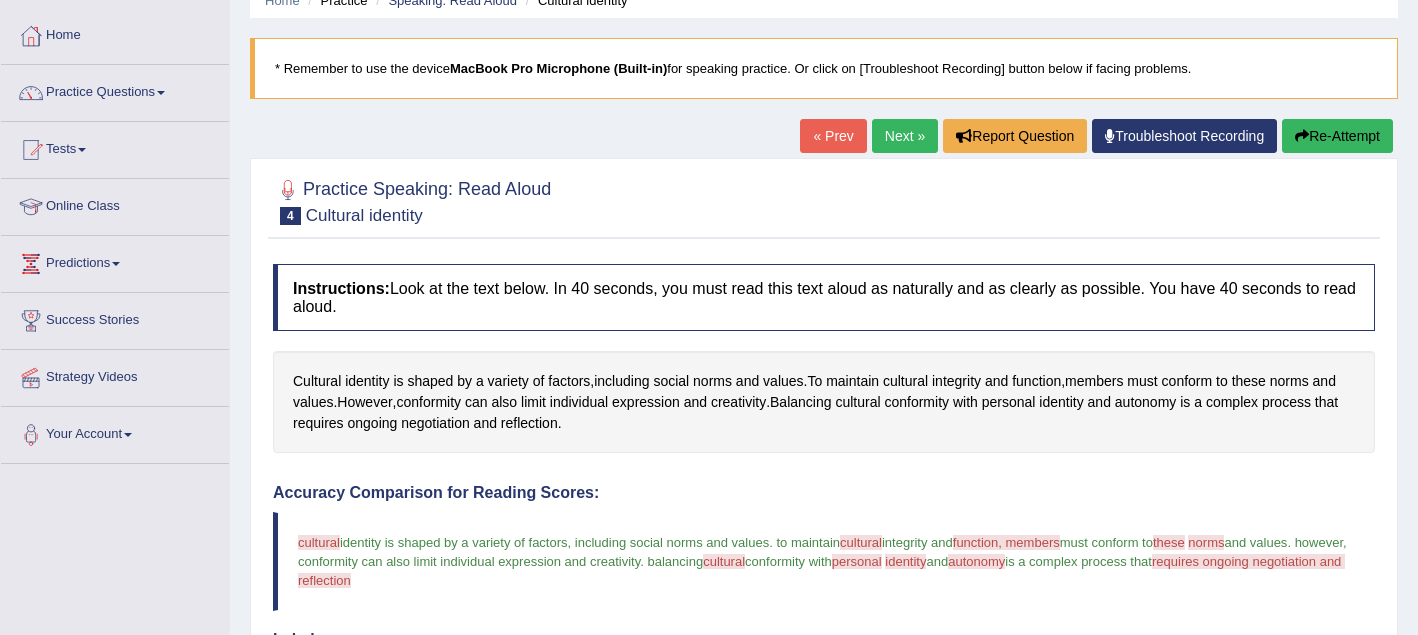 click on "Re-Attempt" at bounding box center [1337, 136] 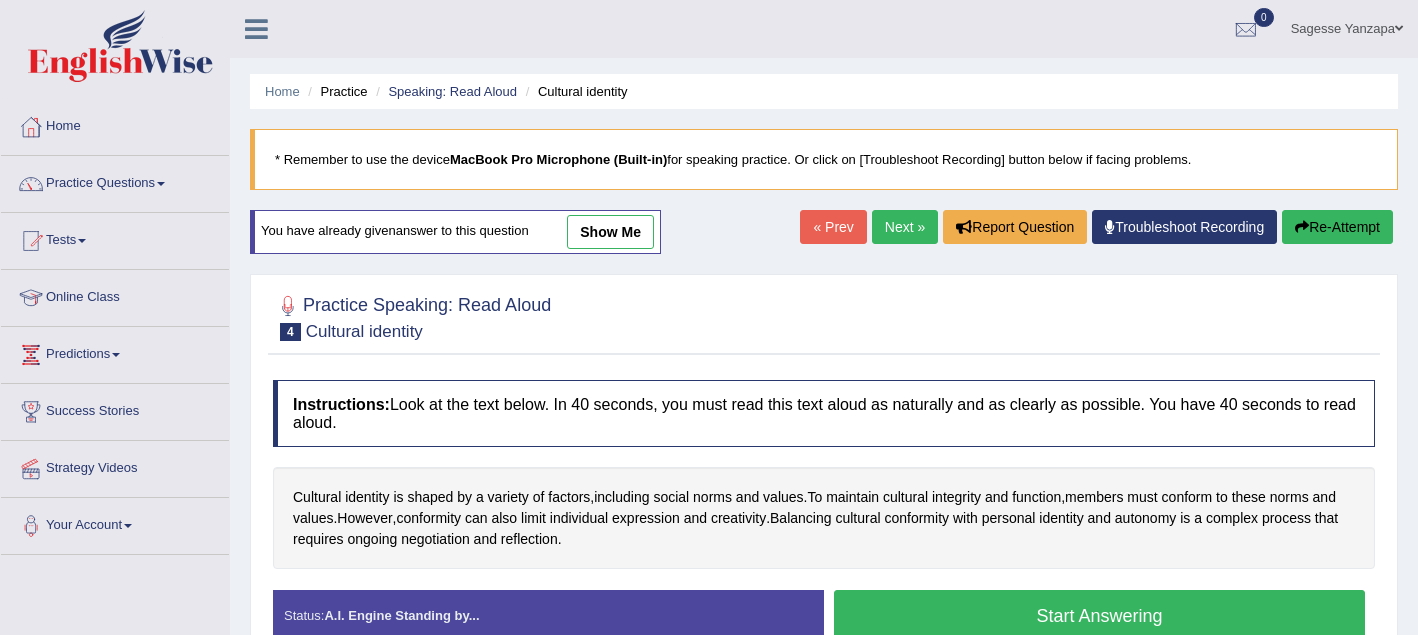 scroll, scrollTop: 172, scrollLeft: 0, axis: vertical 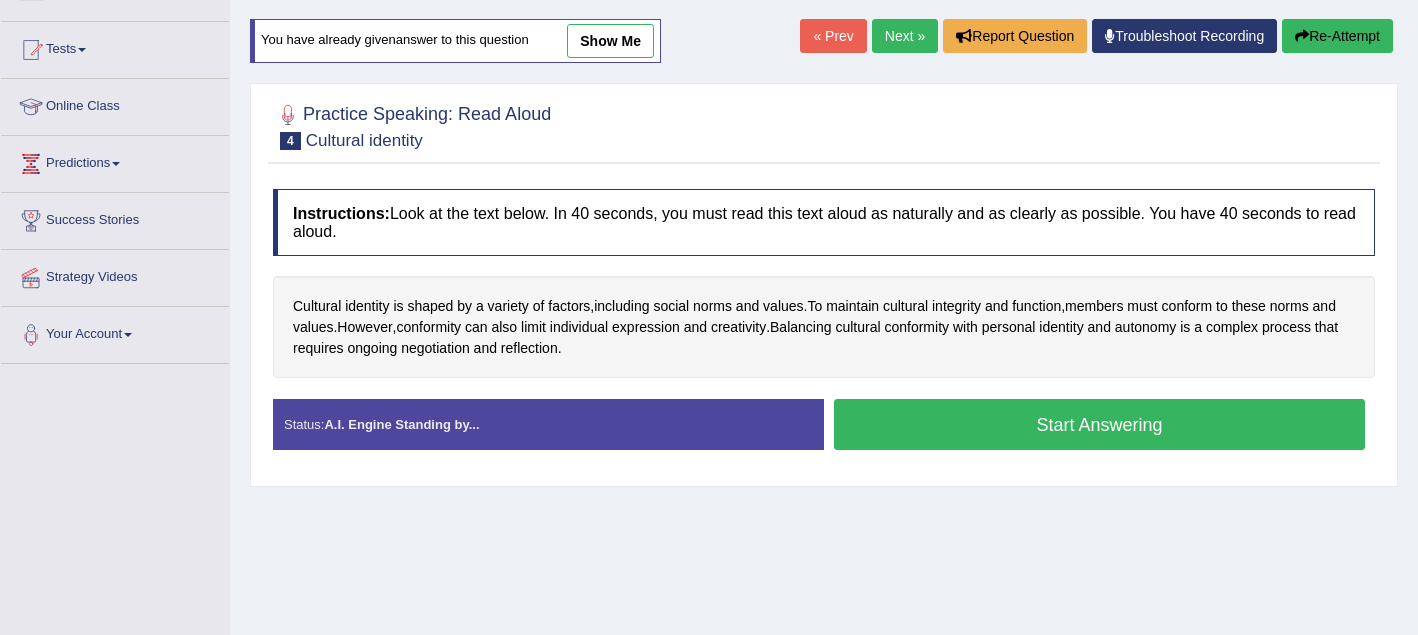 click on "Start Answering" at bounding box center [1099, 424] 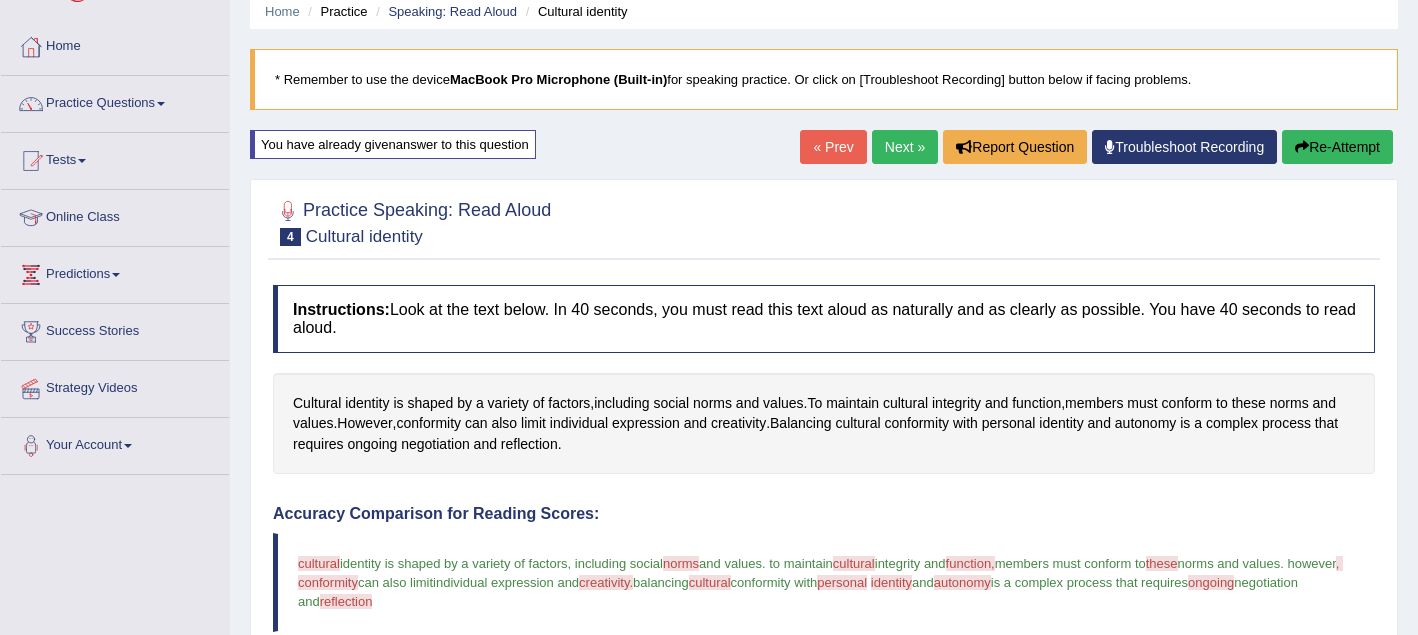scroll, scrollTop: 71, scrollLeft: 0, axis: vertical 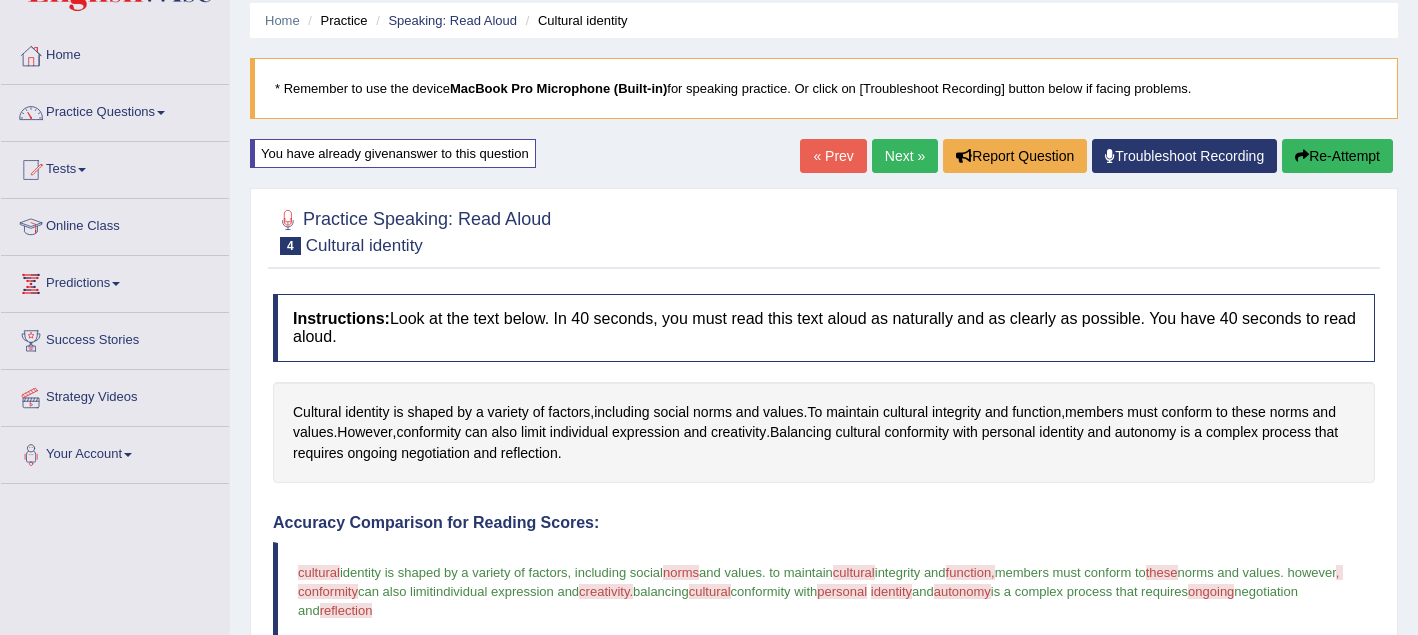 click on "Re-Attempt" at bounding box center (1337, 156) 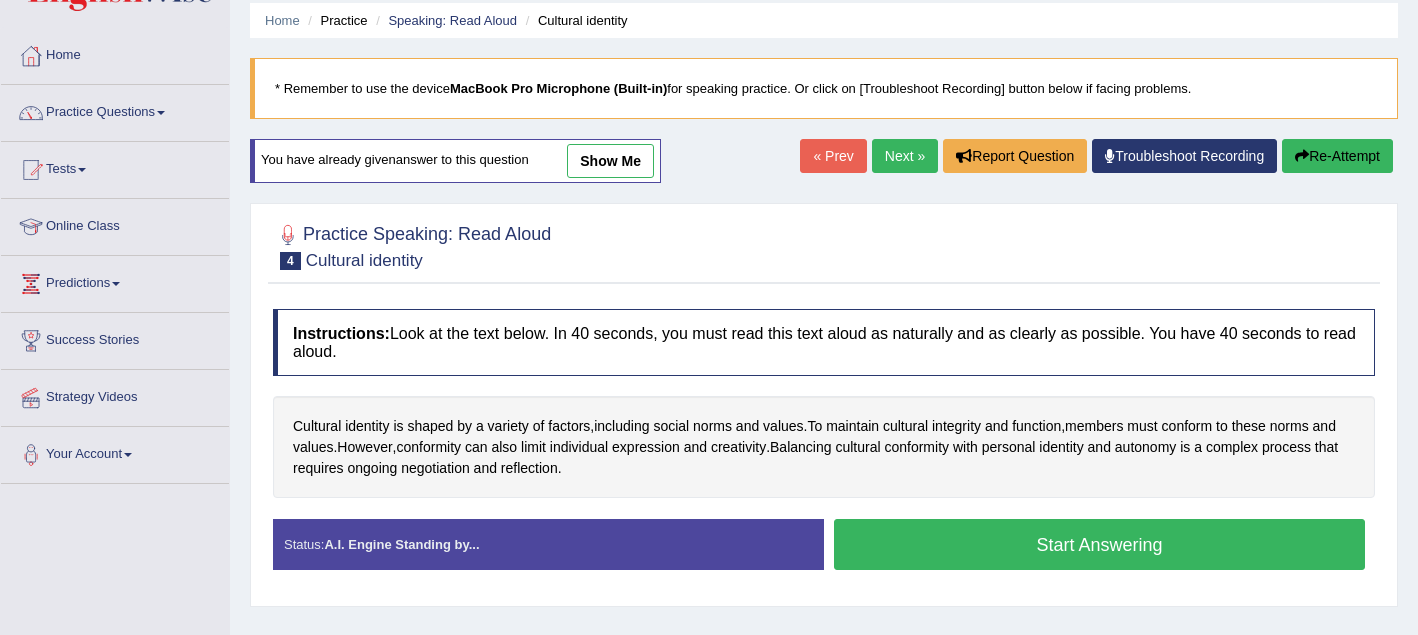 scroll, scrollTop: 71, scrollLeft: 0, axis: vertical 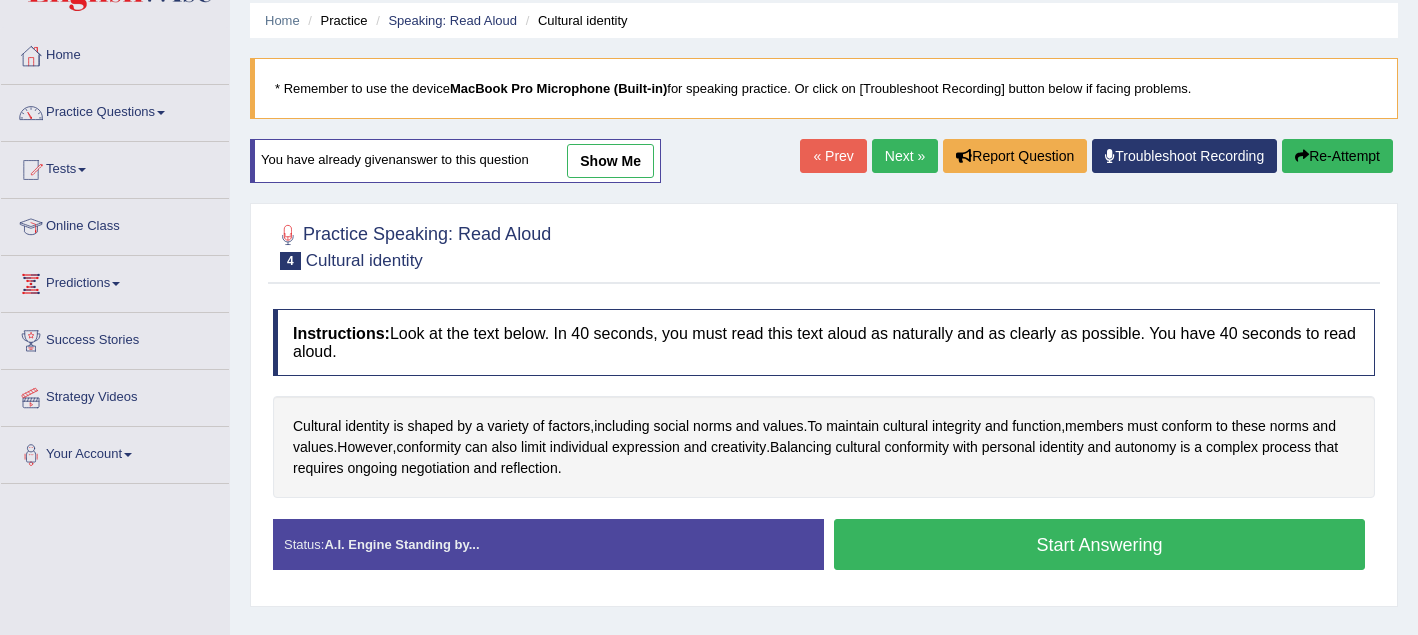 click on "Start Answering" at bounding box center (1099, 544) 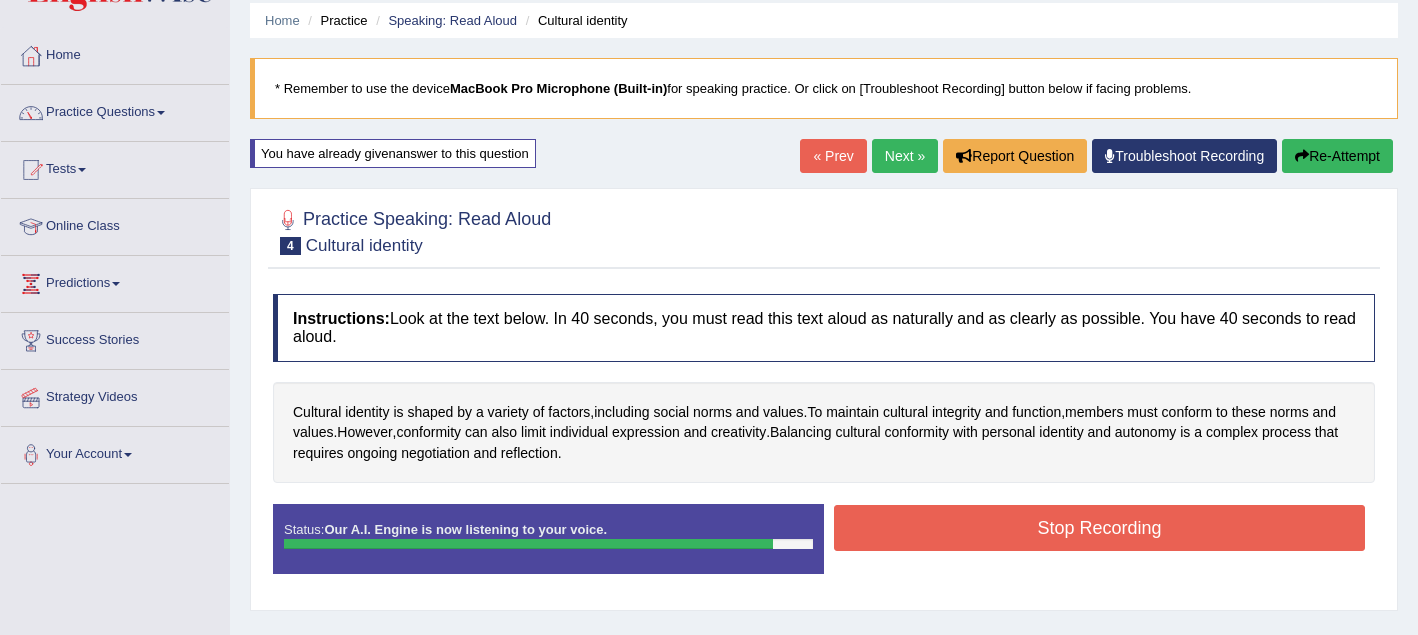 click on "Stop Recording" at bounding box center [1099, 528] 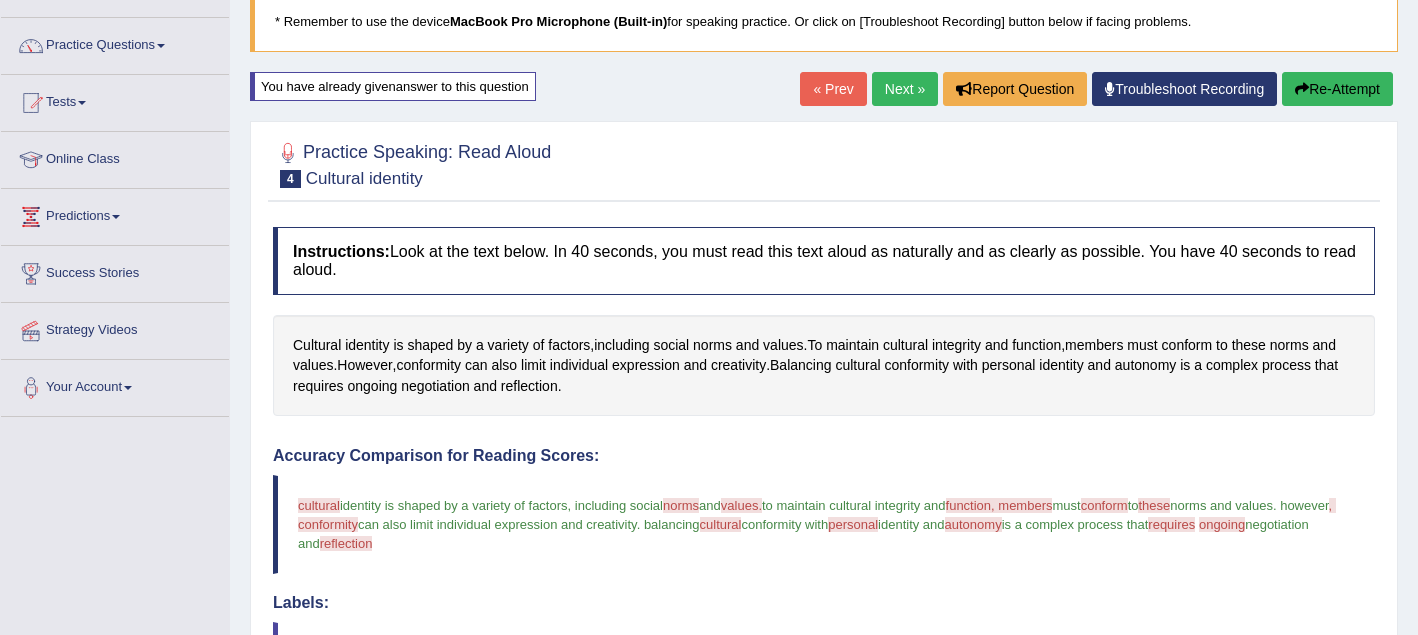 scroll, scrollTop: 137, scrollLeft: 0, axis: vertical 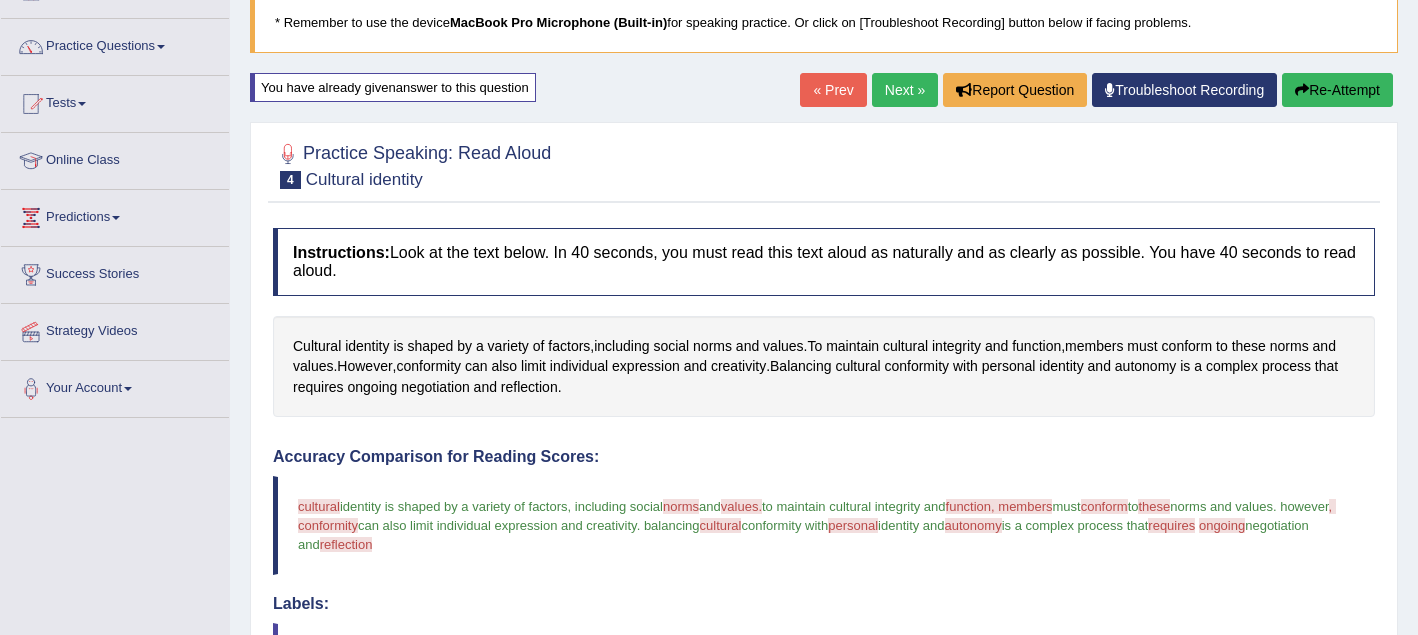 click on "Re-Attempt" at bounding box center [1337, 90] 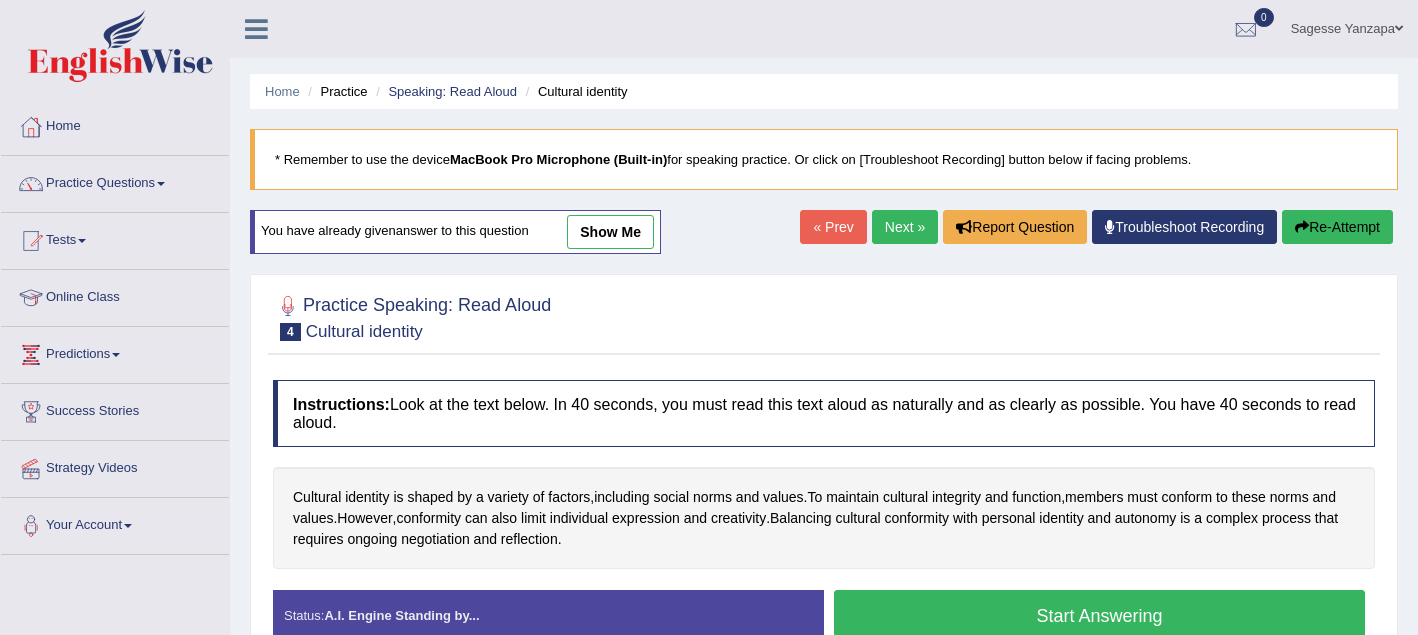 scroll, scrollTop: 137, scrollLeft: 0, axis: vertical 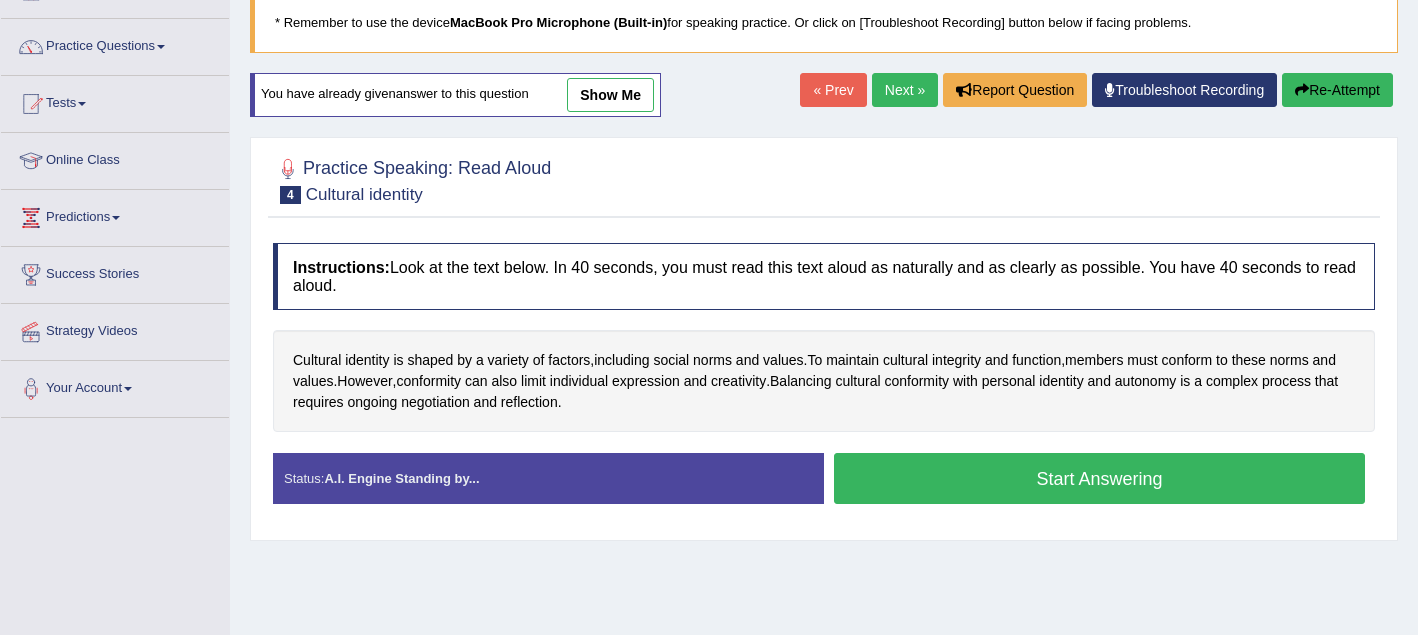 click on "Start Answering" at bounding box center [1099, 478] 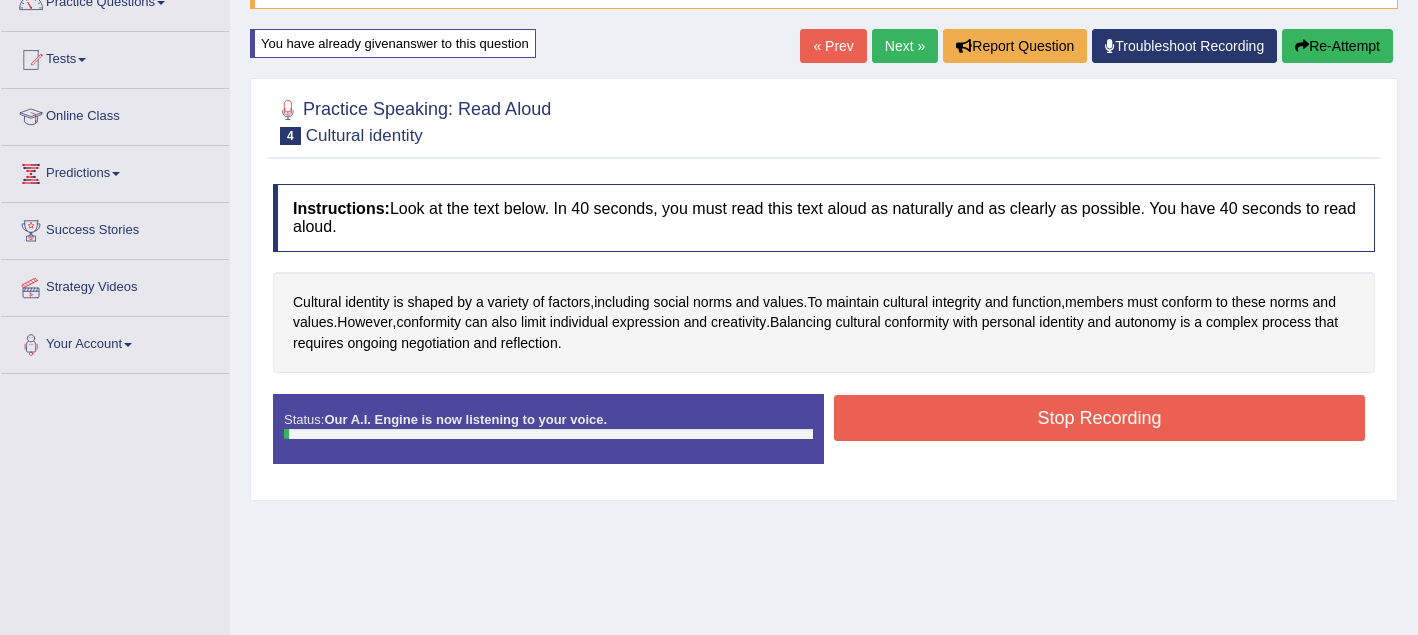 scroll, scrollTop: 182, scrollLeft: 0, axis: vertical 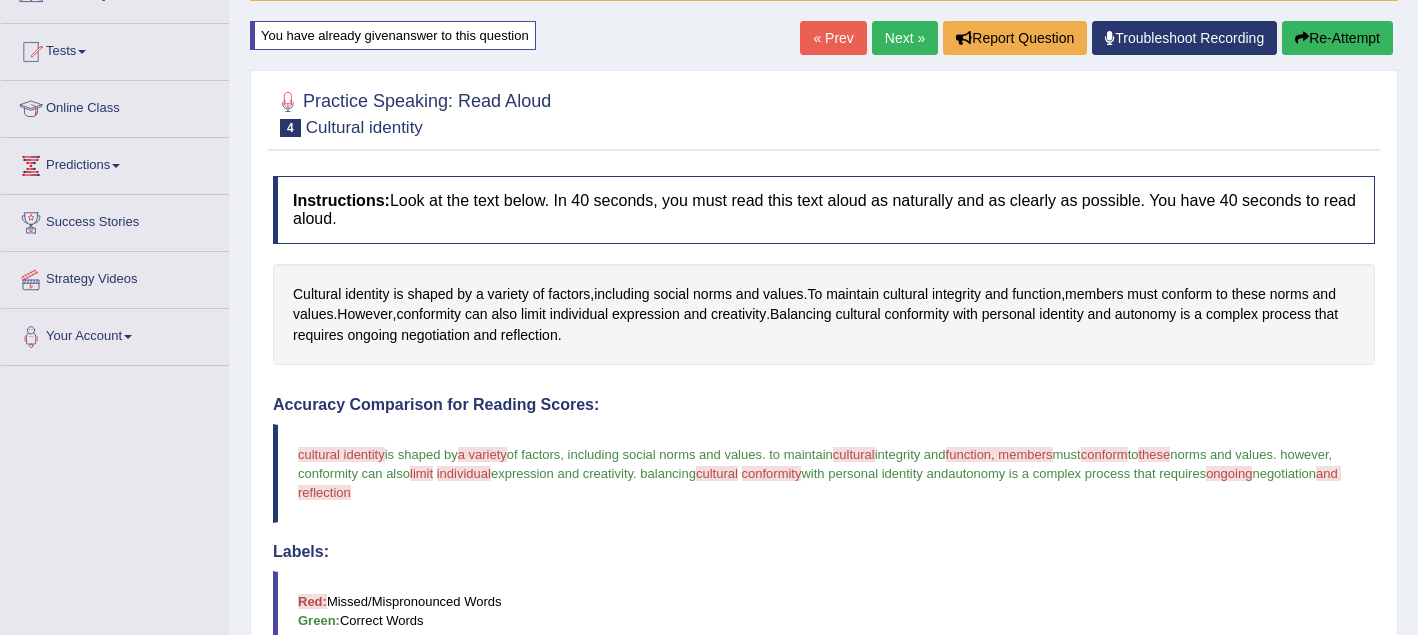 click on "Re-Attempt" at bounding box center (1337, 38) 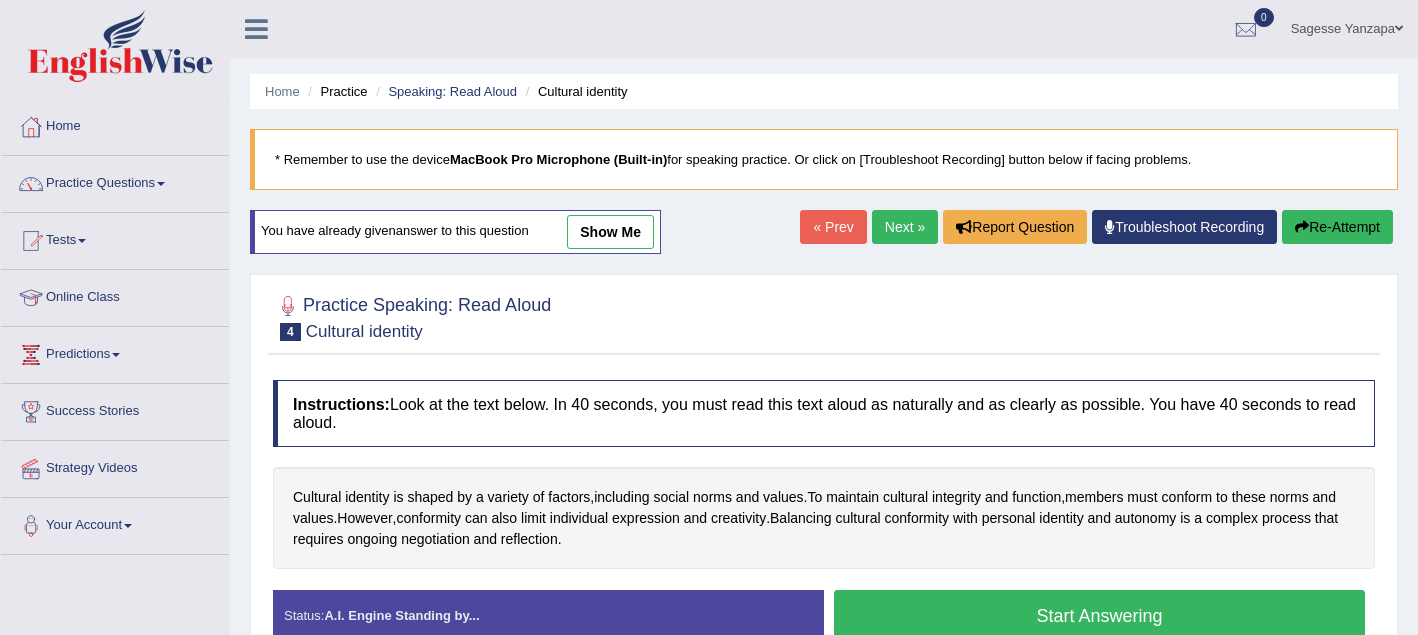 scroll, scrollTop: 189, scrollLeft: 0, axis: vertical 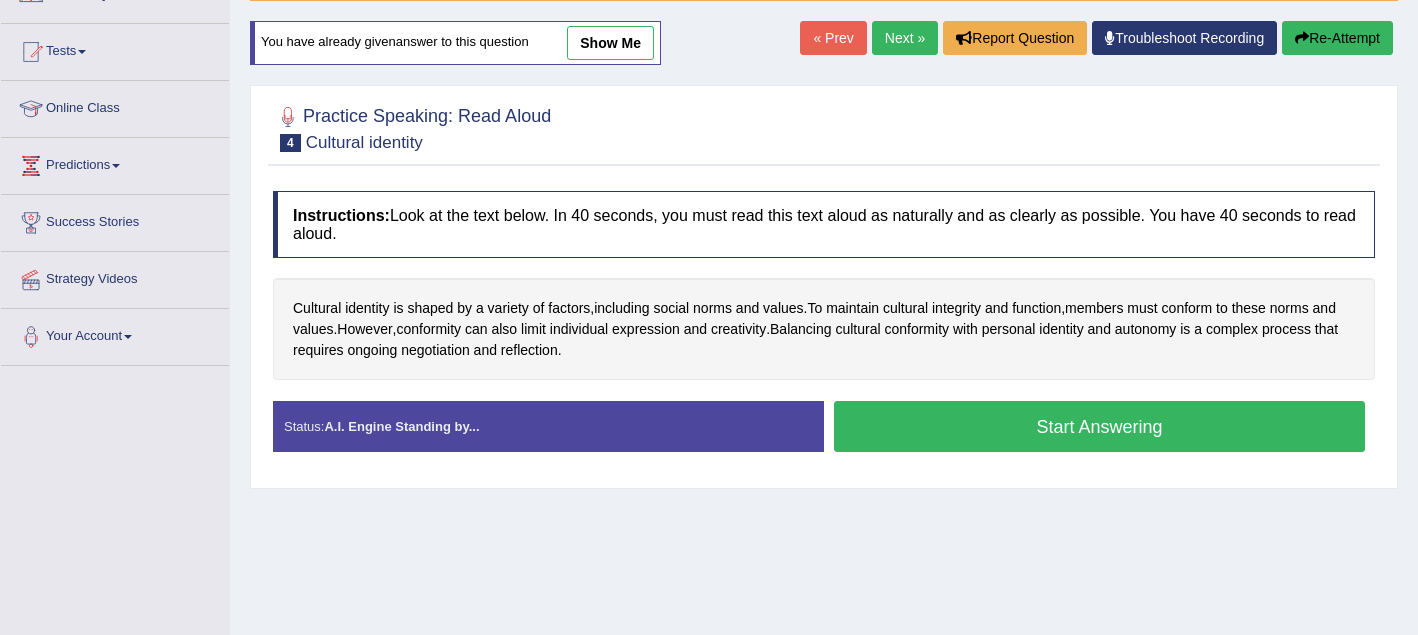 click on "Start Answering" at bounding box center (1099, 426) 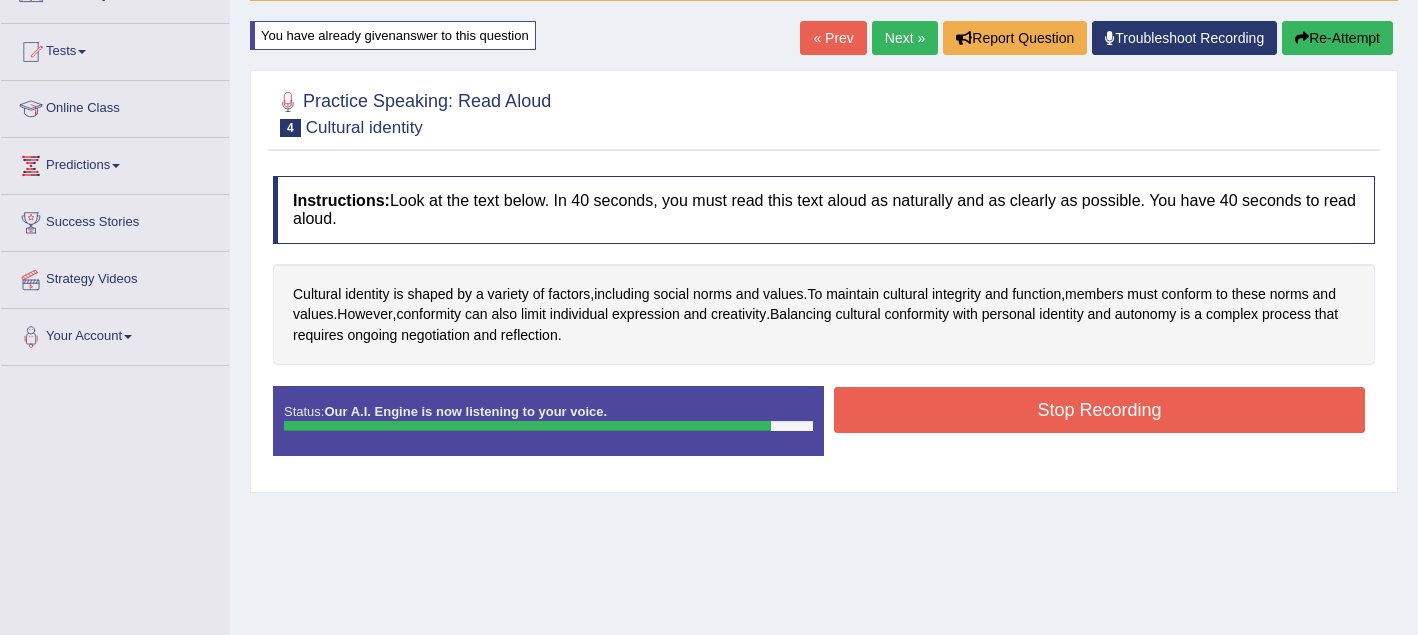 click on "Stop Recording" at bounding box center [1099, 410] 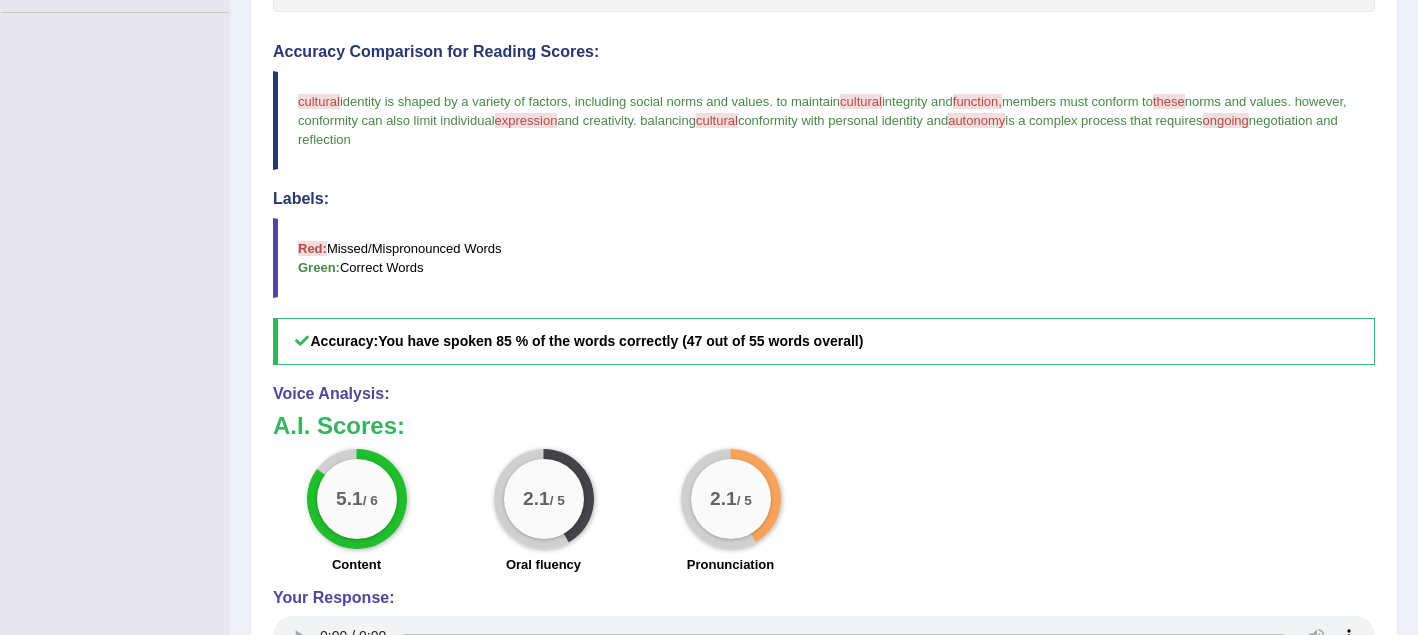 scroll, scrollTop: 539, scrollLeft: 0, axis: vertical 